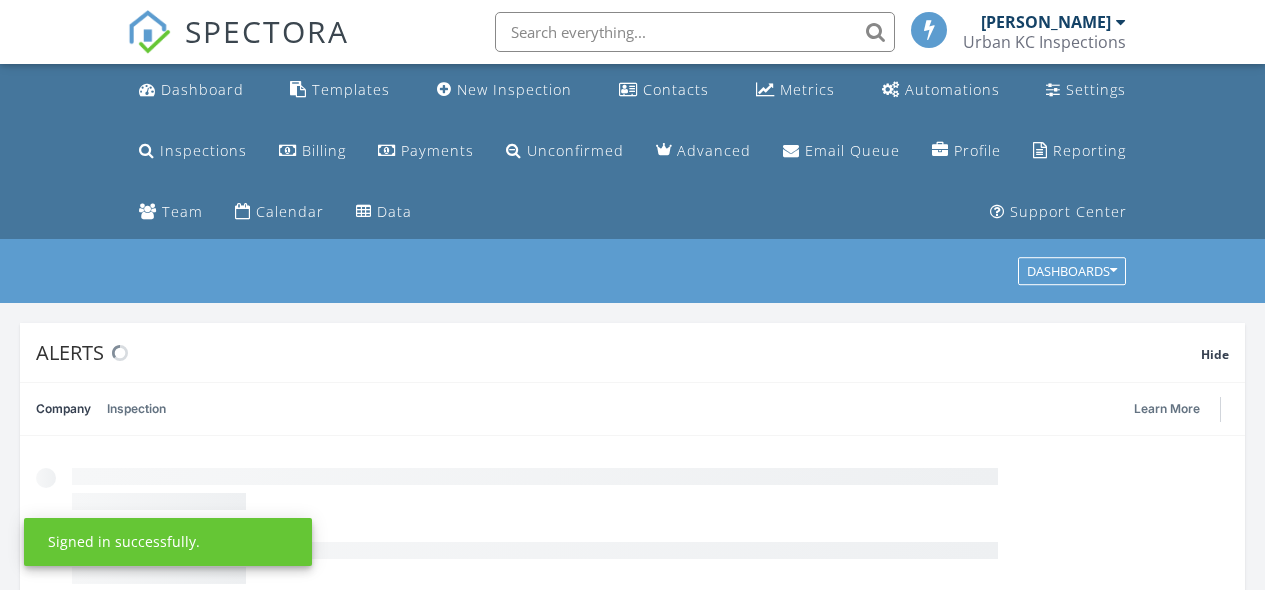 scroll, scrollTop: 0, scrollLeft: 0, axis: both 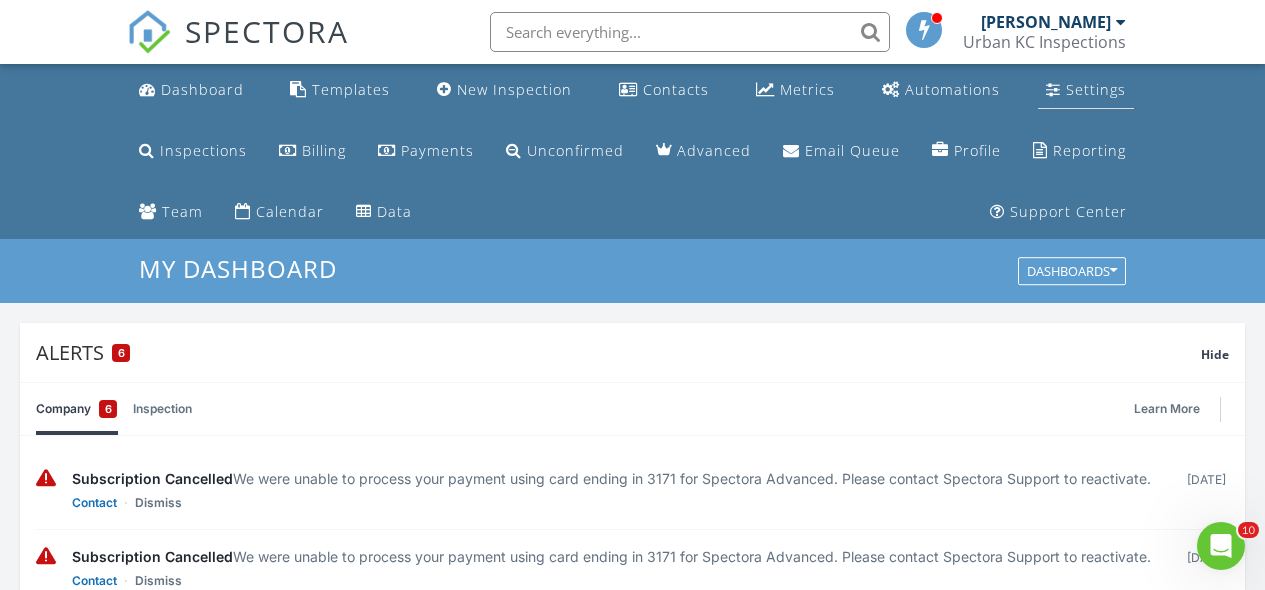 click on "Settings" at bounding box center [1096, 89] 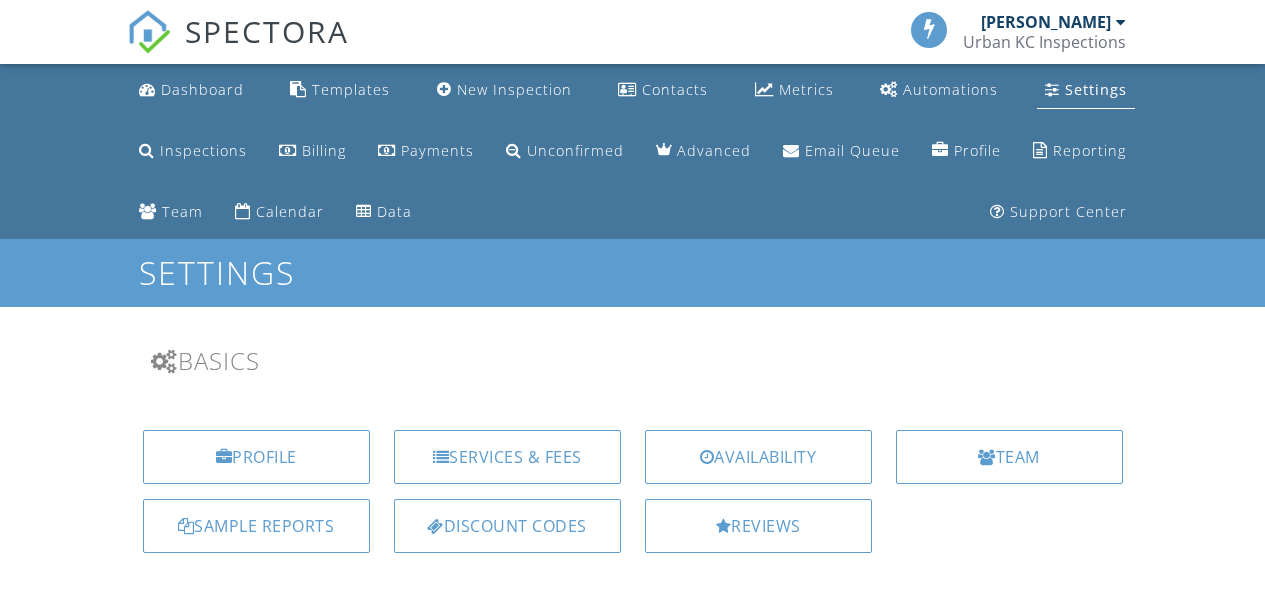 scroll, scrollTop: 0, scrollLeft: 0, axis: both 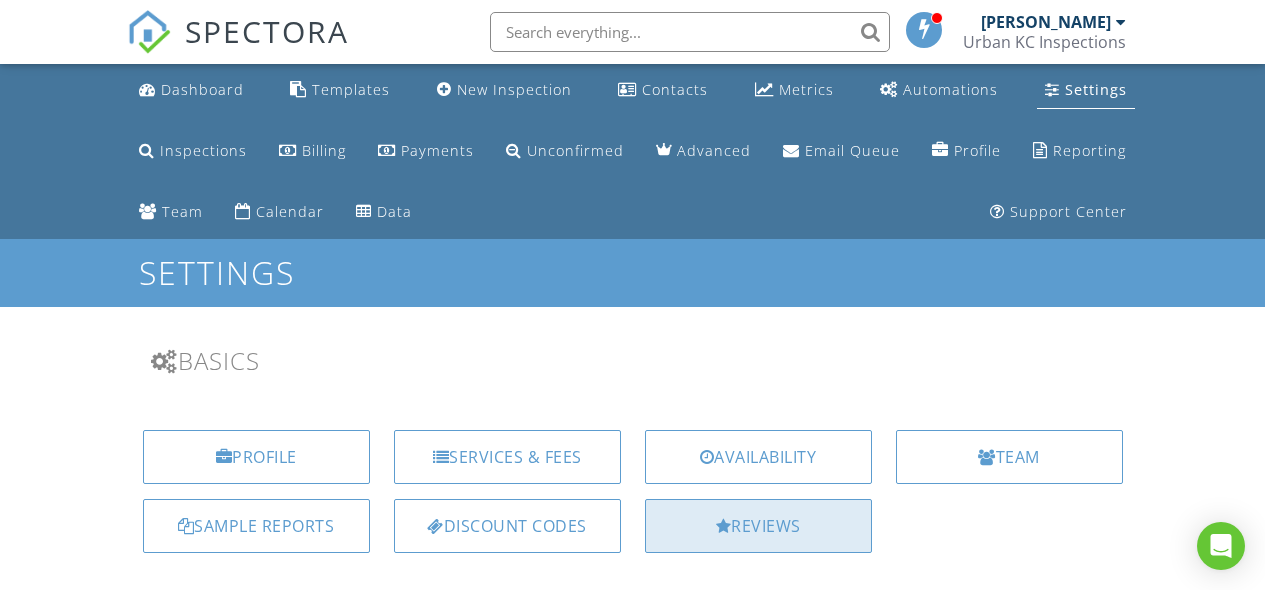 click on "Reviews" at bounding box center [758, 526] 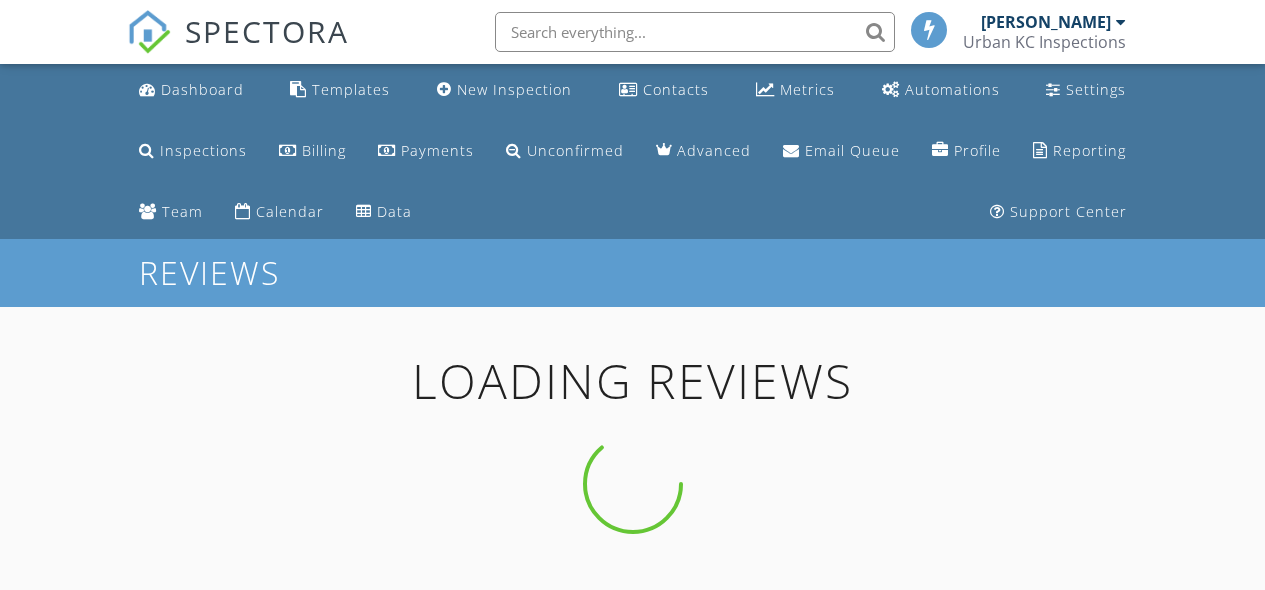 scroll, scrollTop: 4, scrollLeft: 0, axis: vertical 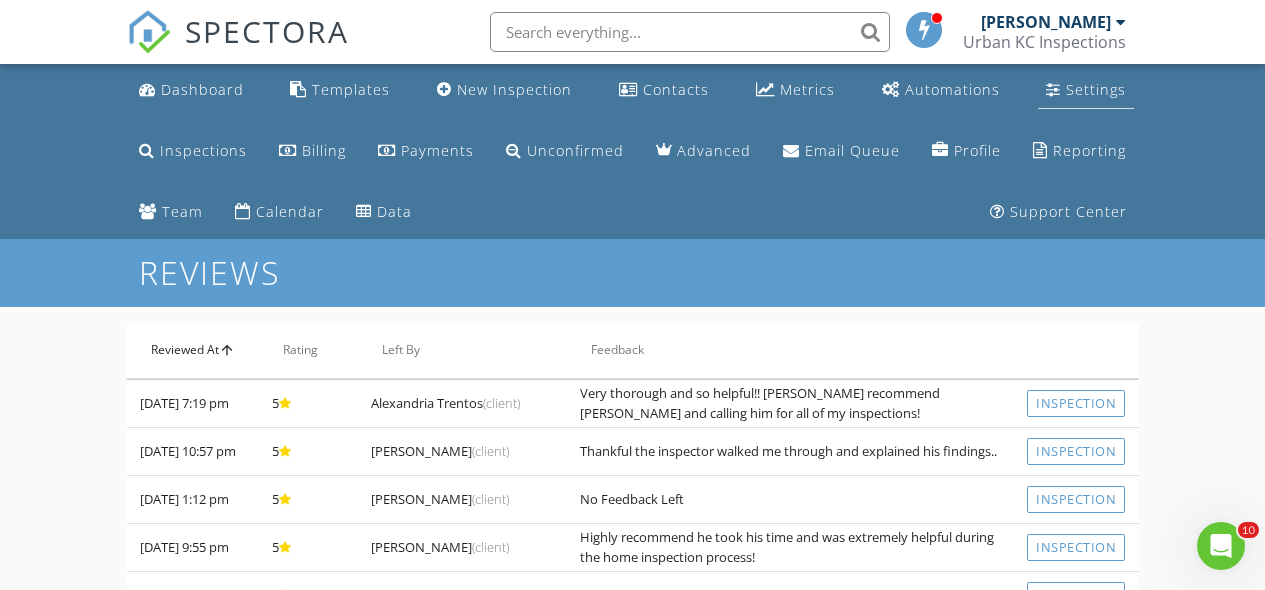 click on "Settings" at bounding box center [1086, 90] 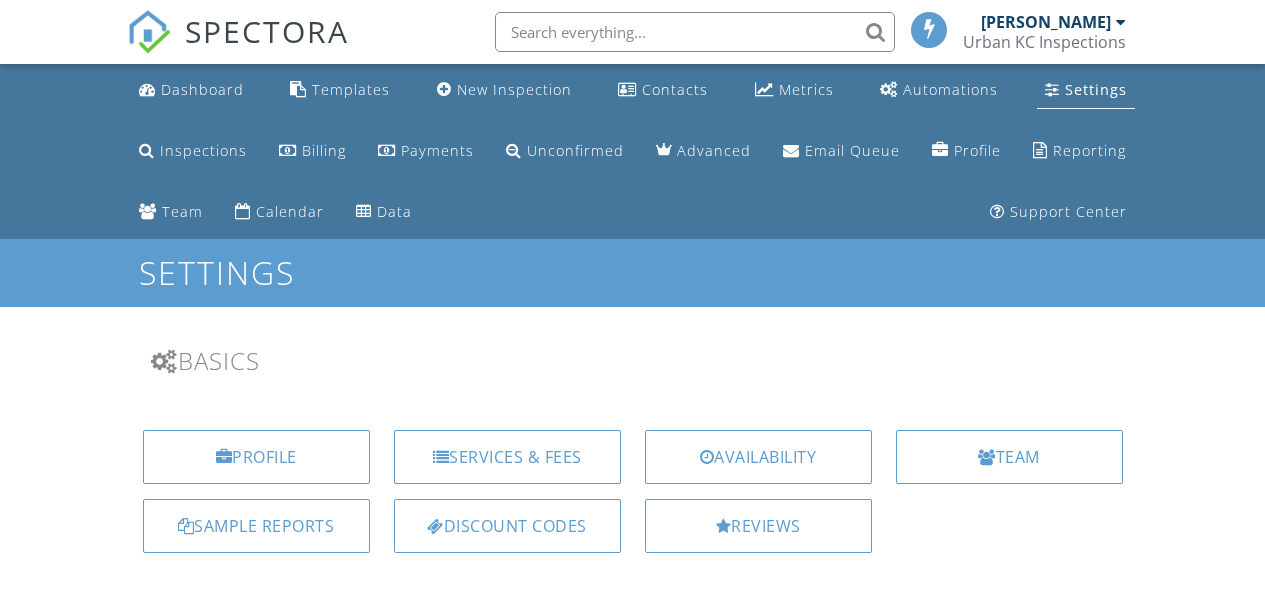 scroll, scrollTop: 0, scrollLeft: 0, axis: both 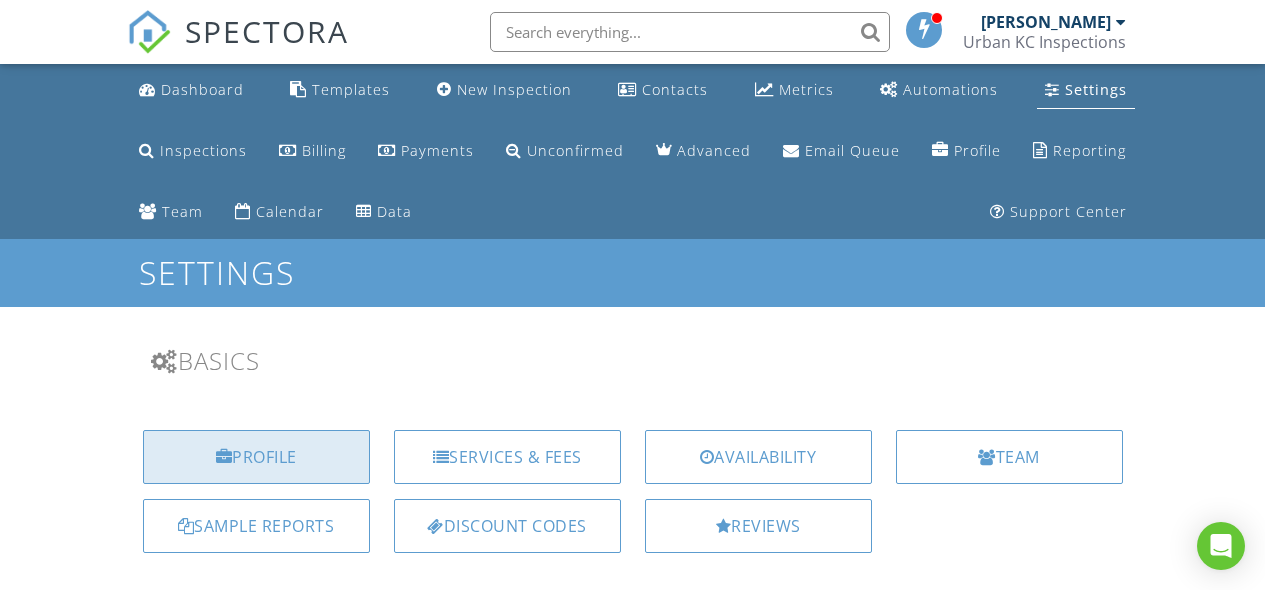 click on "Profile" at bounding box center [256, 457] 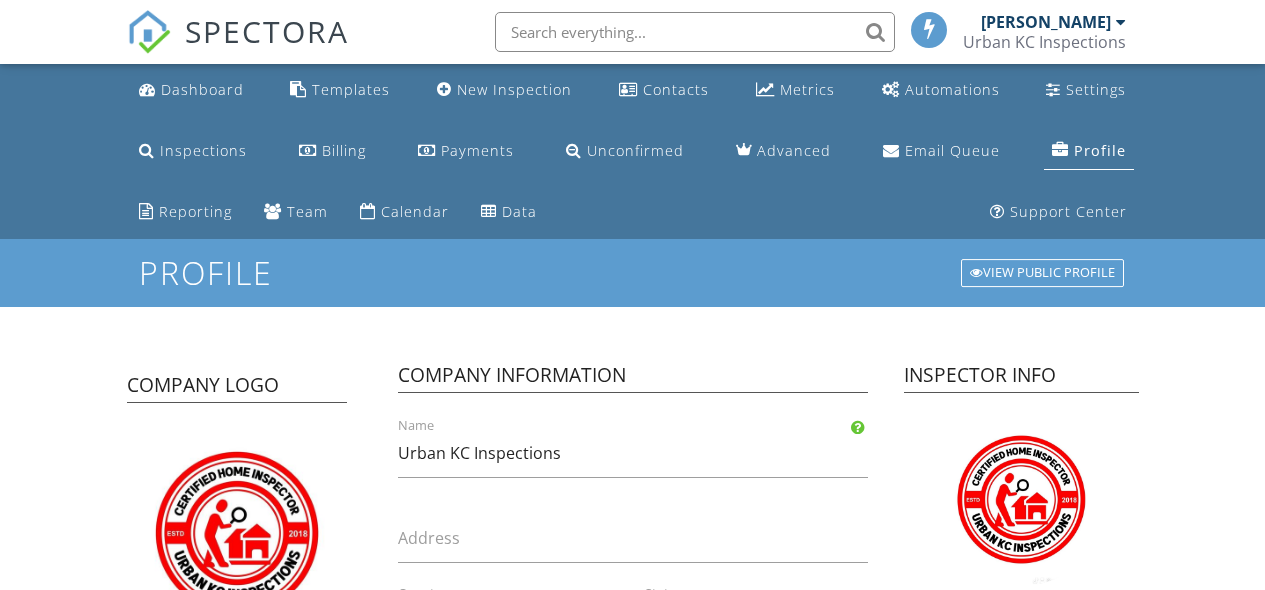 scroll, scrollTop: 0, scrollLeft: 0, axis: both 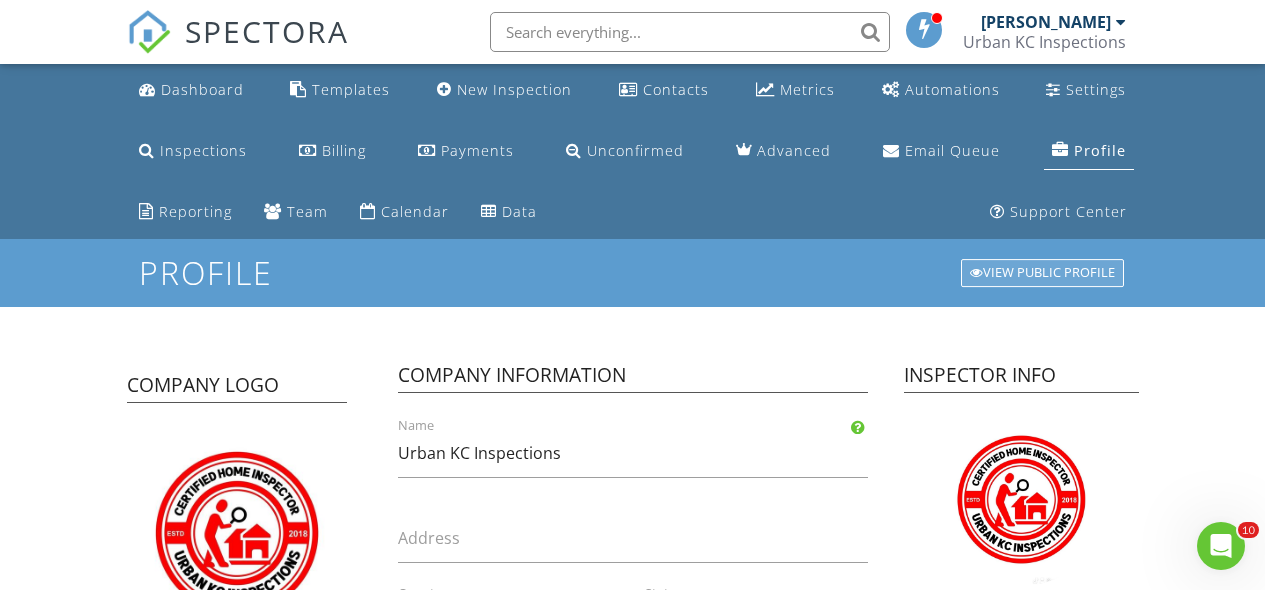 click on "View Public Profile" at bounding box center [1042, 273] 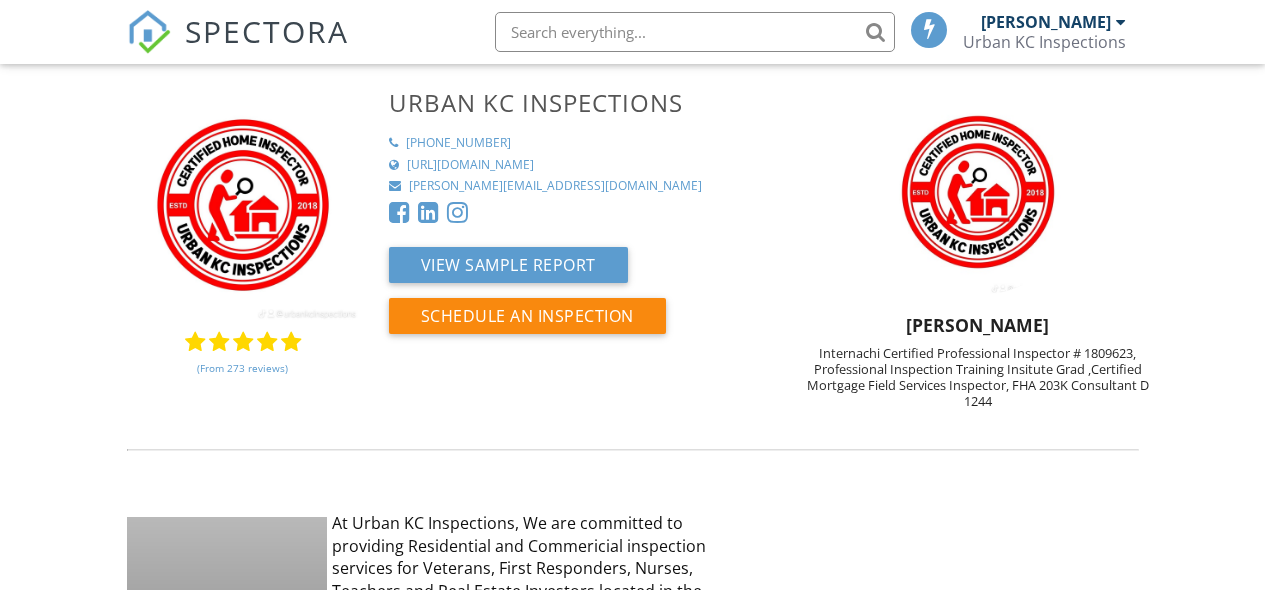 scroll, scrollTop: 0, scrollLeft: 0, axis: both 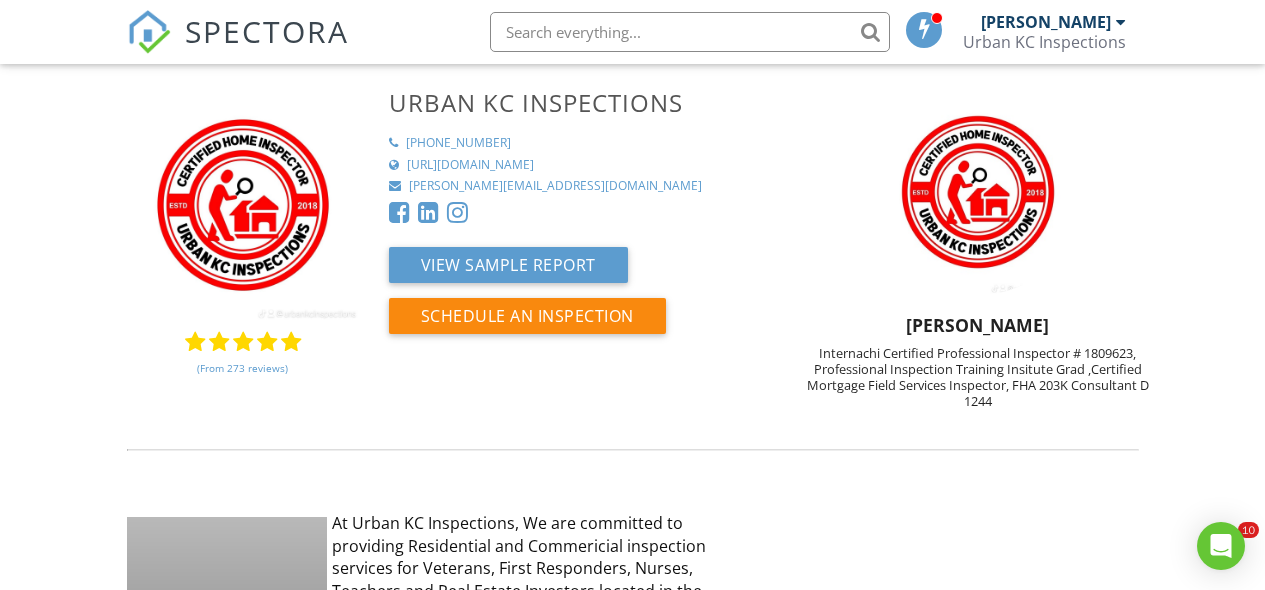 click on "(From 273 reviews)" at bounding box center (242, 368) 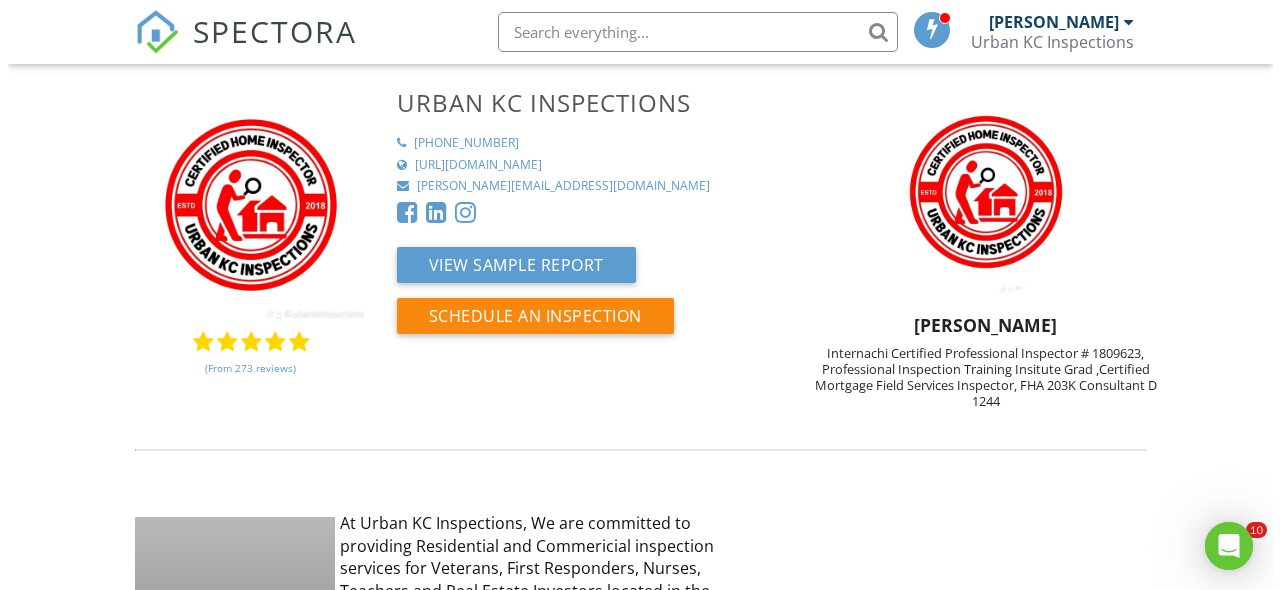scroll, scrollTop: 0, scrollLeft: 0, axis: both 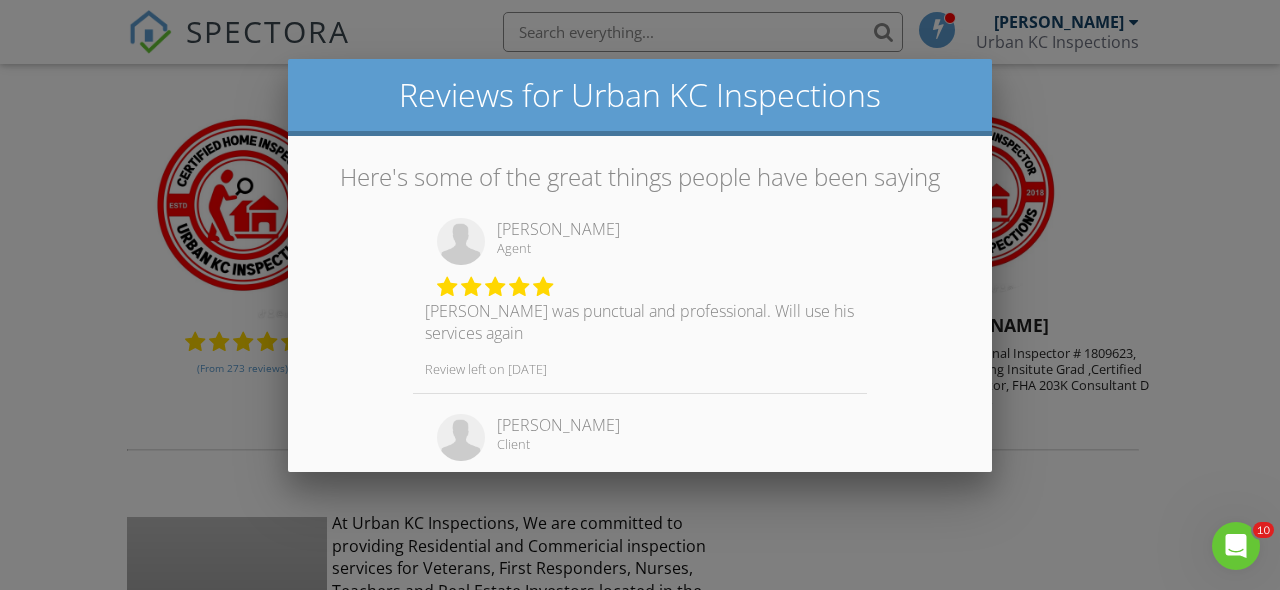 click at bounding box center [640, 269] 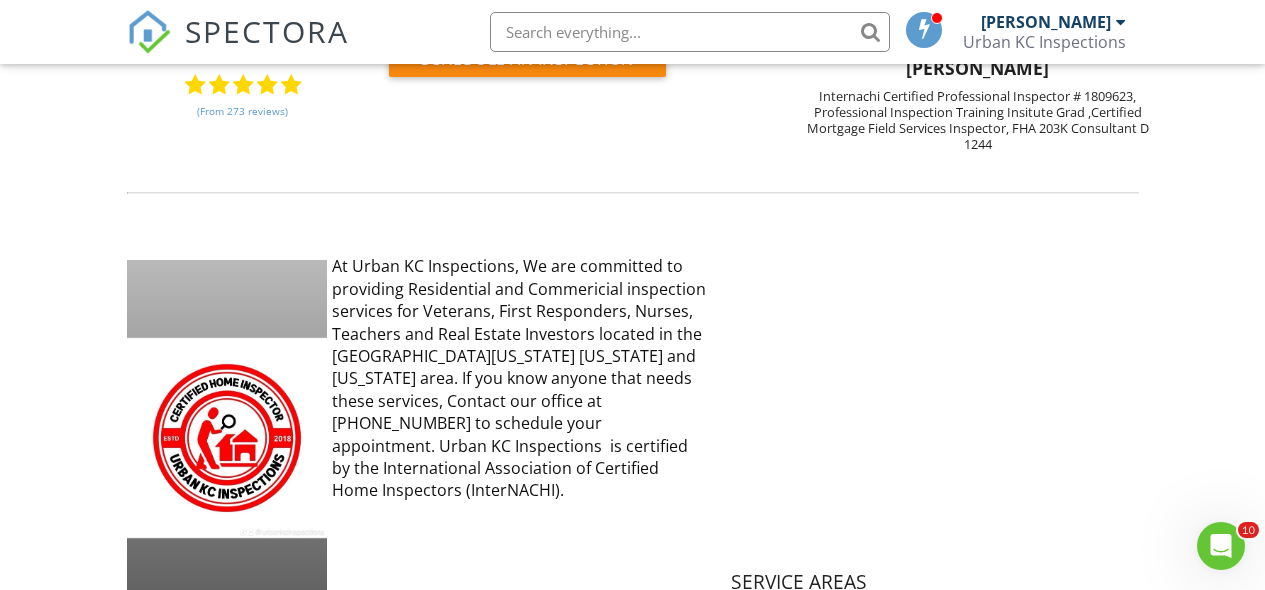 scroll, scrollTop: 0, scrollLeft: 0, axis: both 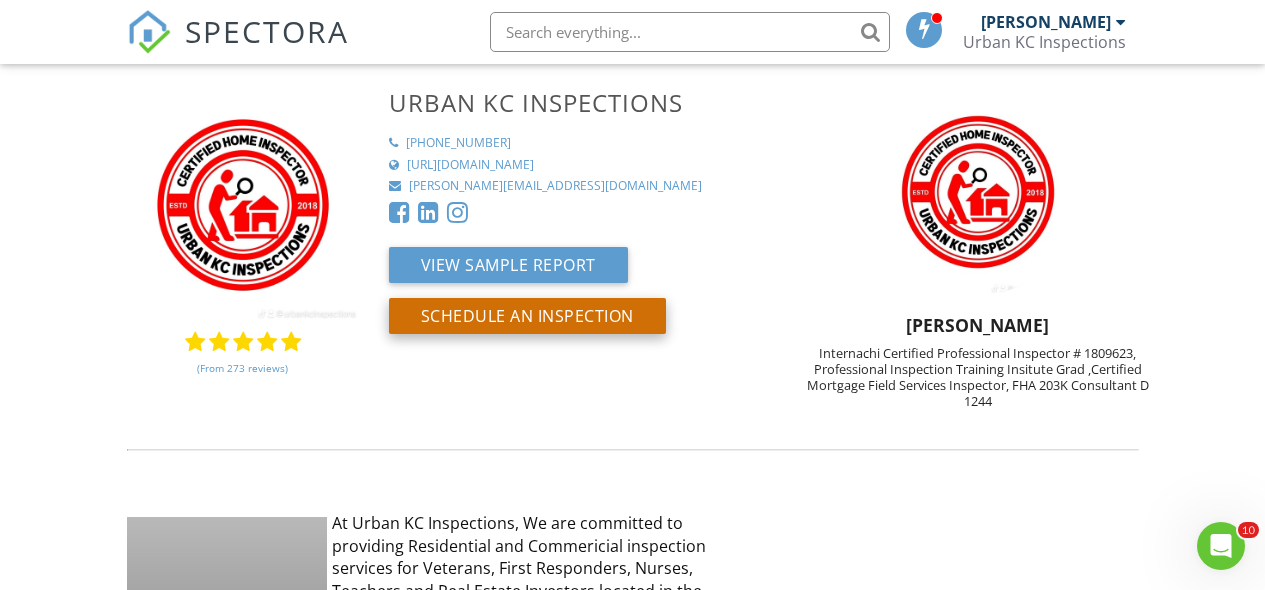 click on "Schedule an Inspection" at bounding box center [527, 316] 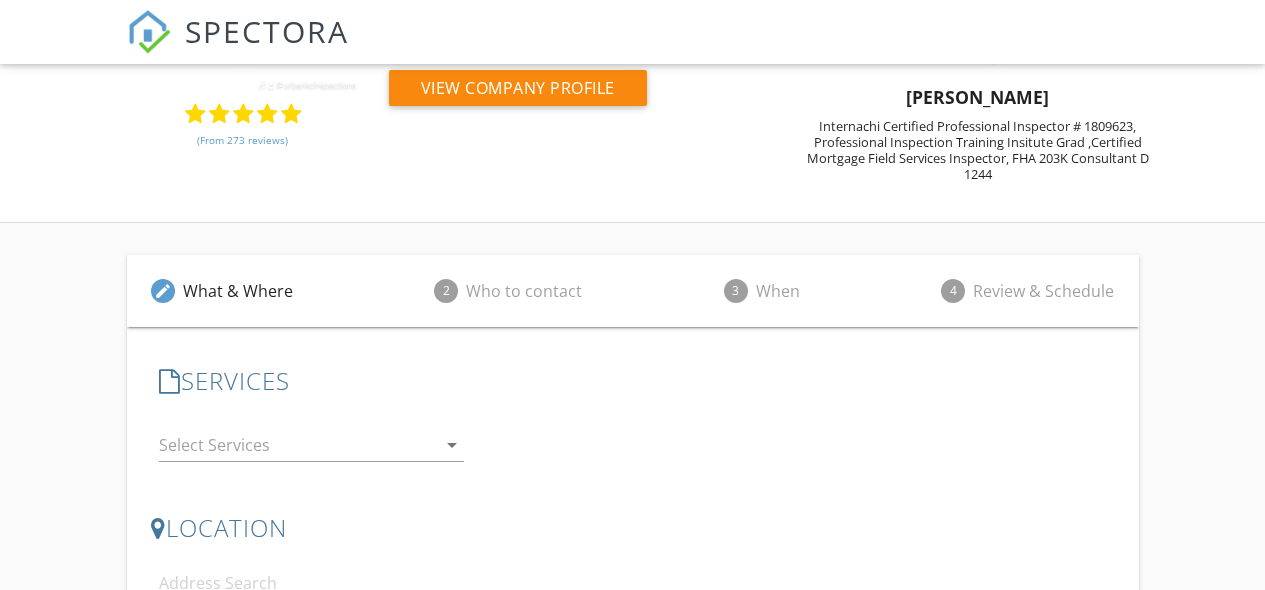scroll, scrollTop: 0, scrollLeft: 0, axis: both 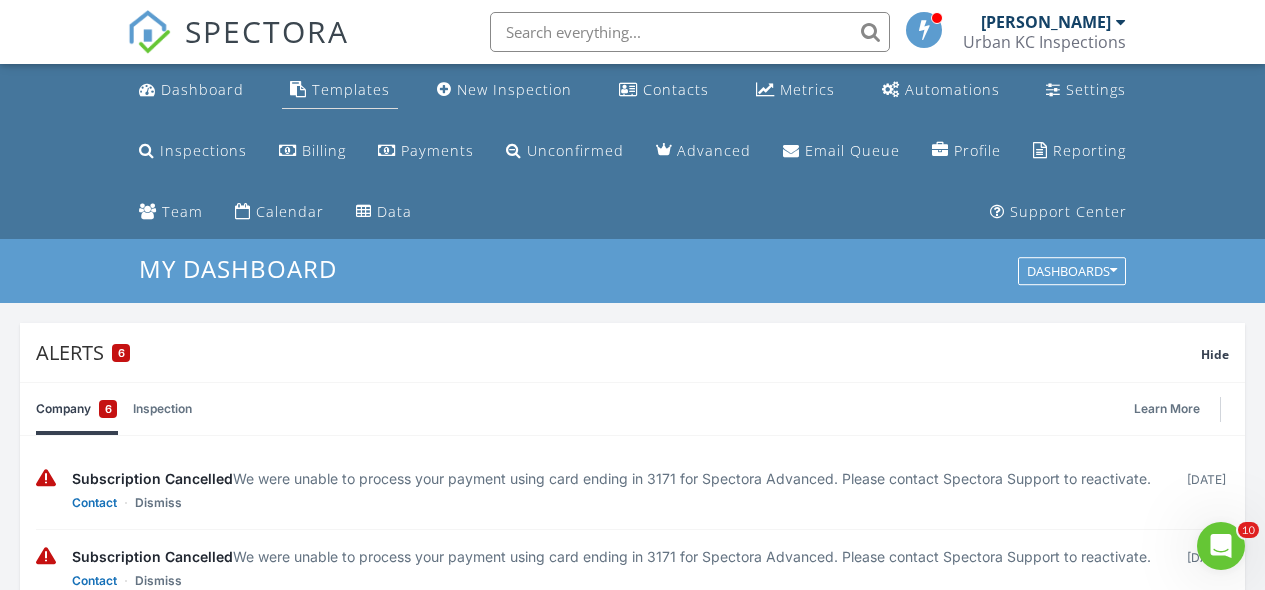 click on "Templates" at bounding box center [351, 89] 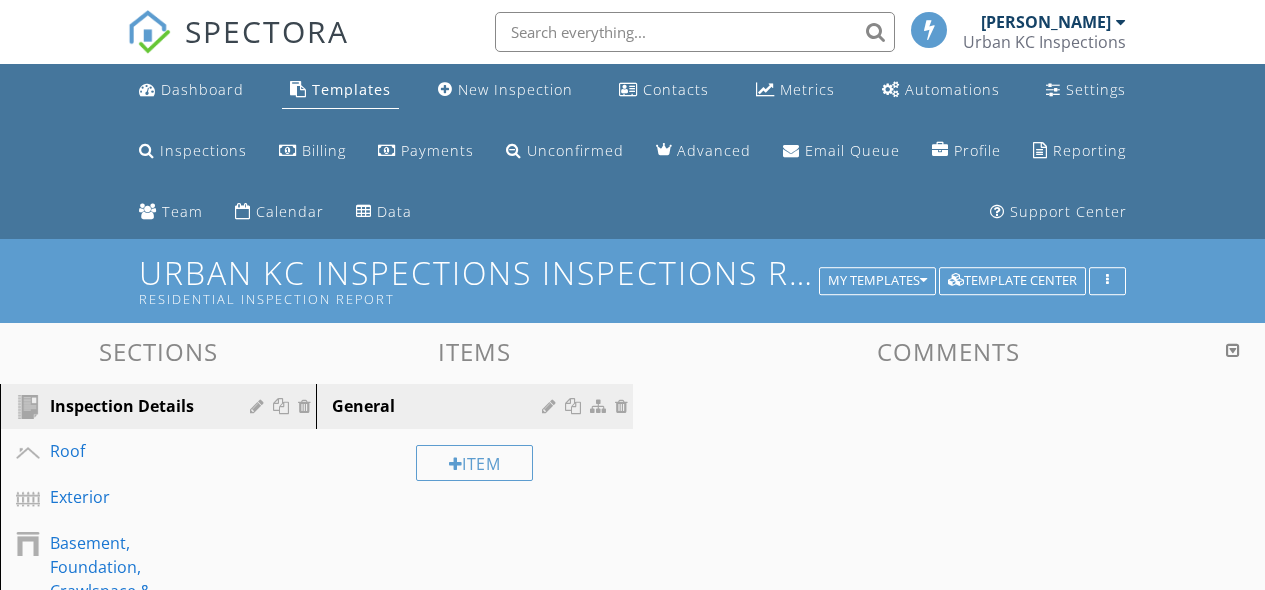 scroll, scrollTop: 0, scrollLeft: 0, axis: both 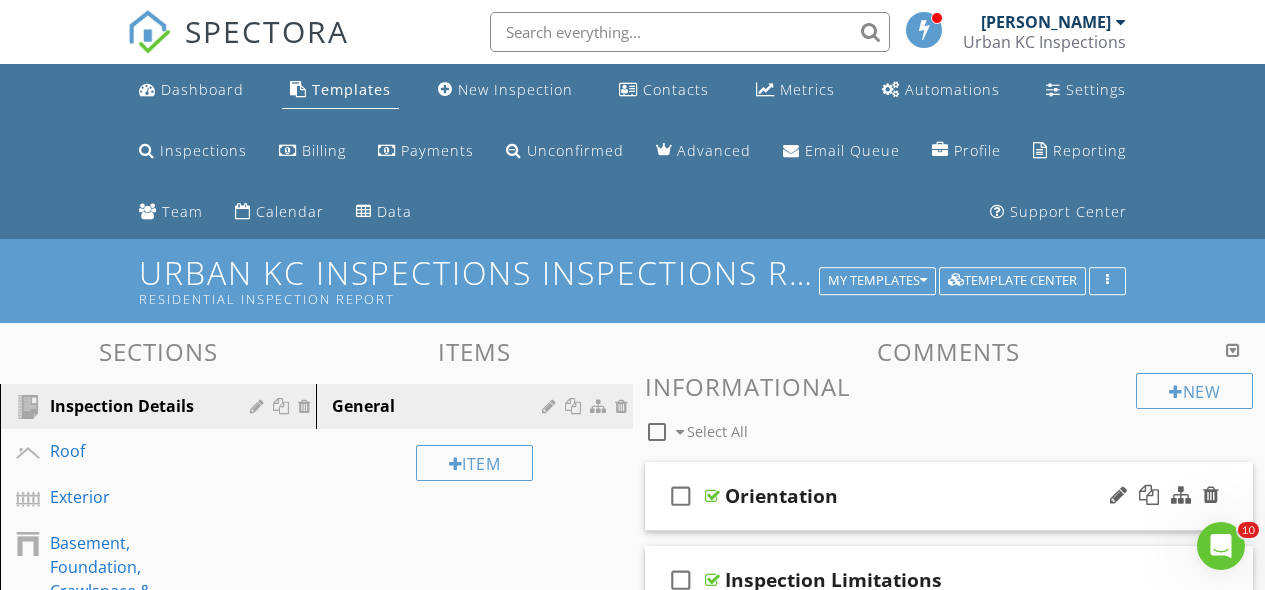 click on "Orientation" at bounding box center (781, 496) 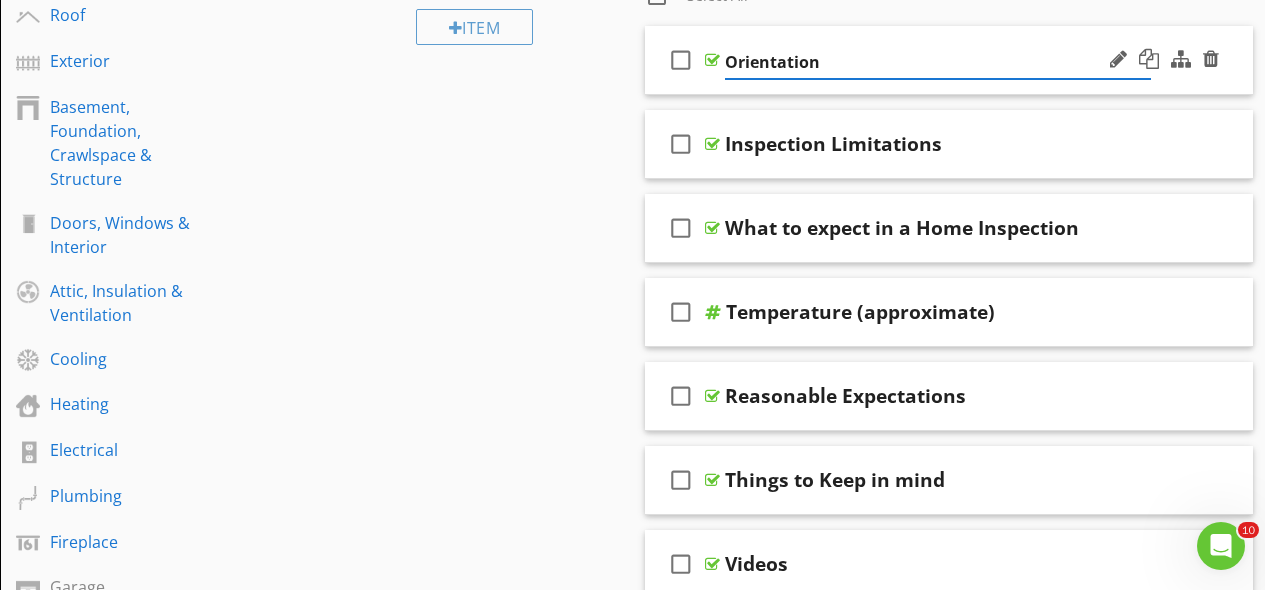 scroll, scrollTop: 280, scrollLeft: 0, axis: vertical 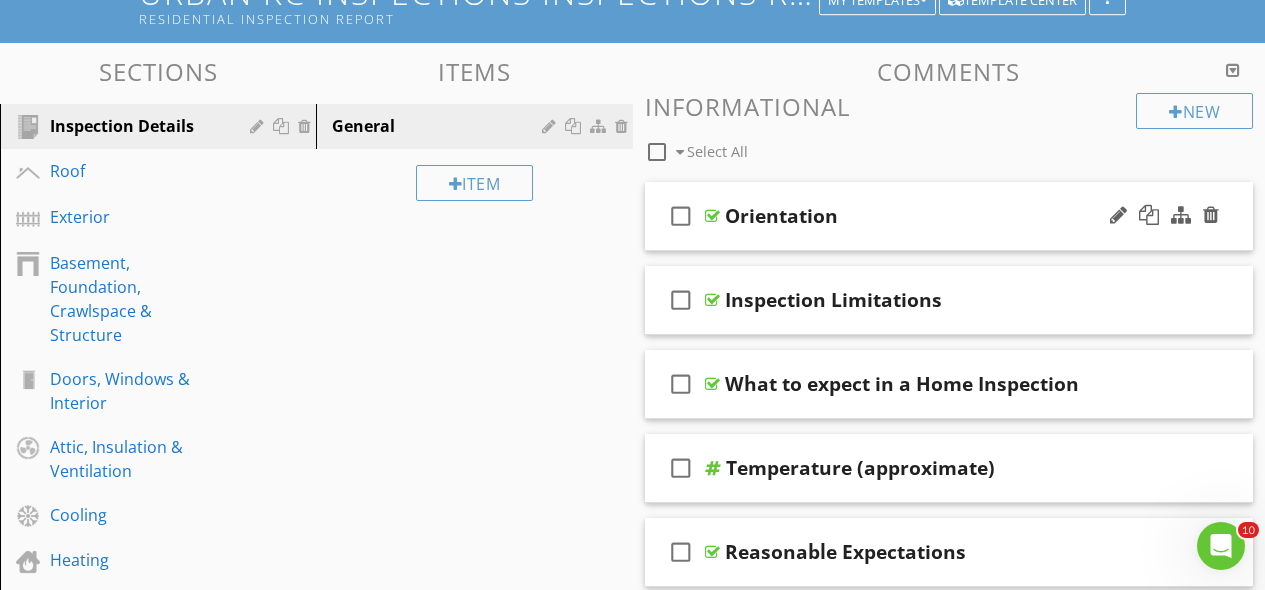 click at bounding box center (1164, 216) 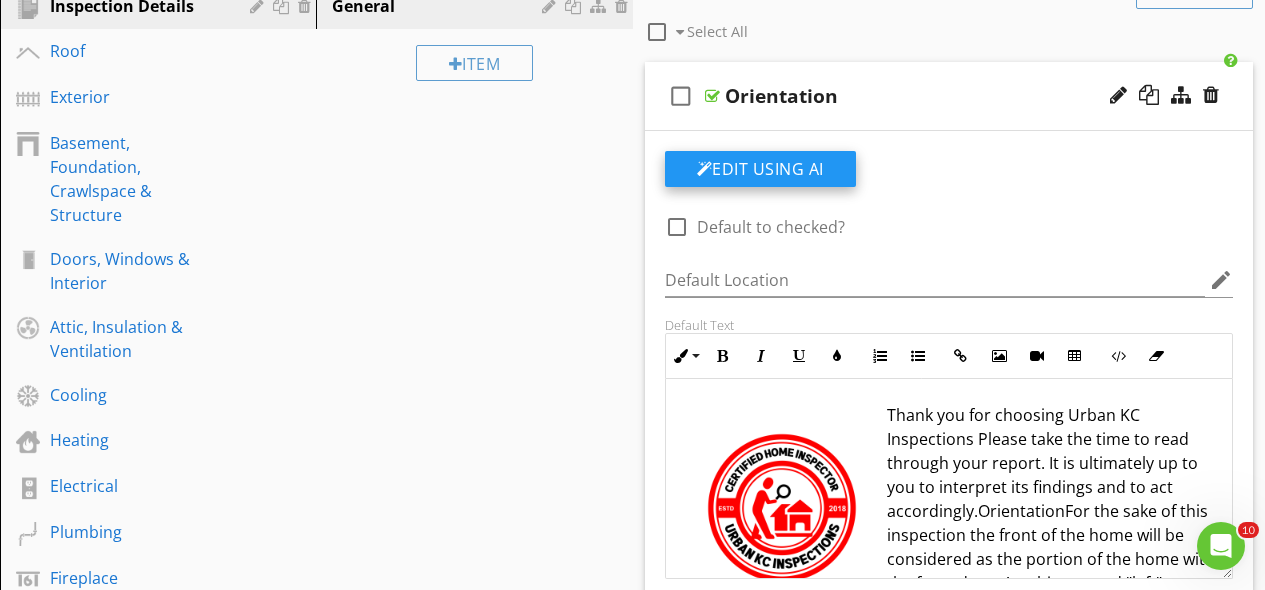 scroll, scrollTop: 476, scrollLeft: 0, axis: vertical 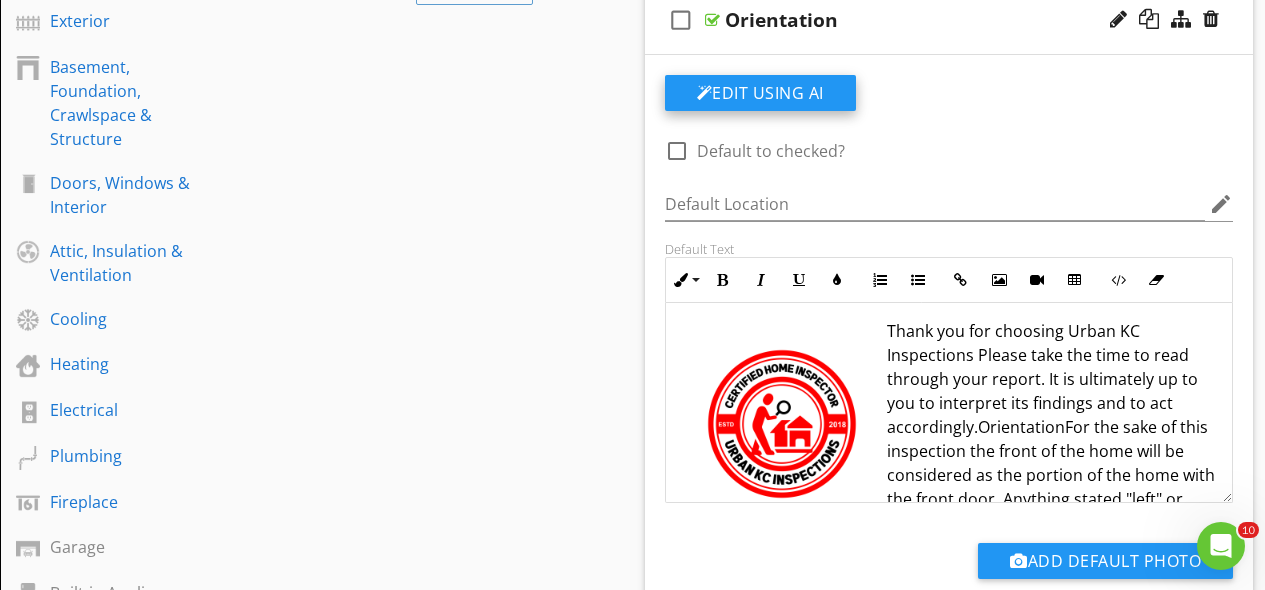 click on "Edit Using AI" at bounding box center [760, 93] 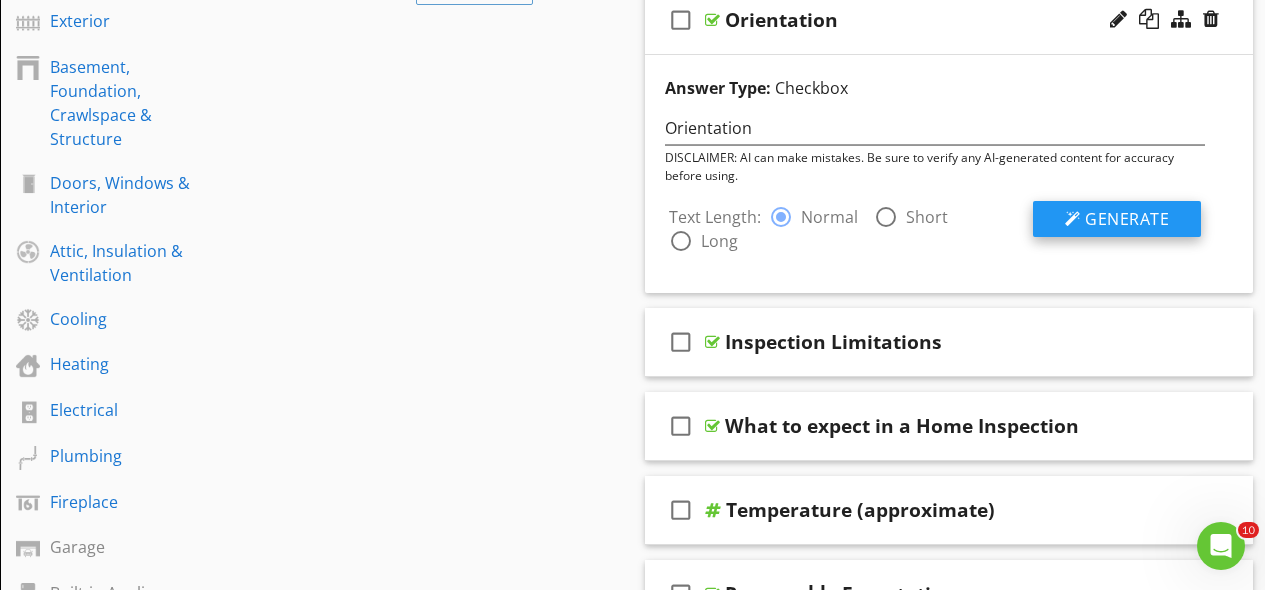click on "Generate" at bounding box center [1117, 219] 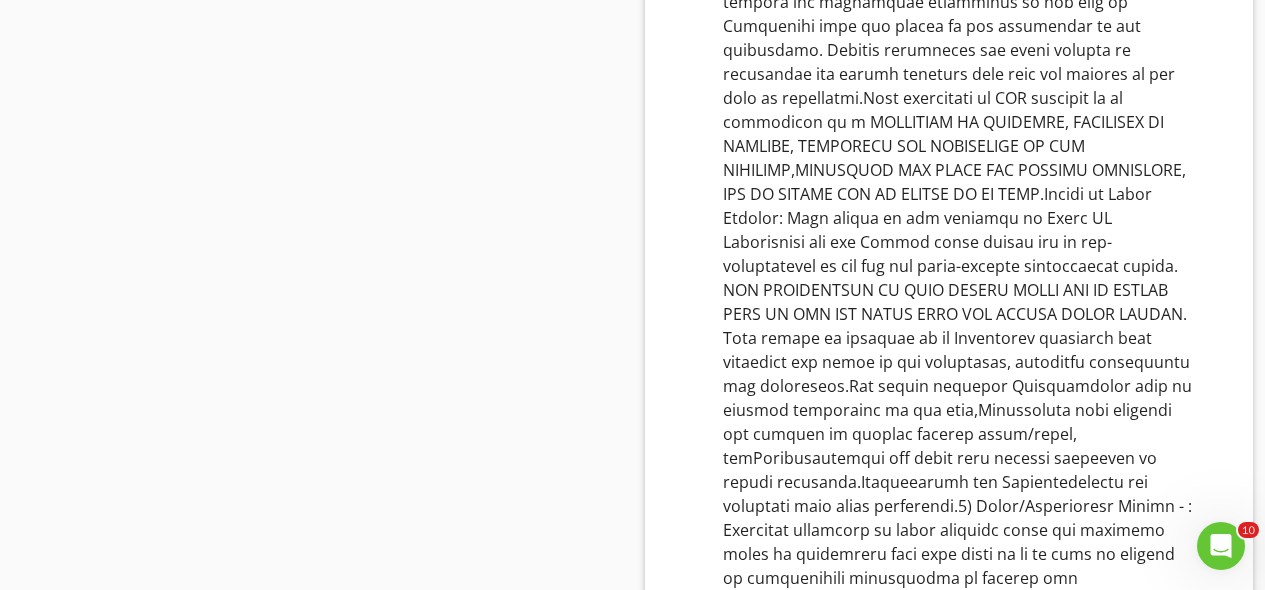 scroll, scrollTop: 2458, scrollLeft: 0, axis: vertical 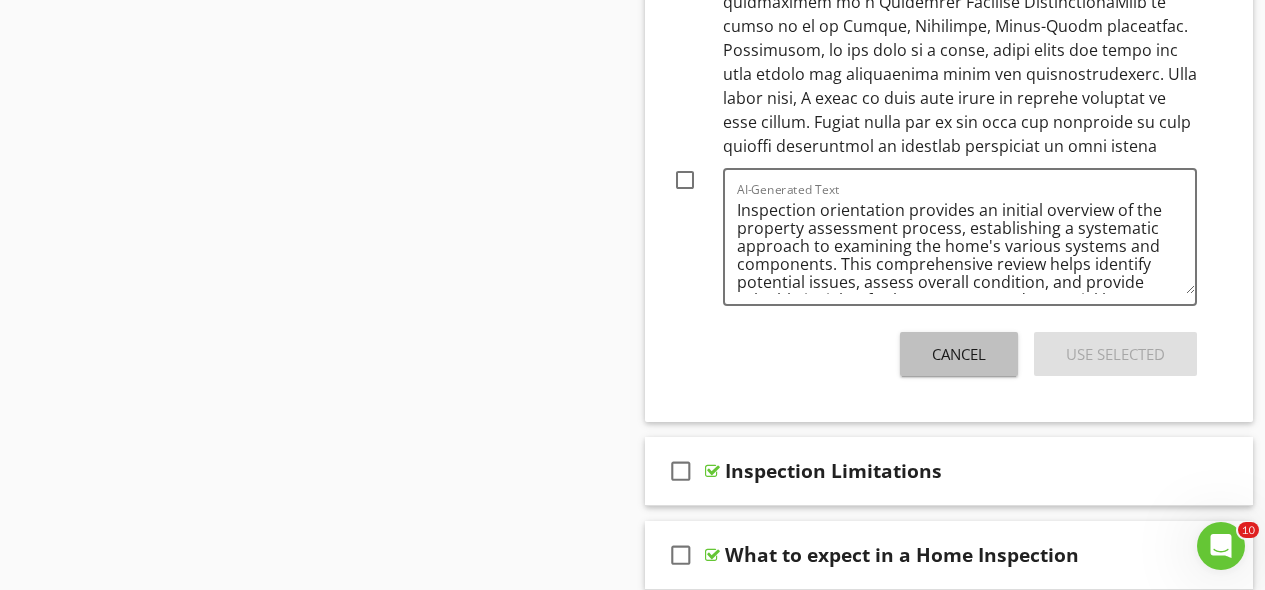 click on "Cancel" at bounding box center [959, 354] 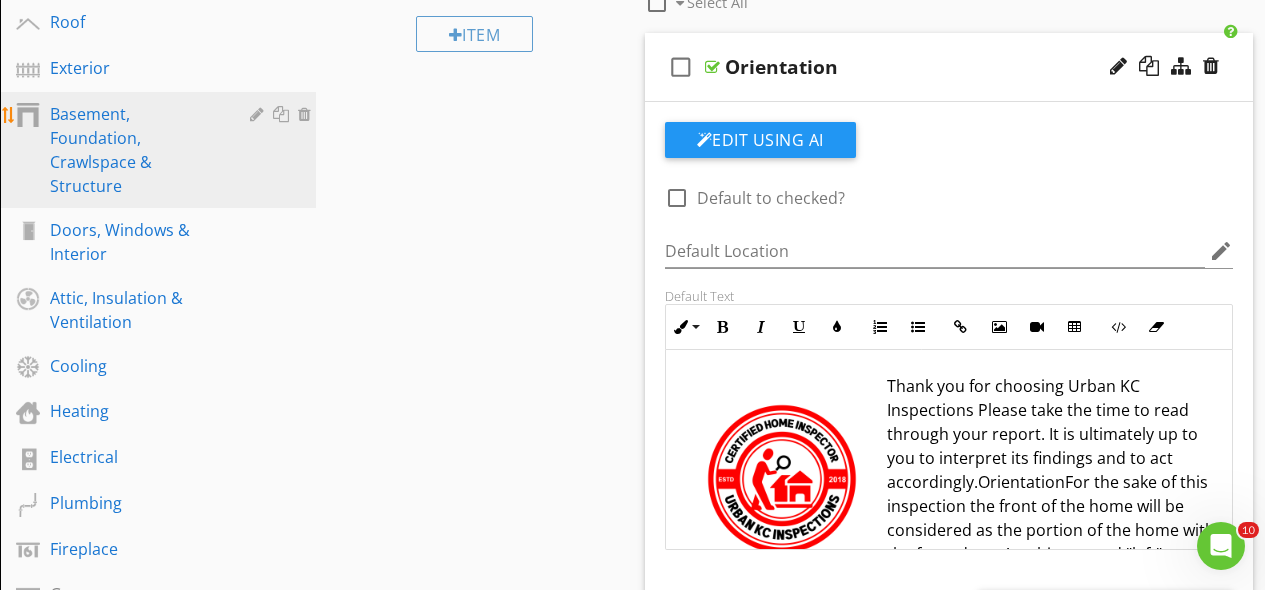 scroll, scrollTop: 351, scrollLeft: 0, axis: vertical 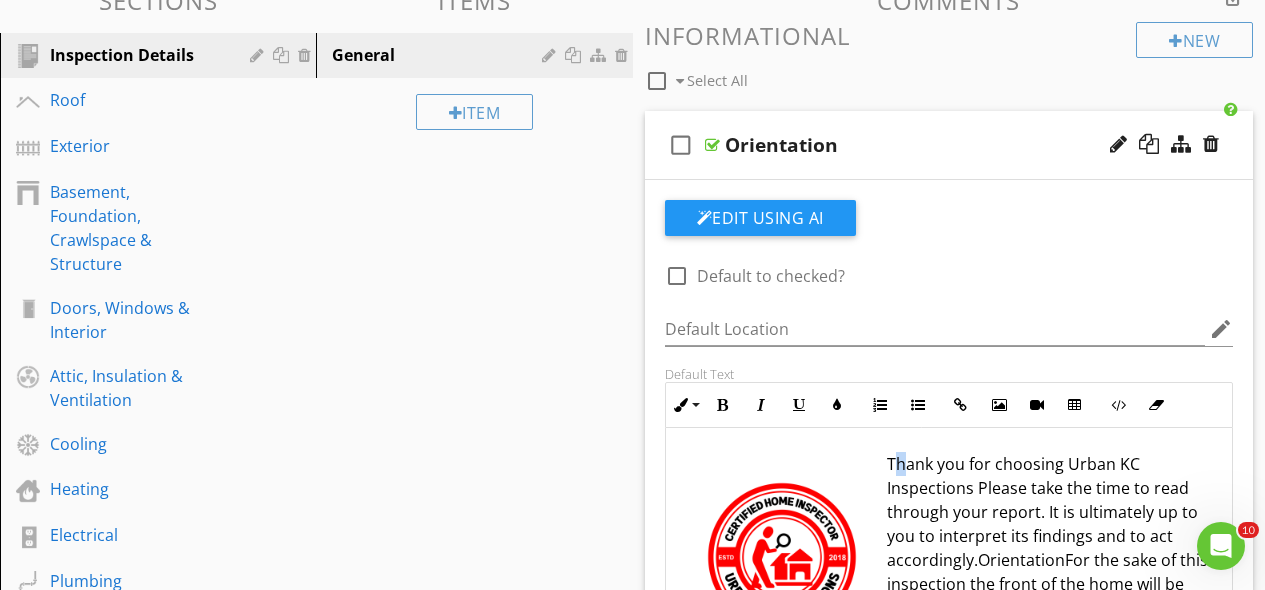 click on "Thank you for choosing Urban KC Inspections Please take the time to read through your report. It is ultimately up to you to interpret its findings and to act accordingly.OrientationFor the sake of this inspection the front of the home will be considered as the portion of the home with the front door. Anything stated "left" or "right" will be as if you were facing the front door. Urban KC Inspections makes every effort to perform all inspections in substantial compliance with the Standards of Practice of the International Association of Certified Home Inspectors (InterNACHI). [DOMAIN_NAME][URL]. As such, we inspect the readily accessible, visually observable, installed systems and components of a home. While every effort is made to identify and report all current or potential issues with a home, please understand that there are simply areas that cannot be seen- such as within the wall structure, nor can we predict future conditions, or determine if latent or" at bounding box center [949, 1376] 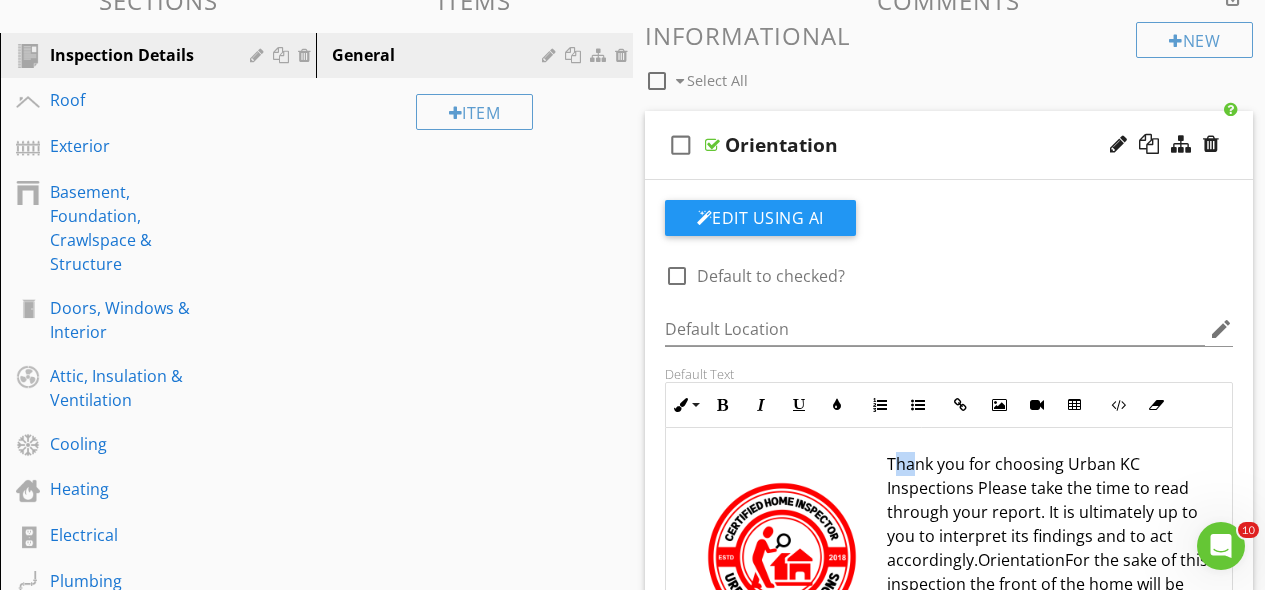 click on "Thank you for choosing Urban KC Inspections Please take the time to read through your report. It is ultimately up to you to interpret its findings and to act accordingly.OrientationFor the sake of this inspection the front of the home will be considered as the portion of the home with the front door. Anything stated "left" or "right" will be as if you were facing the front door. Urban KC Inspections makes every effort to perform all inspections in substantial compliance with the Standards of Practice of the International Association of Certified Home Inspectors (InterNACHI). [DOMAIN_NAME][URL]. As such, we inspect the readily accessible, visually observable, installed systems and components of a home. While every effort is made to identify and report all current or potential issues with a home, please understand that there are simply areas that cannot be seen- such as within the wall structure, nor can we predict future conditions, or determine if latent or" at bounding box center (949, 1376) 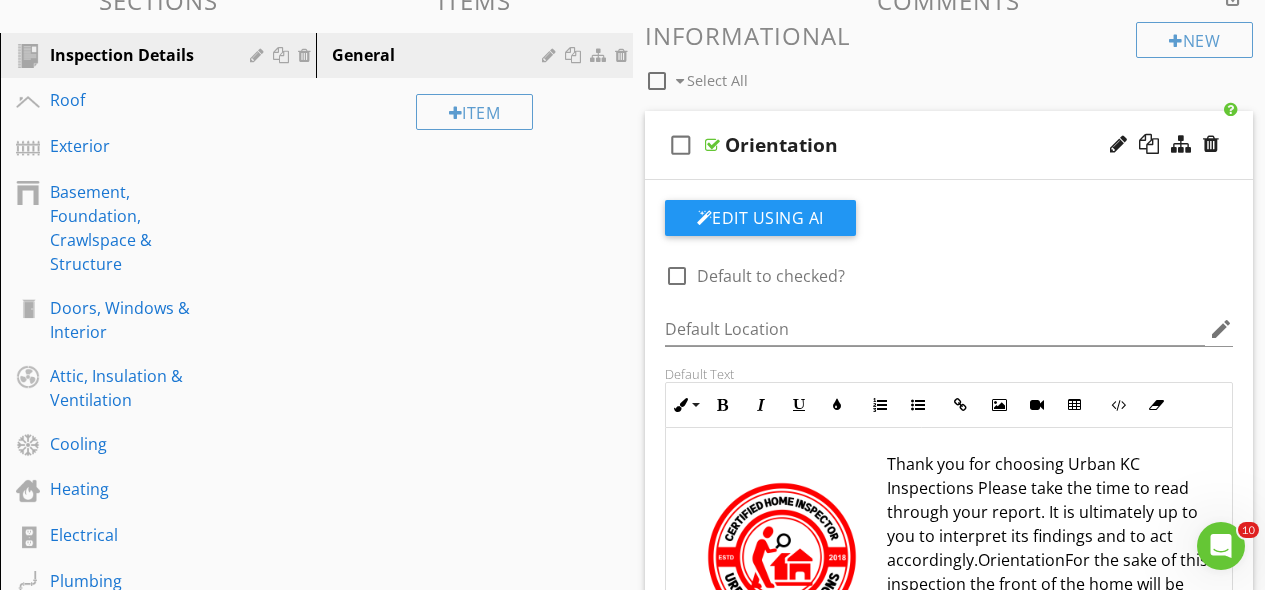 click on "Thank you for choosing Urban KC Inspections Please take the time to read through your report. It is ultimately up to you to interpret its findings and to act accordingly.OrientationFor the sake of this inspection the front of the home will be considered as the portion of the home with the front door. Anything stated "left" or "right" will be as if you were facing the front door. Urban KC Inspections makes every effort to perform all inspections in substantial compliance with the Standards of Practice of the International Association of Certified Home Inspectors (InterNACHI). [DOMAIN_NAME][URL]. As such, we inspect the readily accessible, visually observable, installed systems and components of a home. While every effort is made to identify and report all current or potential issues with a home, please understand that there are simply areas that cannot be seen- such as within the wall structure, nor can we predict future conditions, or determine if latent or" at bounding box center [949, 1376] 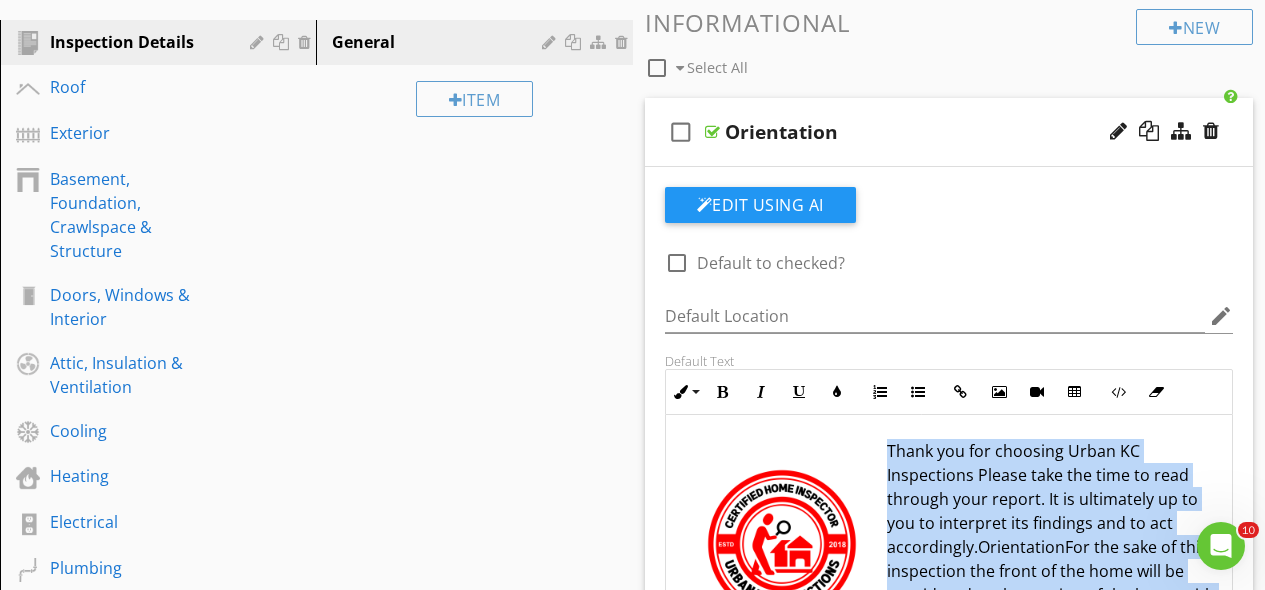 scroll, scrollTop: 384, scrollLeft: 0, axis: vertical 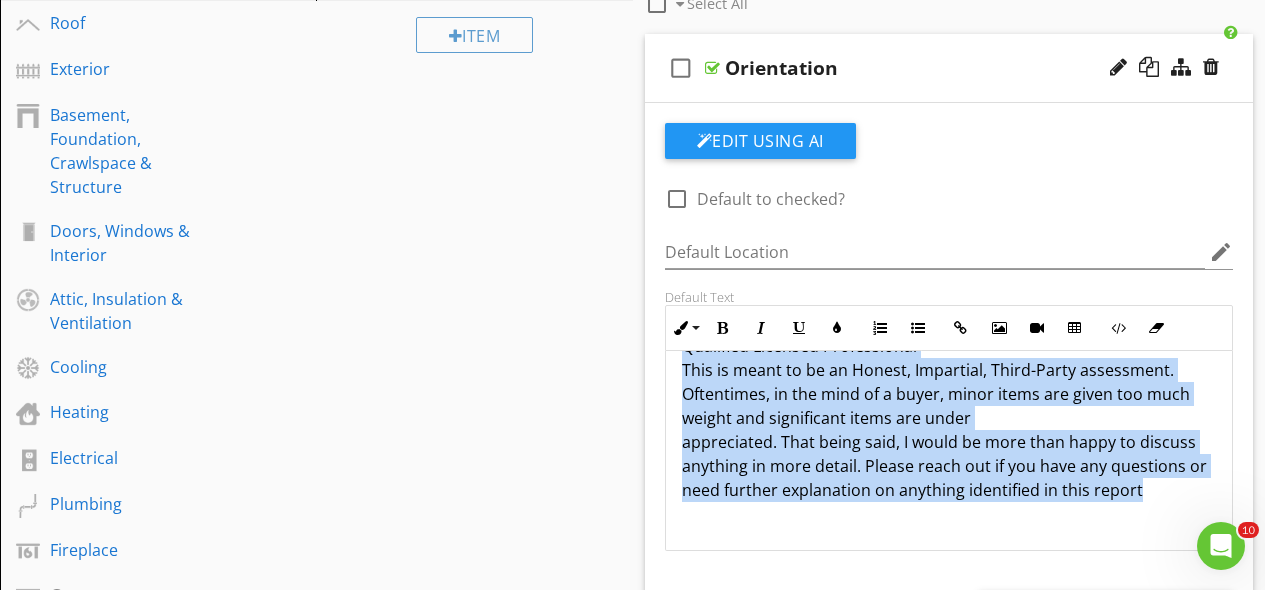 drag, startPoint x: 890, startPoint y: 459, endPoint x: 1048, endPoint y: 464, distance: 158.0791 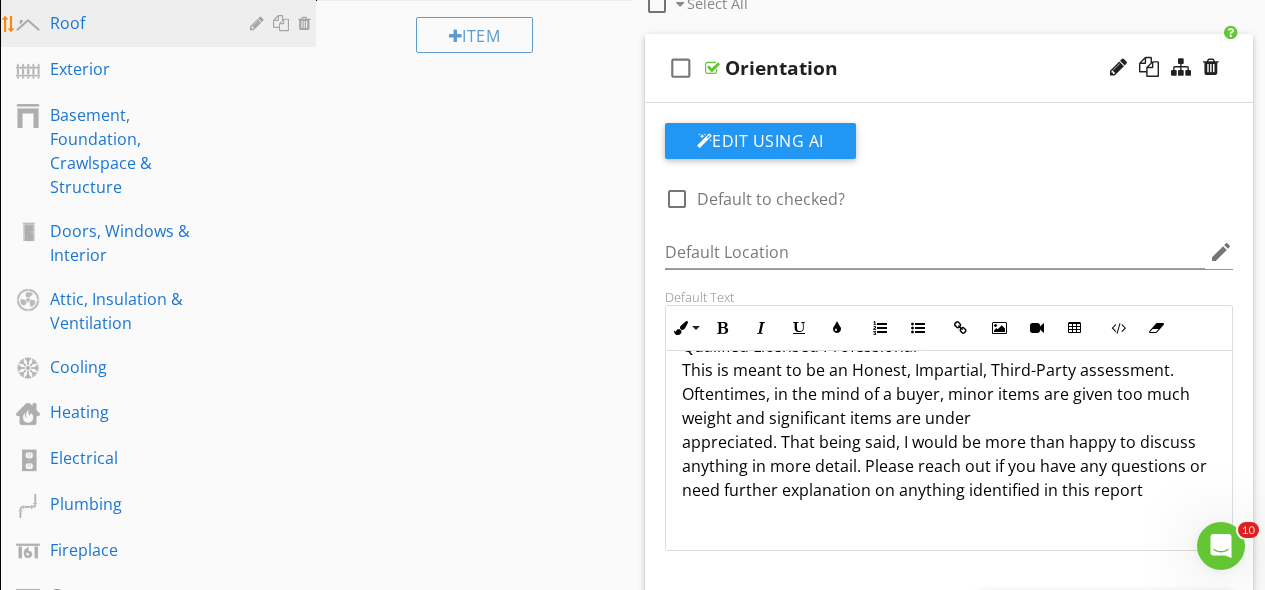 click on "Roof" at bounding box center [173, 24] 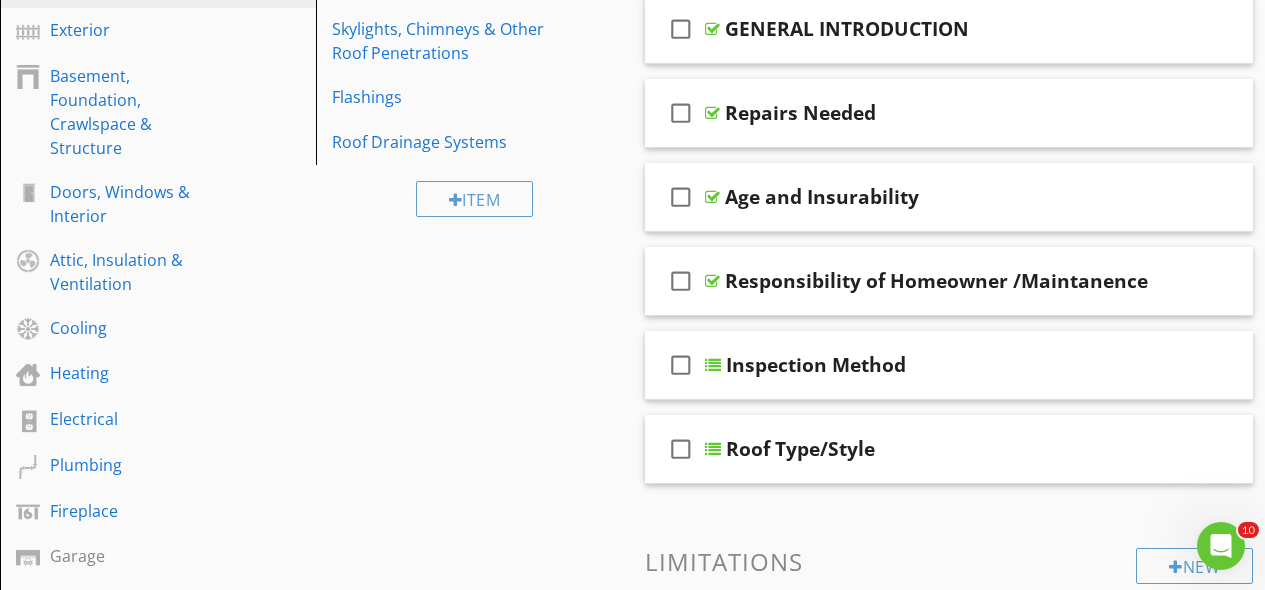 scroll, scrollTop: 348, scrollLeft: 0, axis: vertical 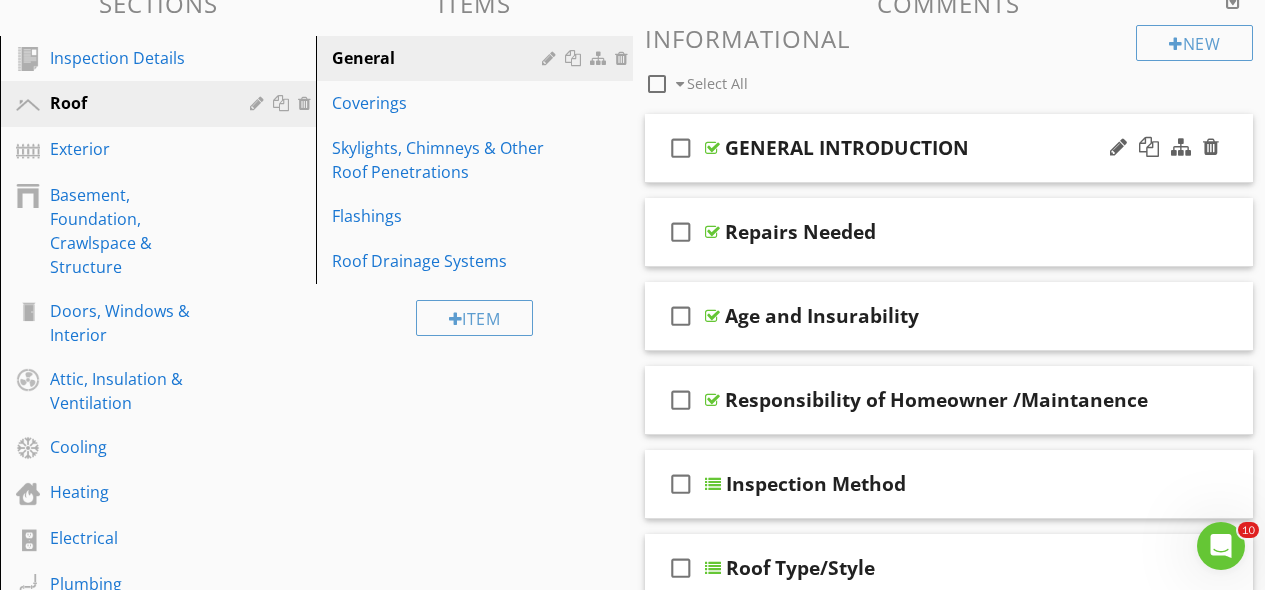 click on "check_box_outline_blank
GENERAL INTRODUCTION" at bounding box center (949, 148) 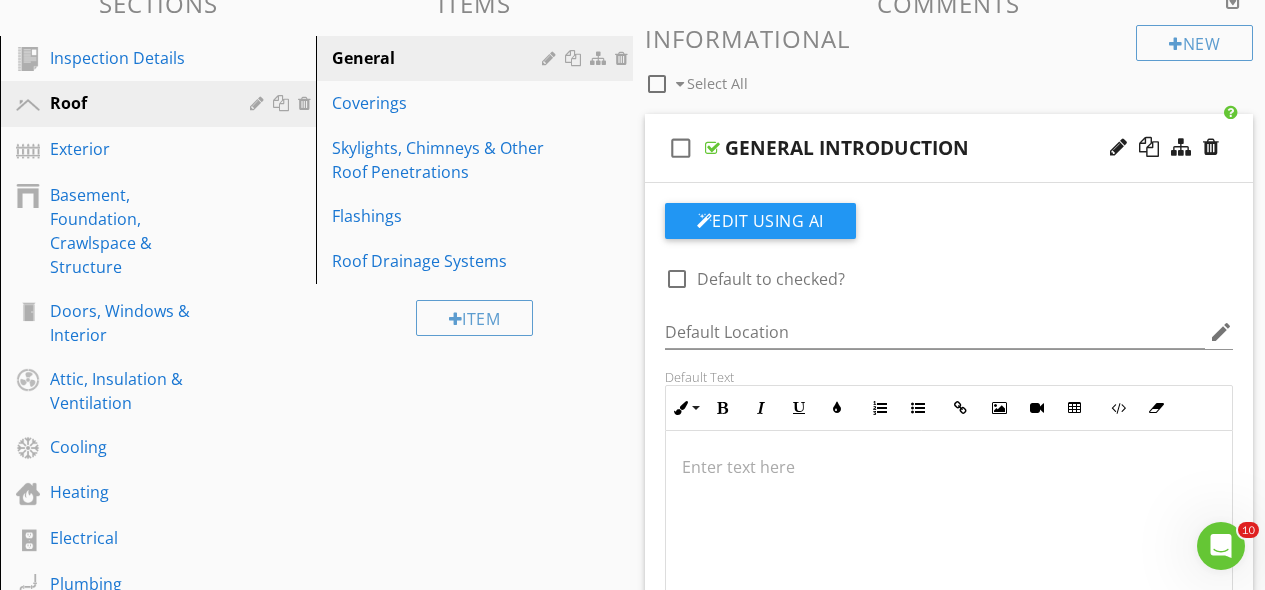 click on "check_box_outline_blank     Select All" at bounding box center (891, 79) 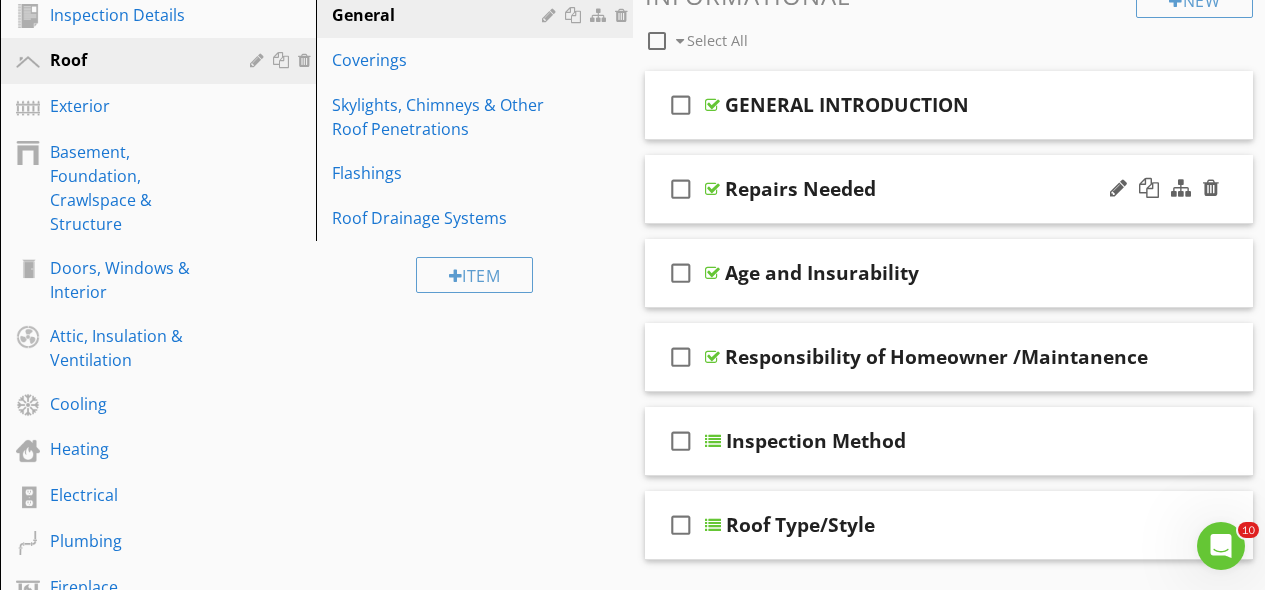 scroll, scrollTop: 395, scrollLeft: 0, axis: vertical 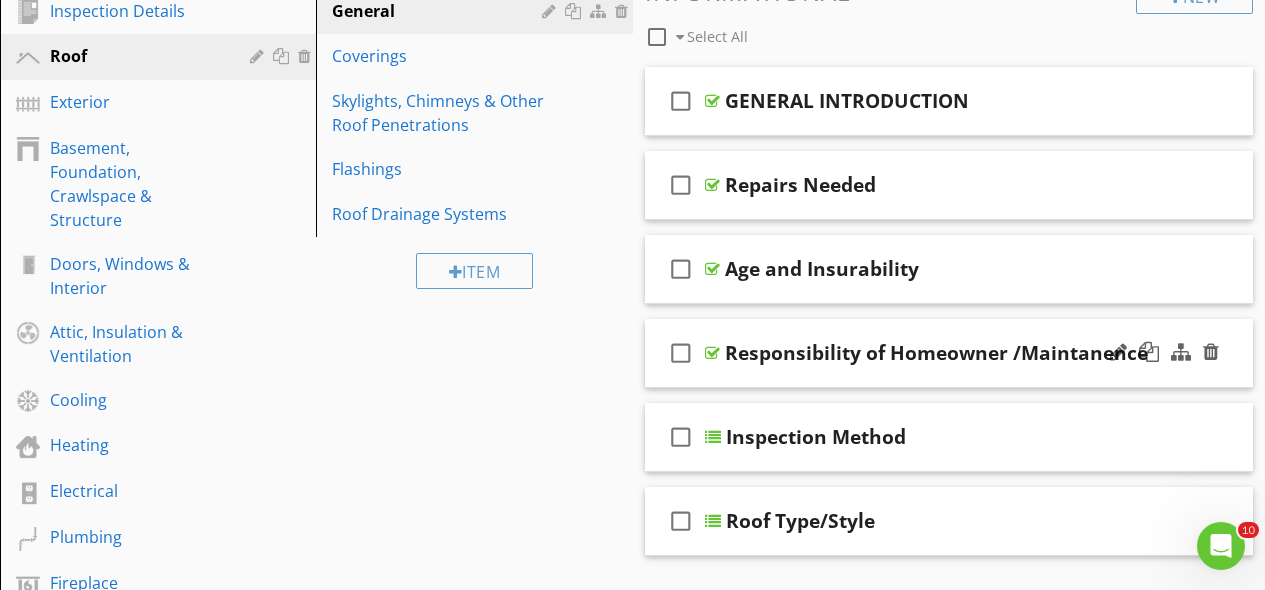 click on "Responsibility of Homeowner /Maintanence" at bounding box center [936, 353] 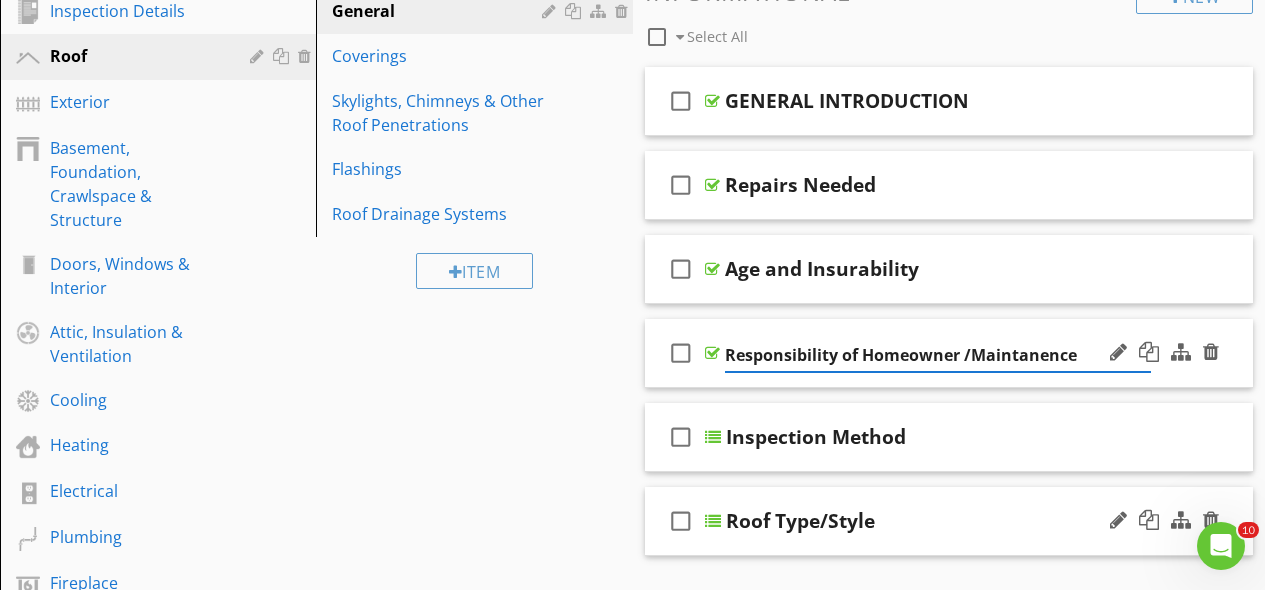 click on "check_box_outline_blank
Roof Type/Style" at bounding box center [949, 521] 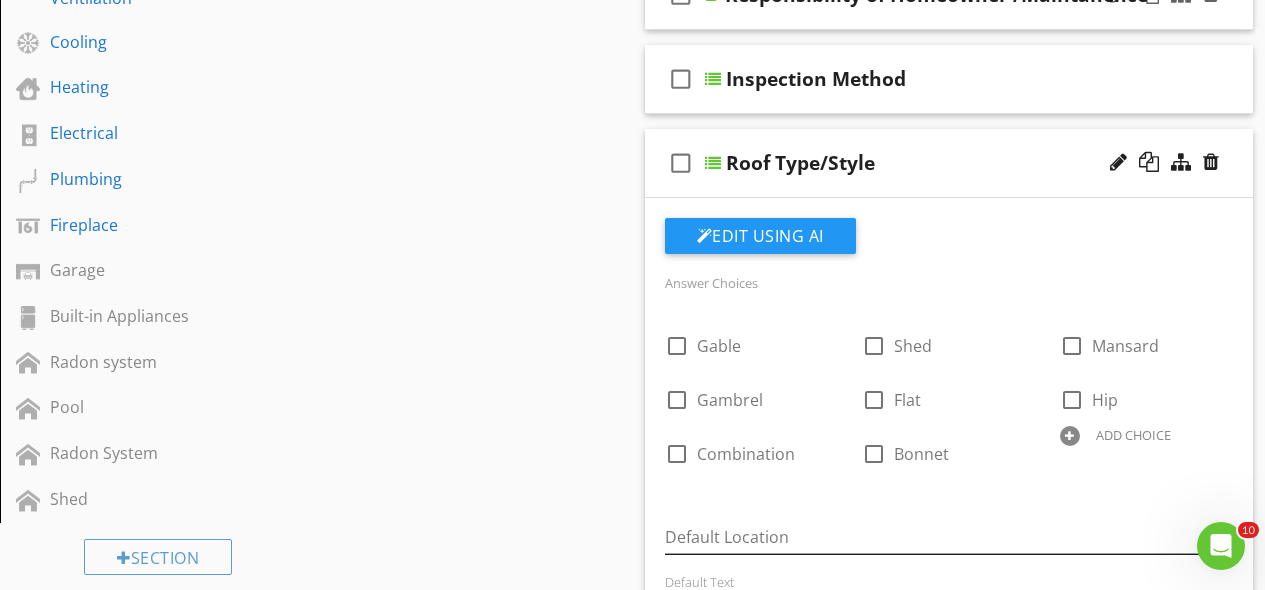 scroll, scrollTop: 974, scrollLeft: 0, axis: vertical 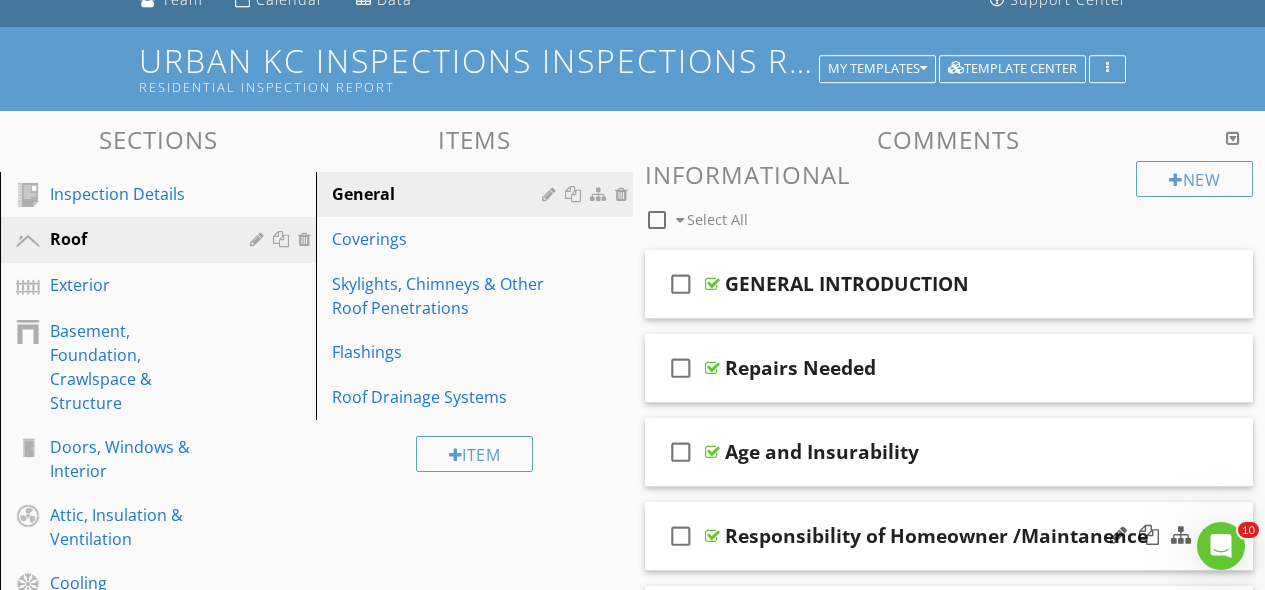 click on "check_box_outline_blank
Responsibility of Homeowner /Maintanence" at bounding box center (949, 536) 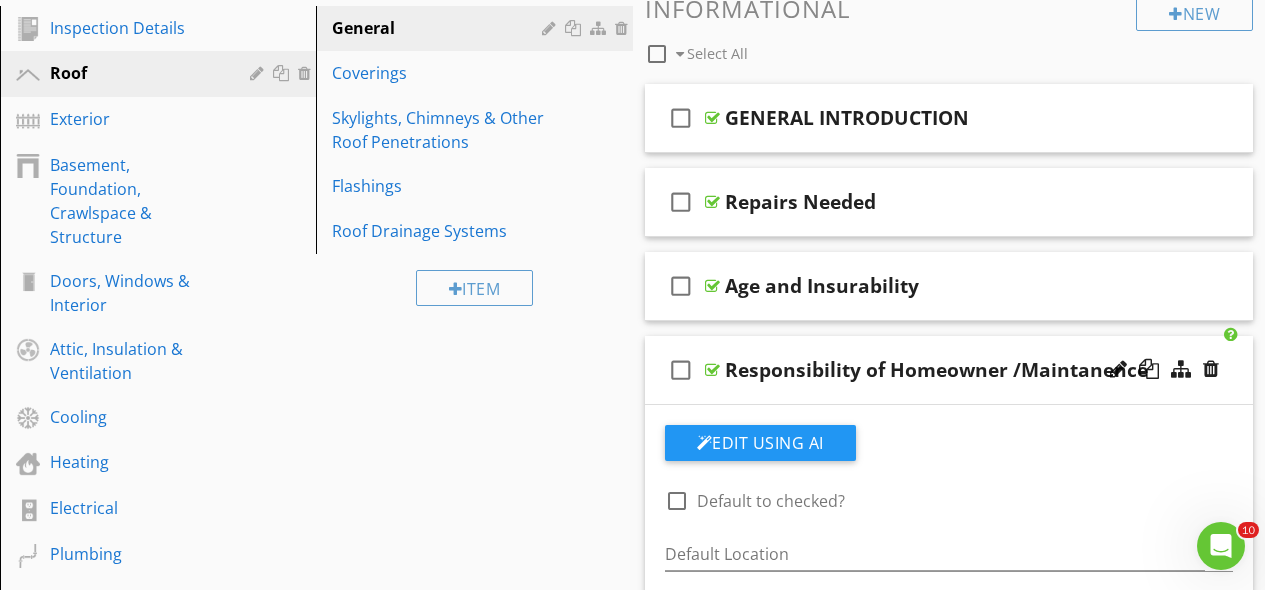 scroll, scrollTop: 567, scrollLeft: 0, axis: vertical 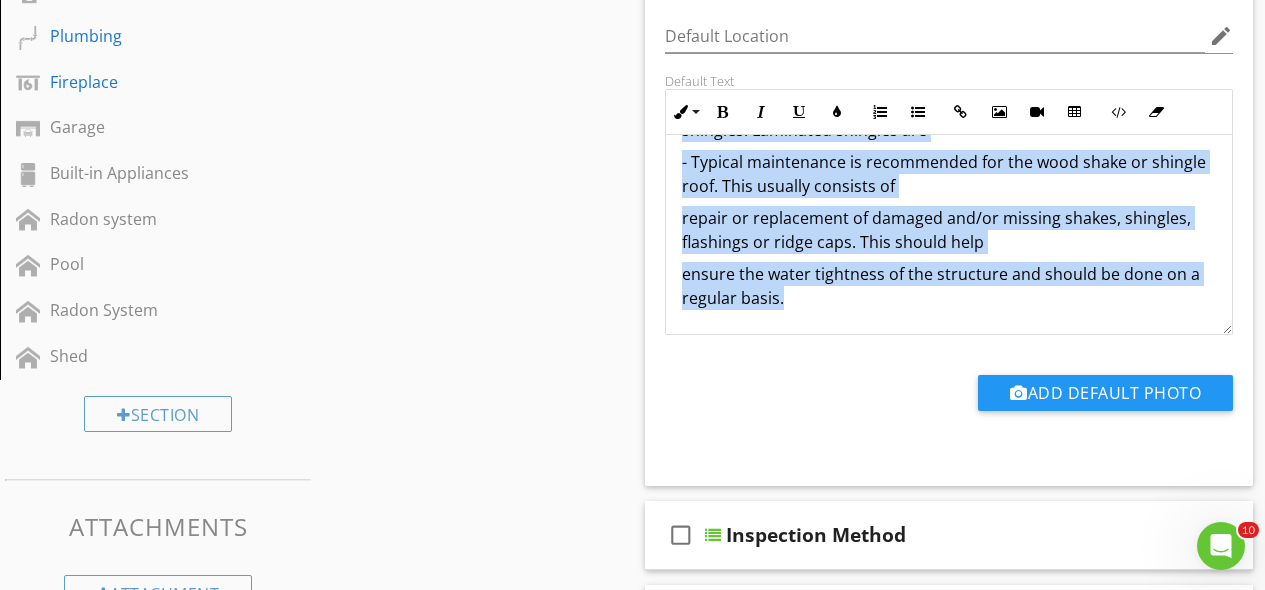drag, startPoint x: 683, startPoint y: 163, endPoint x: 1051, endPoint y: 336, distance: 406.6362 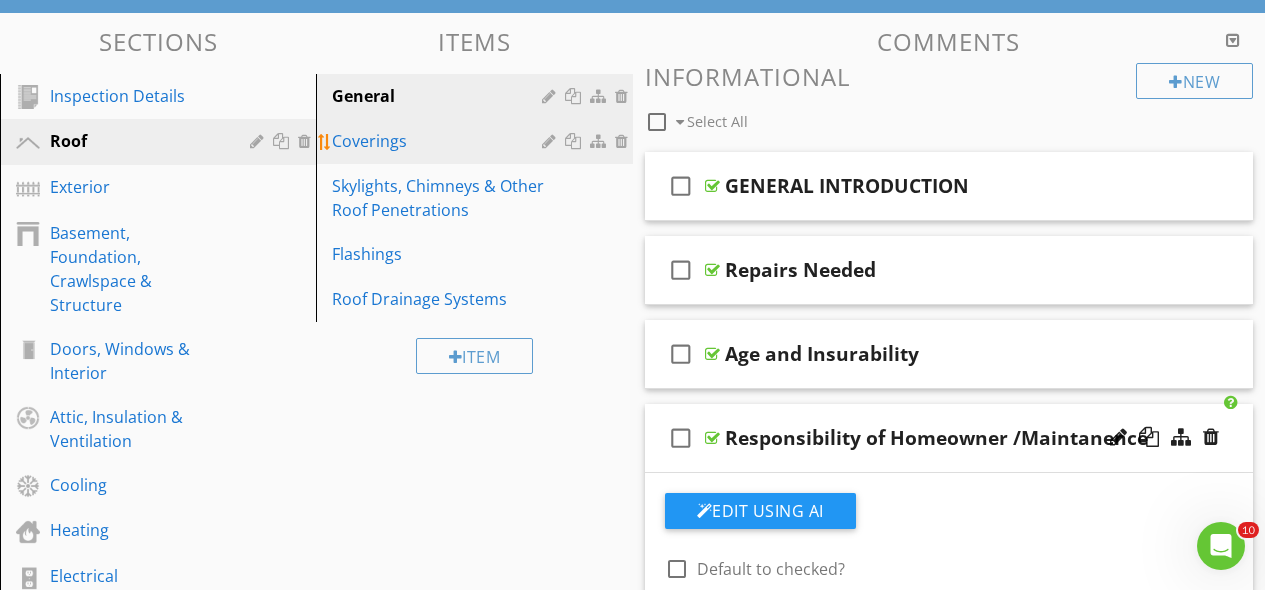 scroll, scrollTop: 289, scrollLeft: 0, axis: vertical 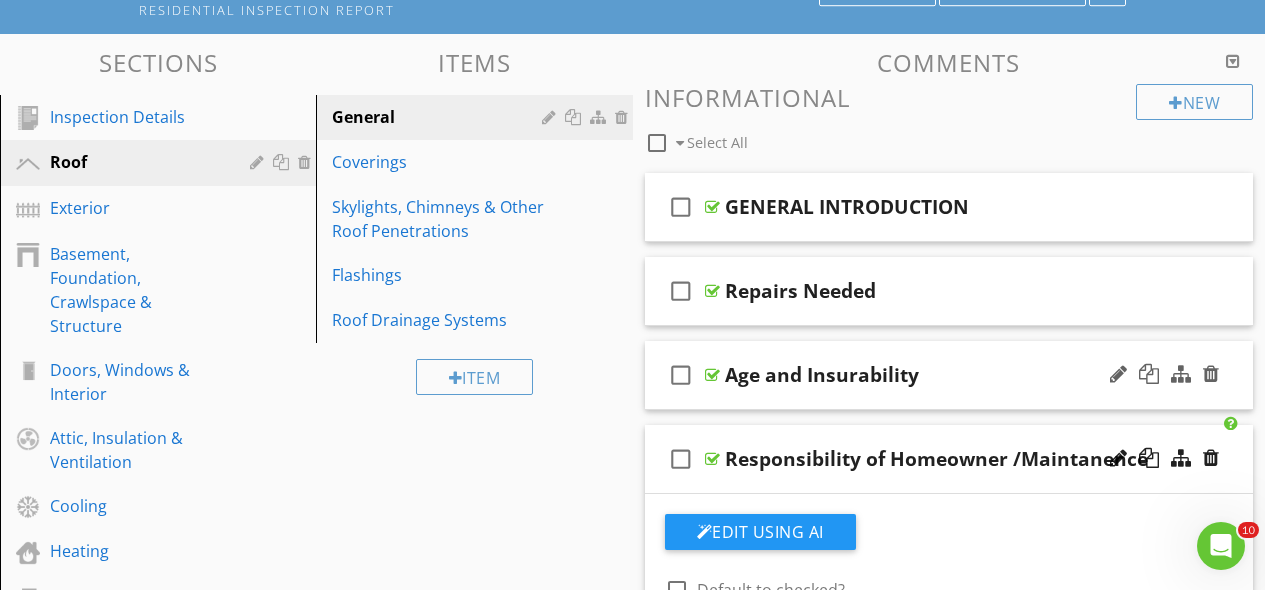 click on "check_box_outline_blank
Age and Insurability" at bounding box center [949, 375] 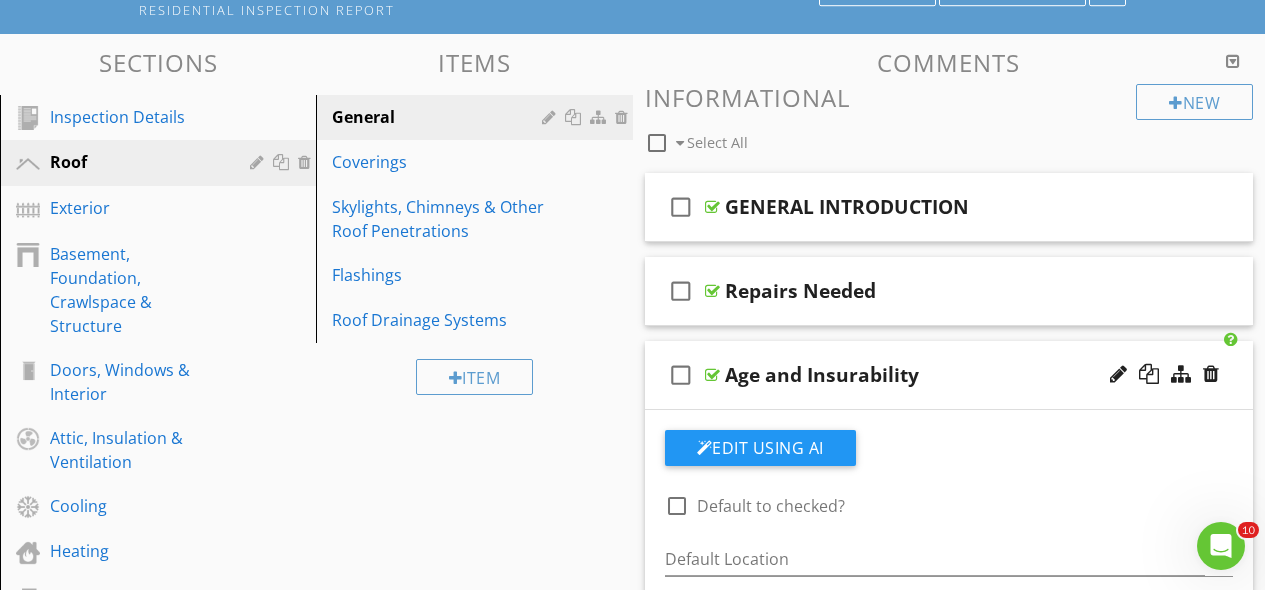 scroll, scrollTop: 639, scrollLeft: 0, axis: vertical 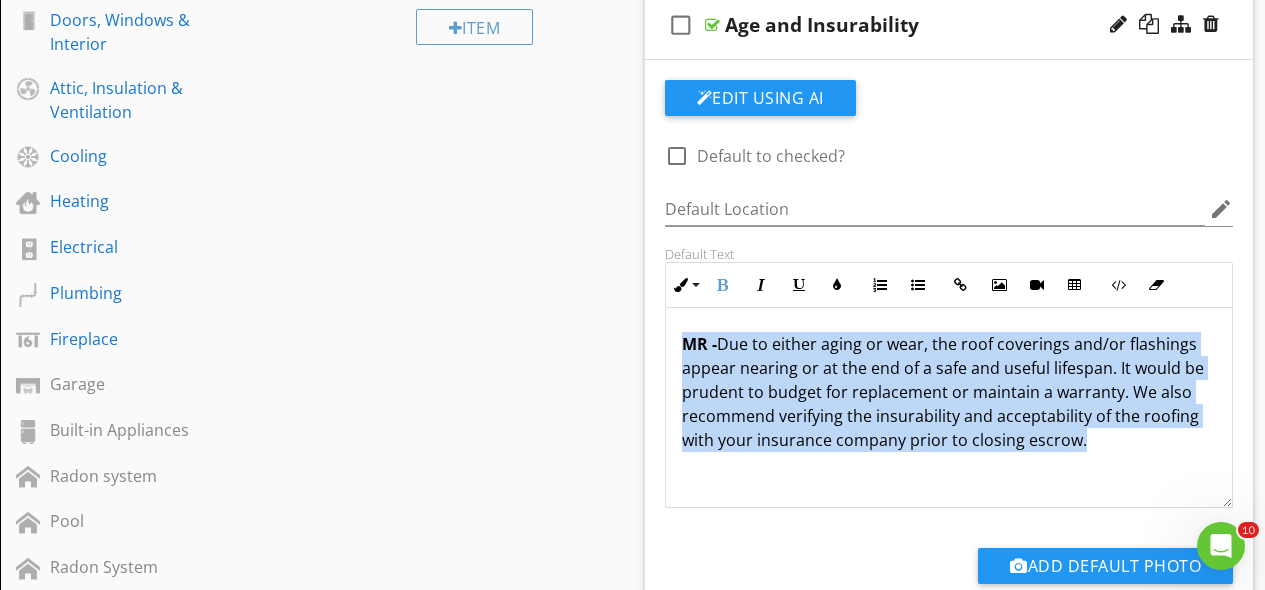 drag, startPoint x: 679, startPoint y: 338, endPoint x: 1063, endPoint y: 431, distance: 395.10126 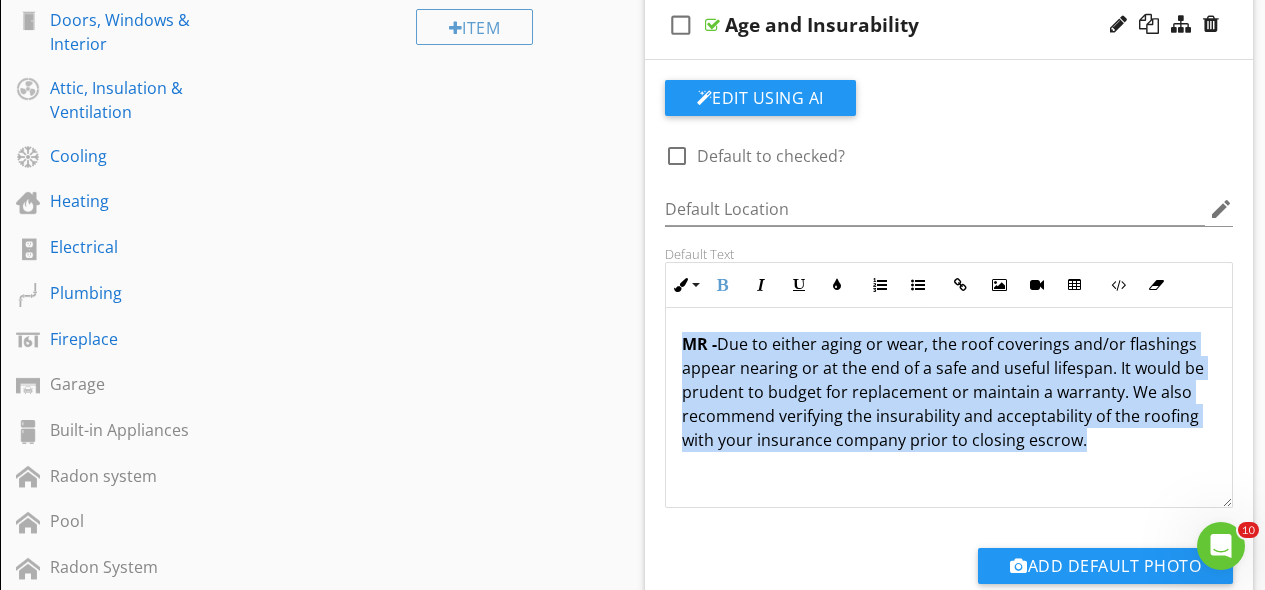 copy on "MR -  Due to either aging or wear, the roof coverings and/or flashings appear nearing or at the end of a safe and useful lifespan. It would be prudent to budget for replacement or maintain a warranty. We also recommend verifying the insurability and acceptability of the roofing with your insurance company prior to closing escrow." 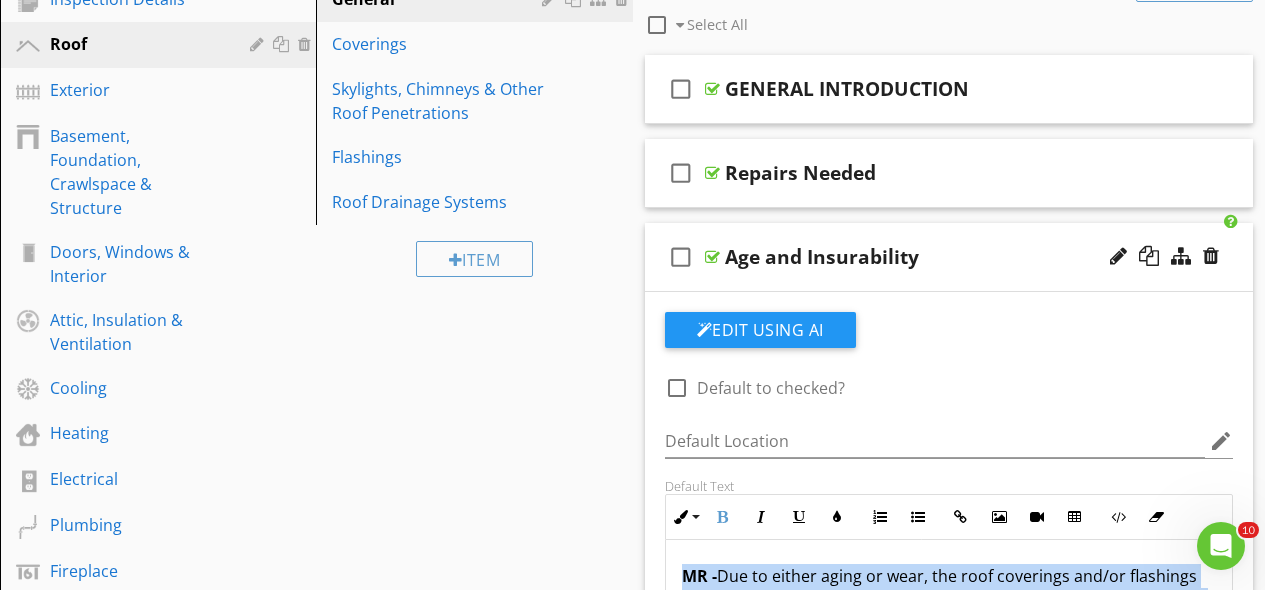 scroll, scrollTop: 300, scrollLeft: 0, axis: vertical 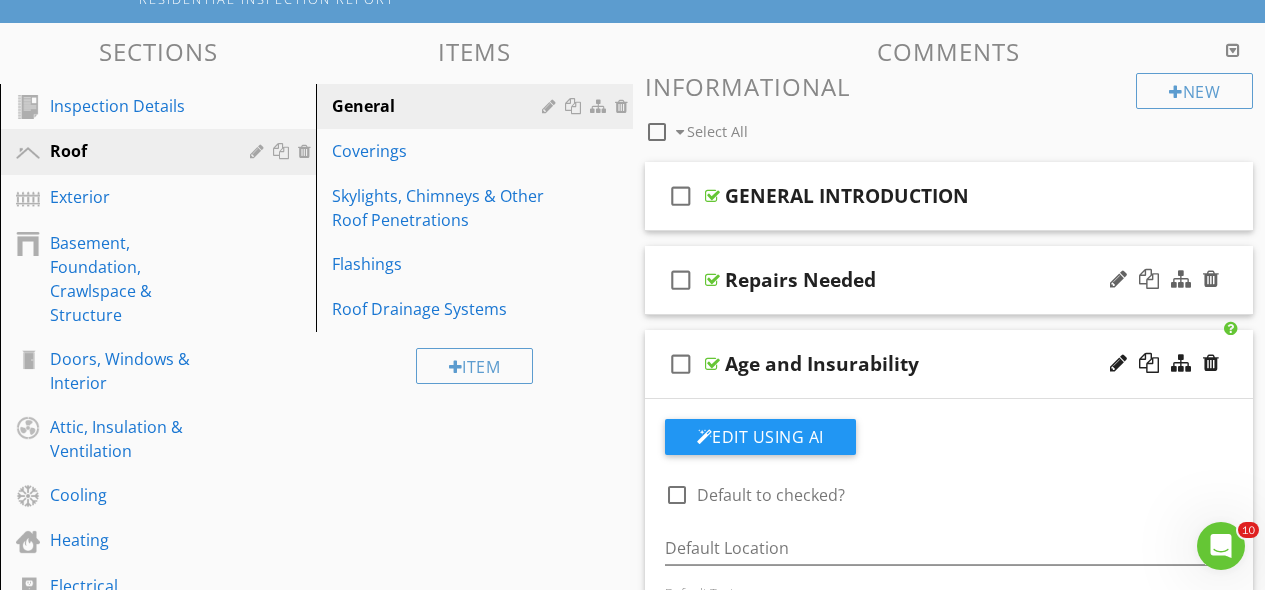 click on "Repairs Needed" at bounding box center (938, 280) 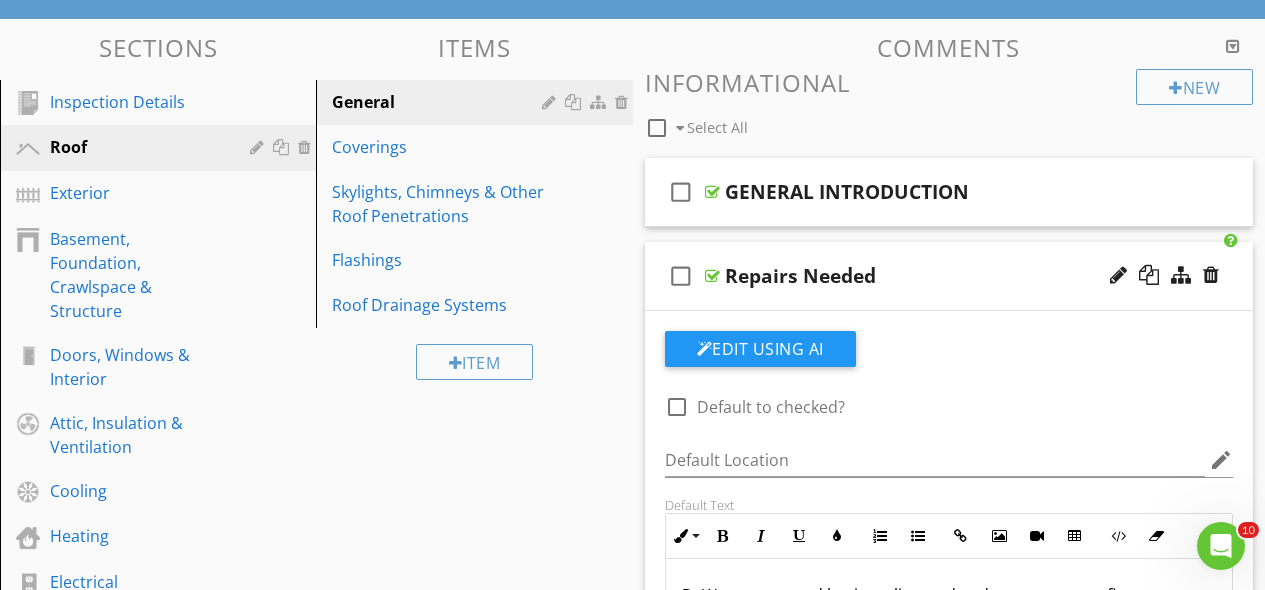 scroll, scrollTop: 620, scrollLeft: 0, axis: vertical 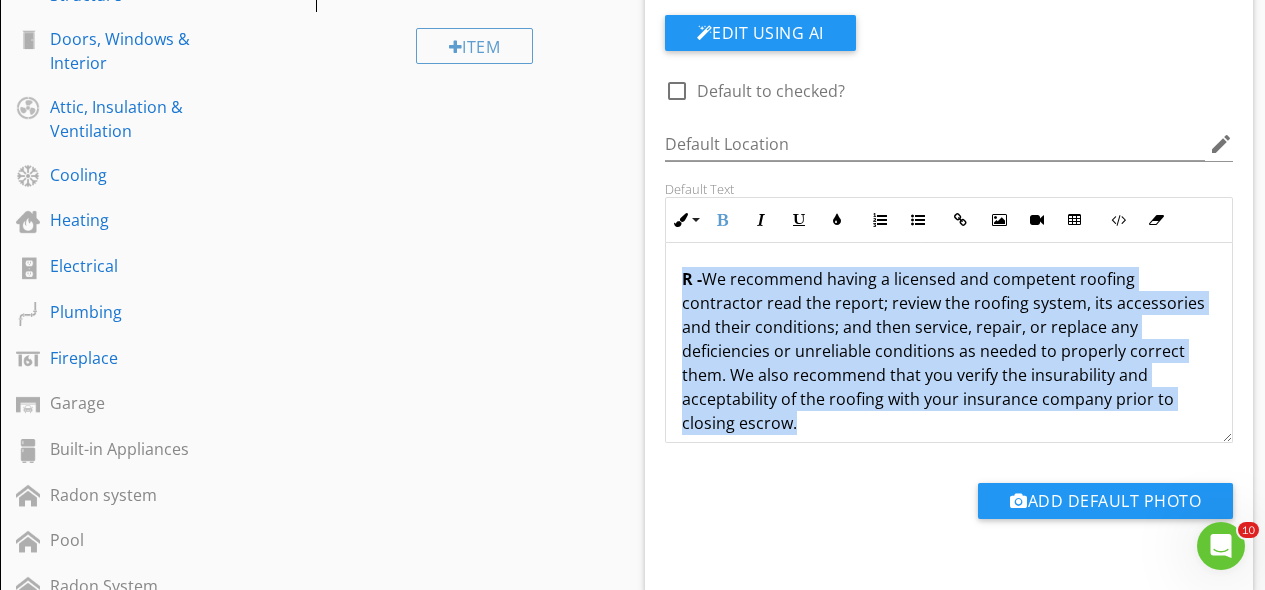 drag, startPoint x: 683, startPoint y: 273, endPoint x: 985, endPoint y: 409, distance: 331.2099 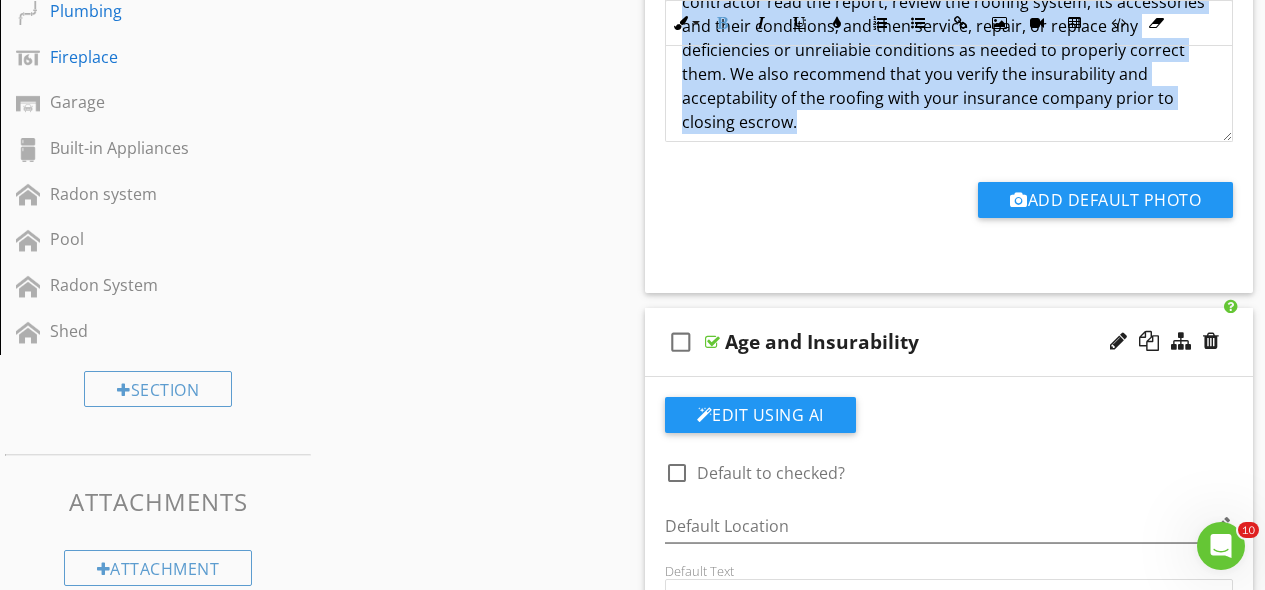scroll, scrollTop: 2, scrollLeft: 0, axis: vertical 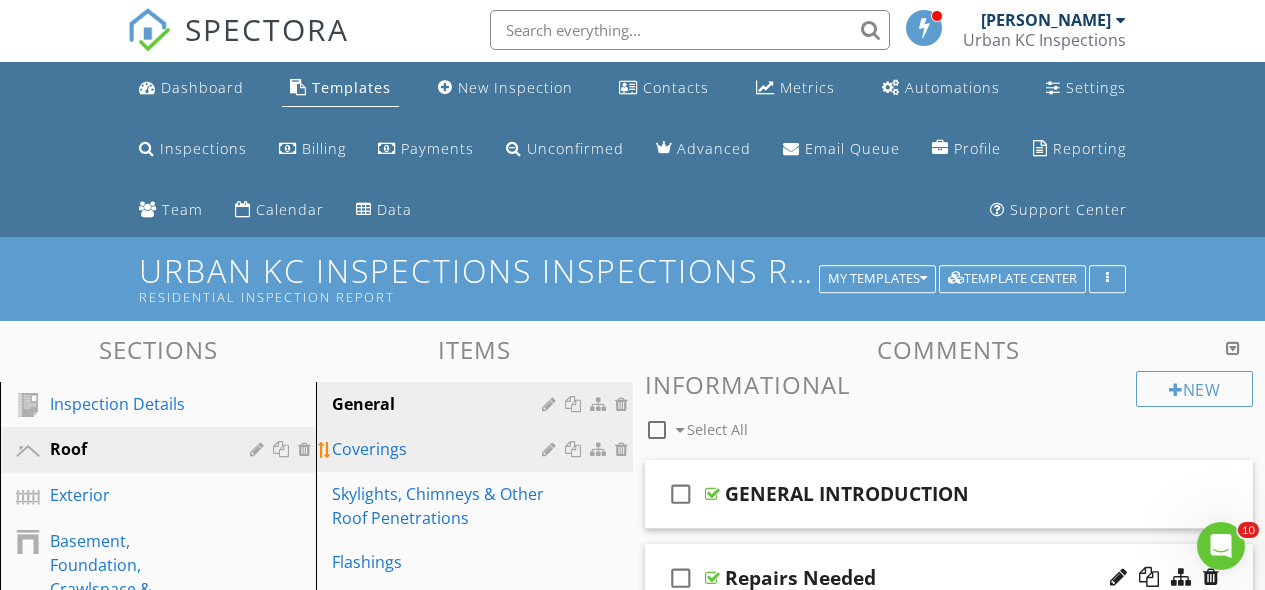 click on "Coverings" at bounding box center (439, 449) 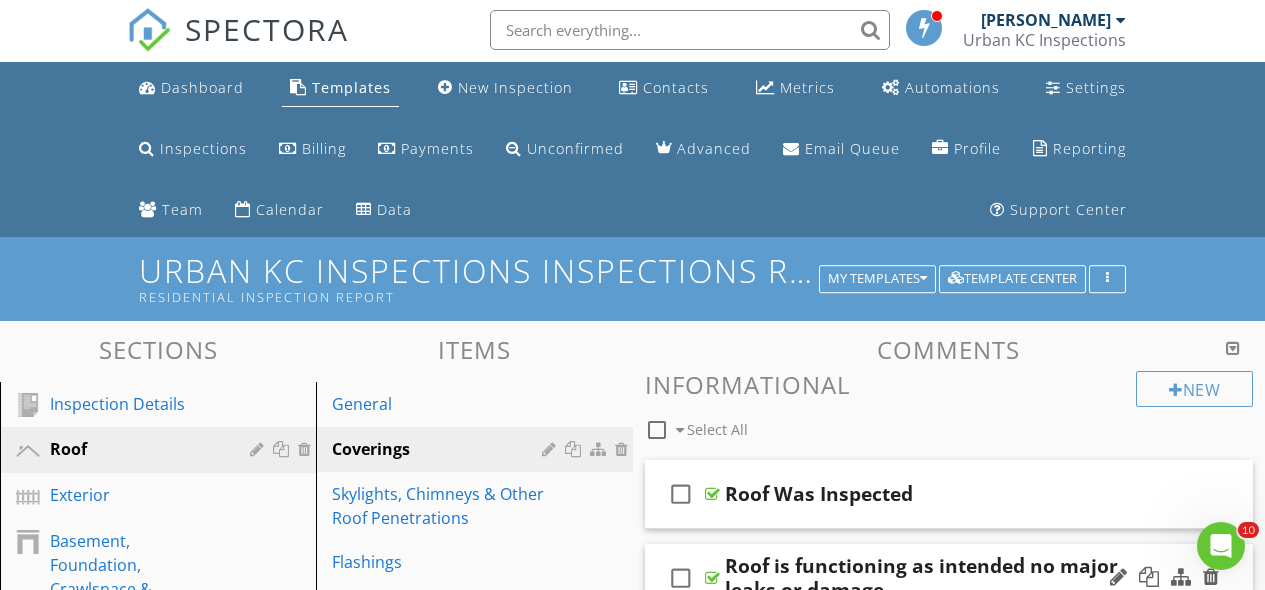 scroll, scrollTop: 123, scrollLeft: 0, axis: vertical 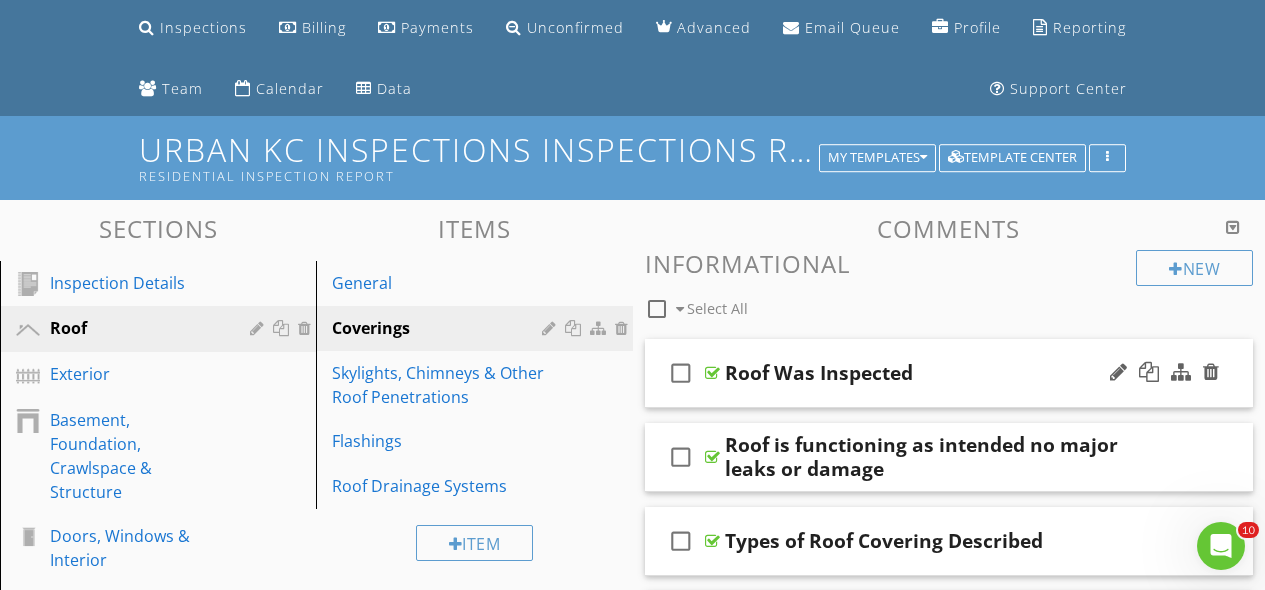 click on "Roof Was Inspected" at bounding box center (819, 373) 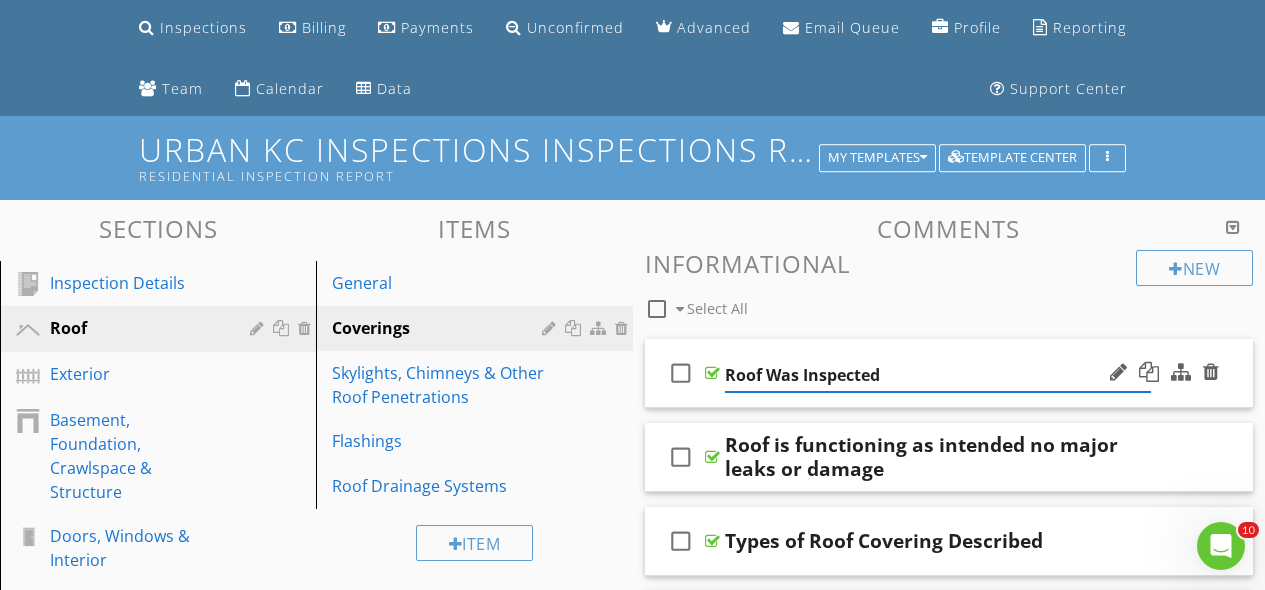 click at bounding box center [1164, 373] 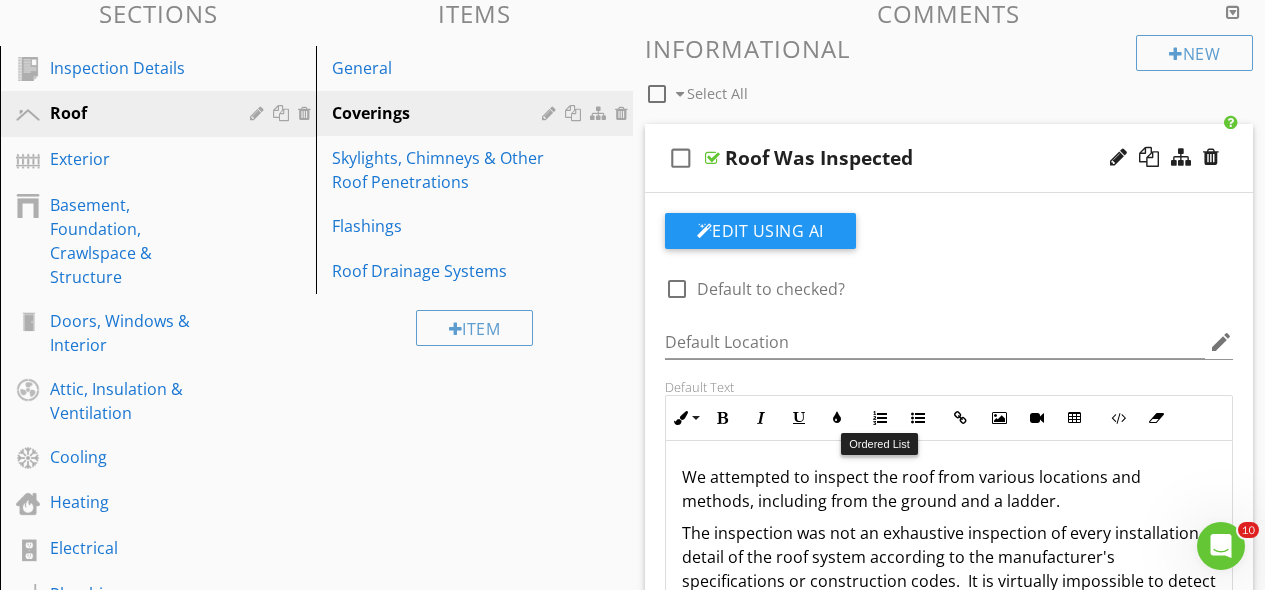 scroll, scrollTop: 474, scrollLeft: 0, axis: vertical 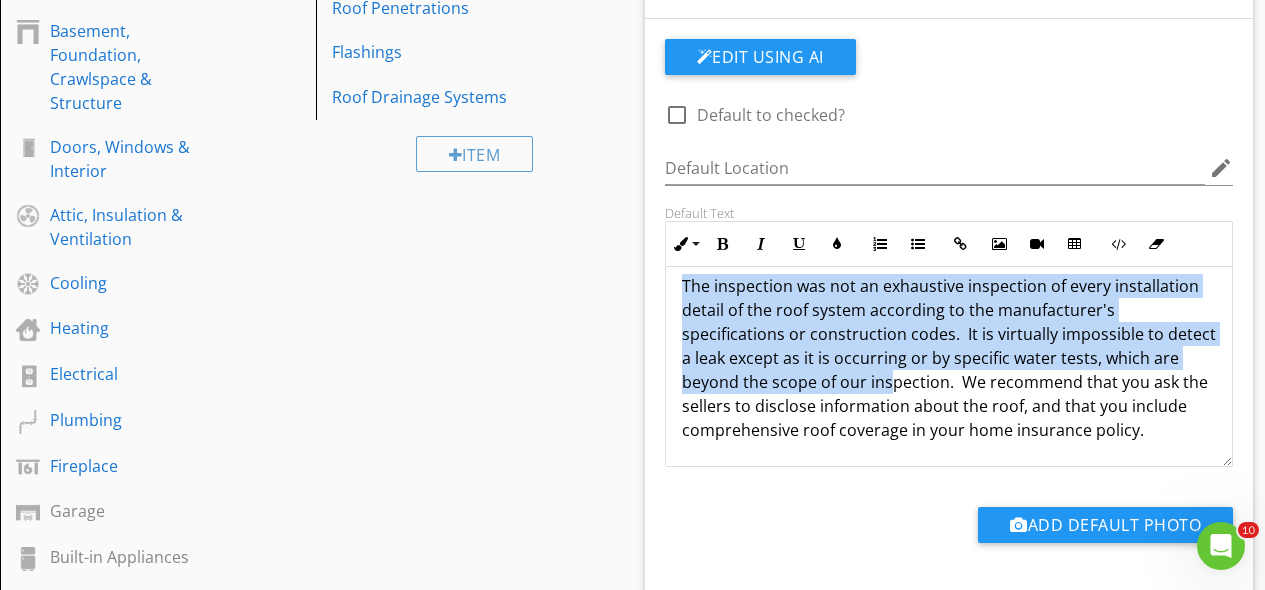drag, startPoint x: 682, startPoint y: 524, endPoint x: 944, endPoint y: 454, distance: 271.18997 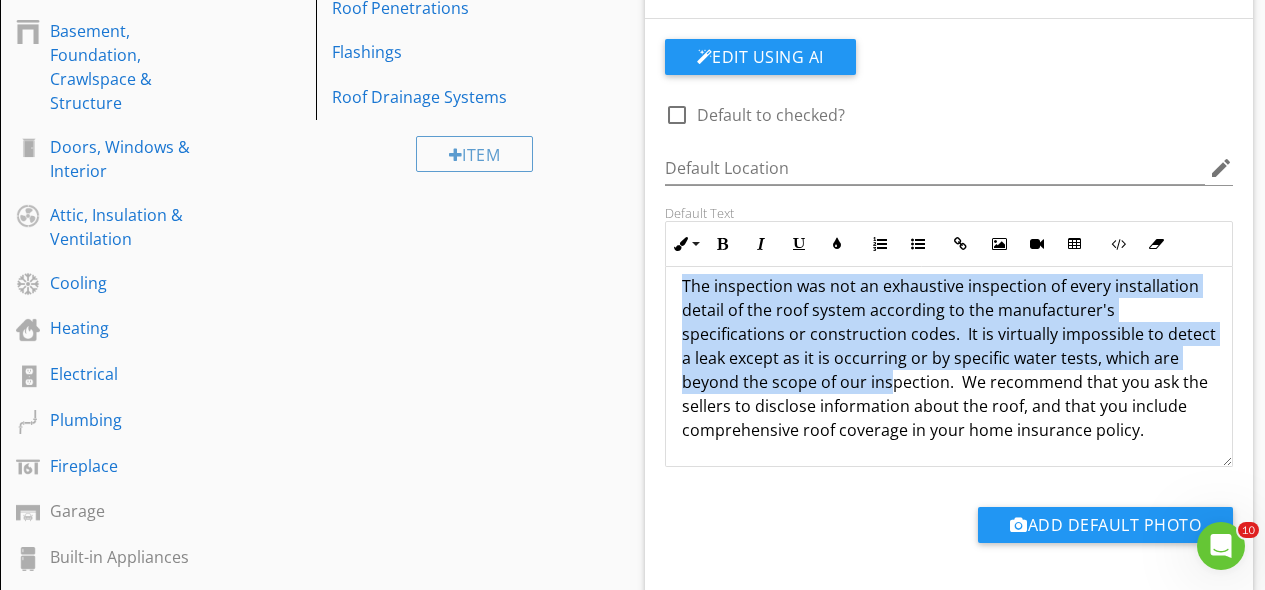 copy on "We attempted to inspect the roof from various locations and methods, including from the ground and a ladder.  The inspection was not an exhaustive inspection of every installation detail of the roof system according to the manufacturer's specifications or construction codes.  It is virtually impossible to detect a leak except as it is occurring or by specific water tests, which are beyond the scope of our inspection.  We recommend that you ask the sellers to disclose information about the roof, and that you include comprehensive roof coverage in your home insurance policy." 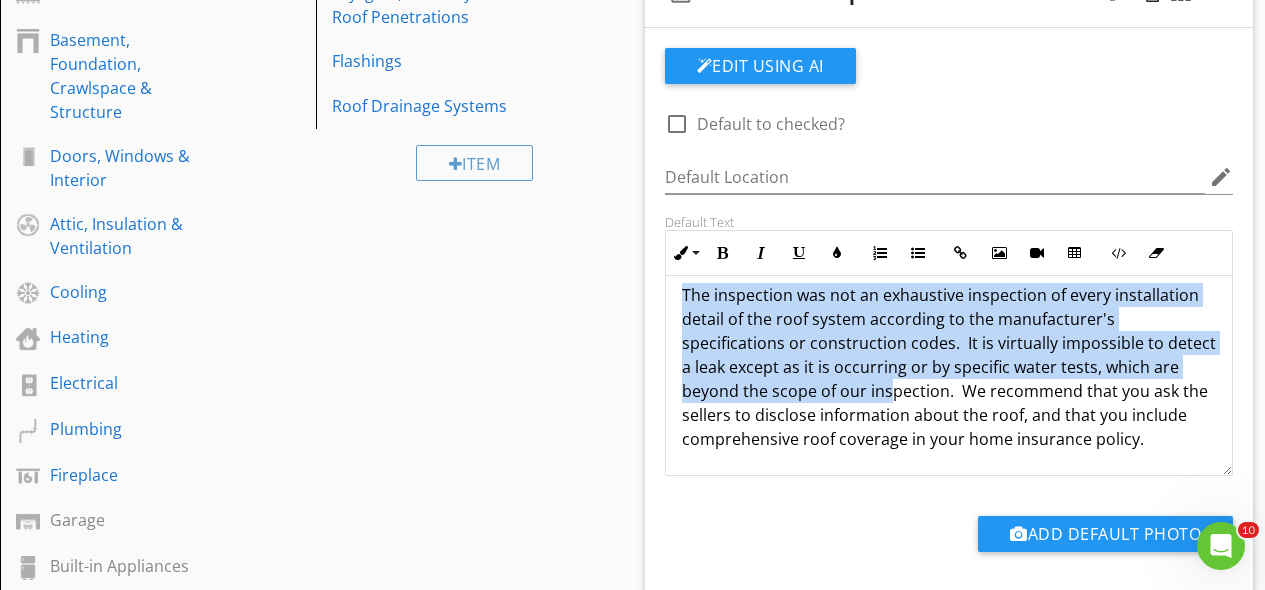 scroll, scrollTop: 535, scrollLeft: 0, axis: vertical 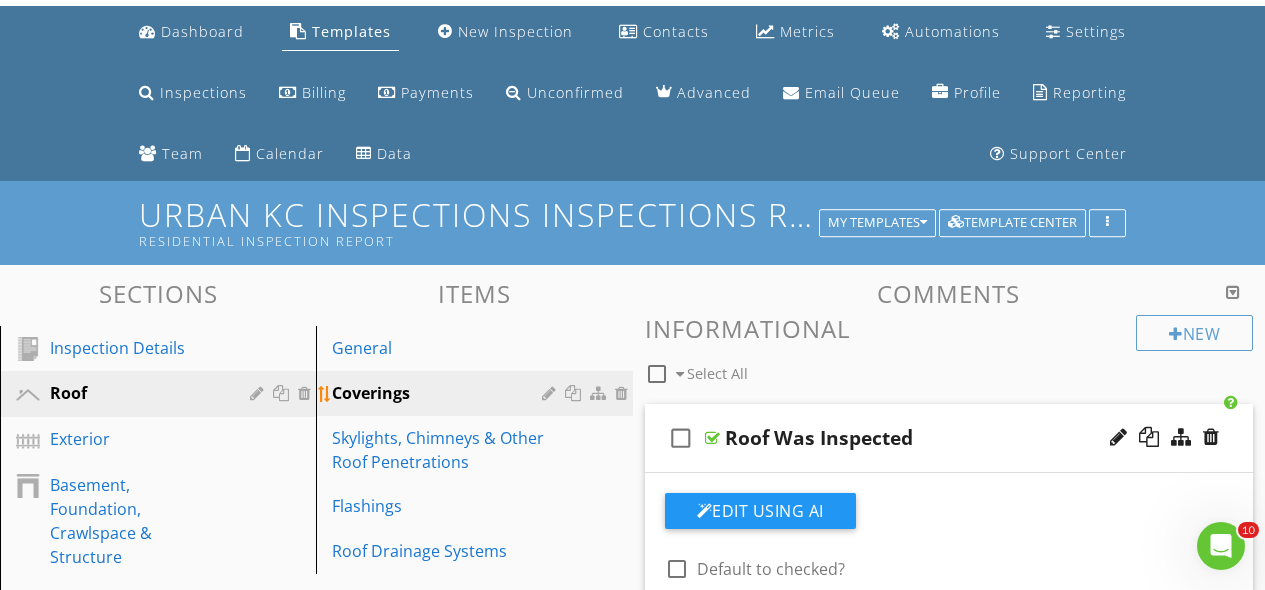click on "Coverings" at bounding box center [439, 393] 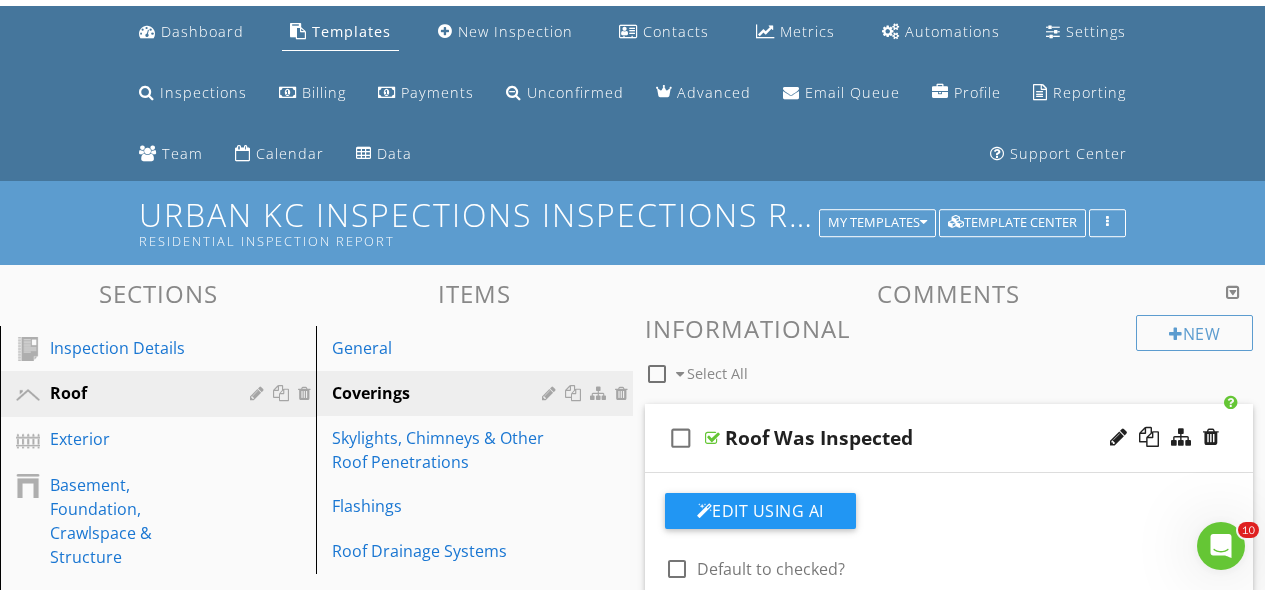 scroll, scrollTop: 414, scrollLeft: 0, axis: vertical 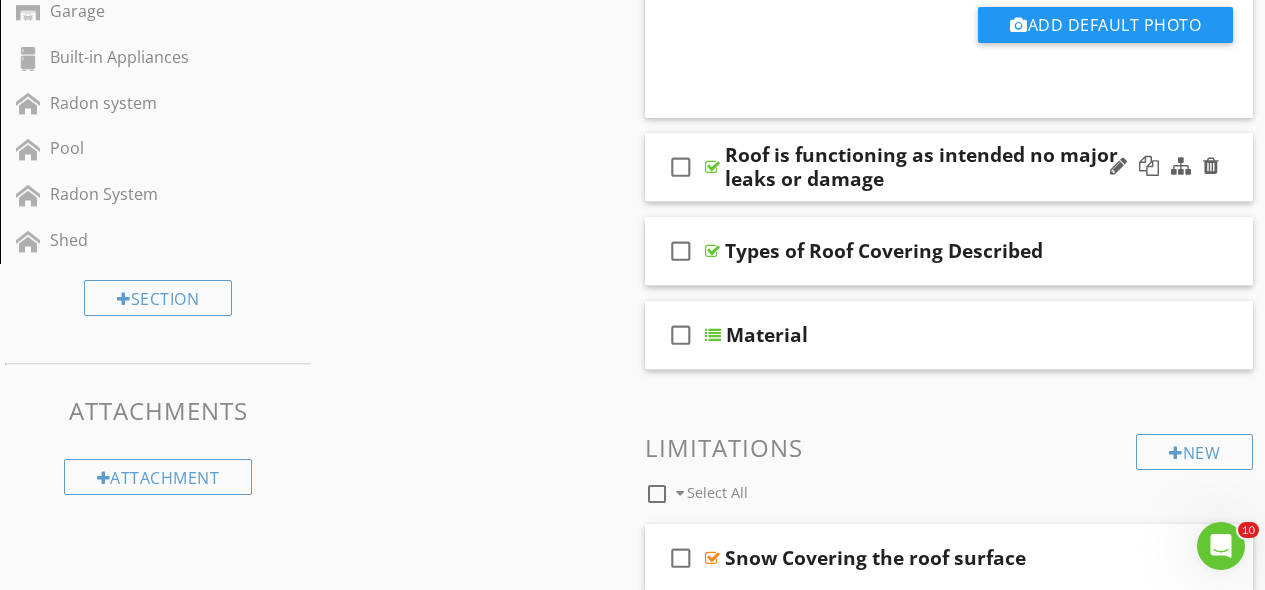 click on "check_box_outline_blank
Roof is functioning as intended no major leaks or damage" at bounding box center (949, 167) 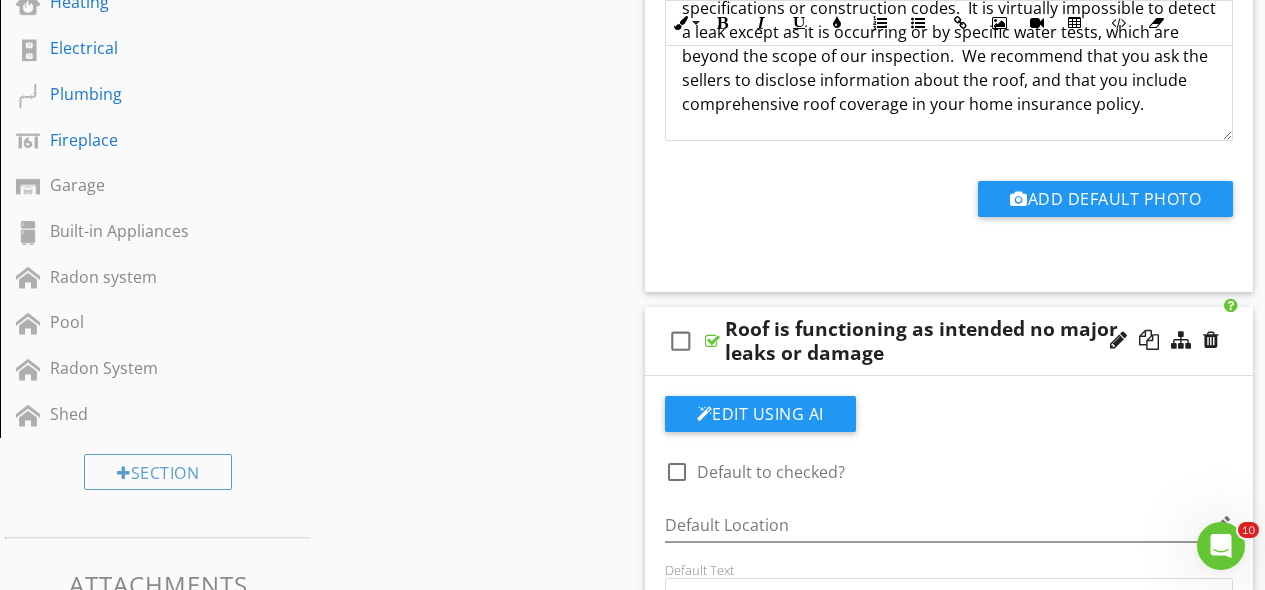 scroll, scrollTop: 668, scrollLeft: 0, axis: vertical 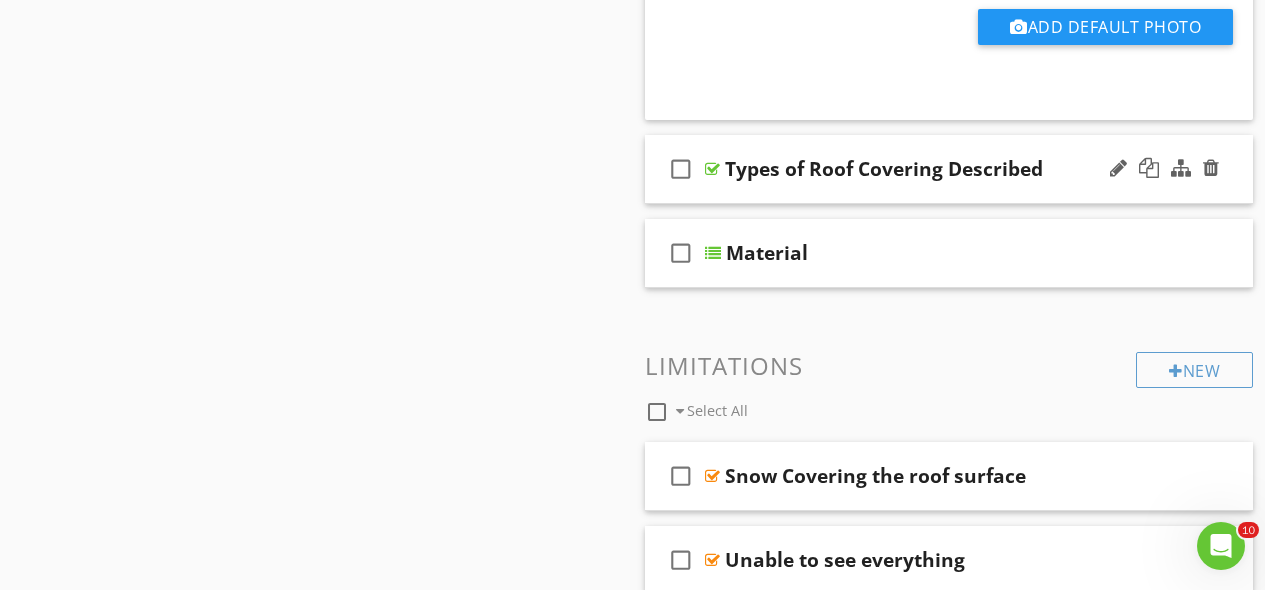 click on "check_box_outline_blank
Types of Roof Covering Described" at bounding box center (949, 169) 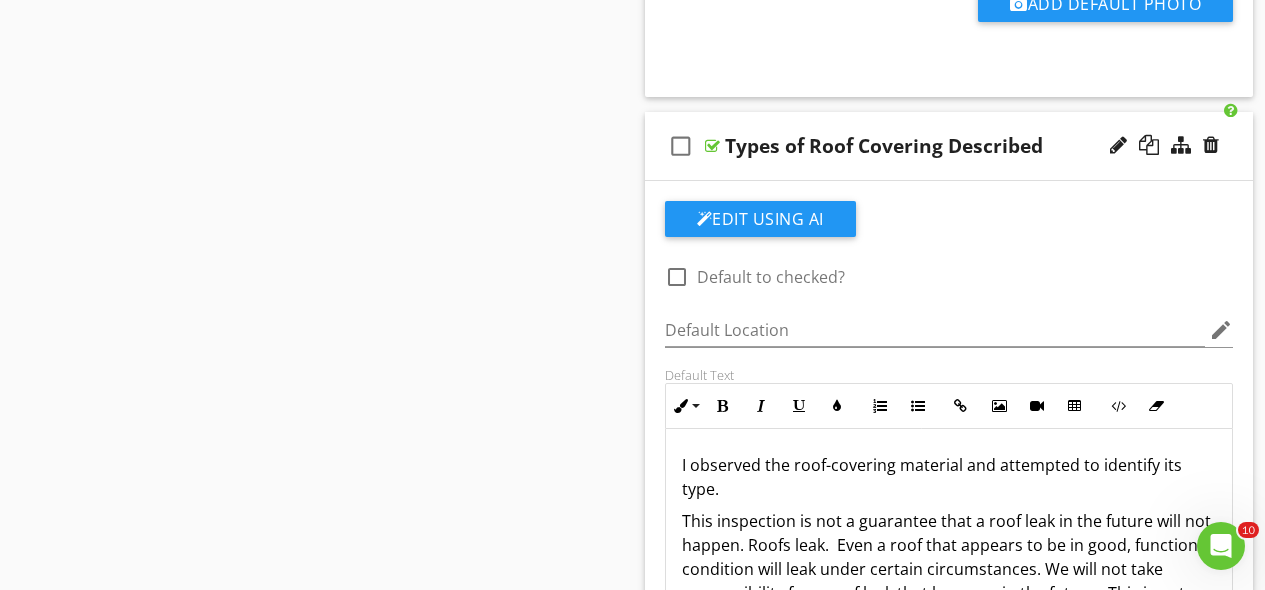 scroll, scrollTop: 1794, scrollLeft: 0, axis: vertical 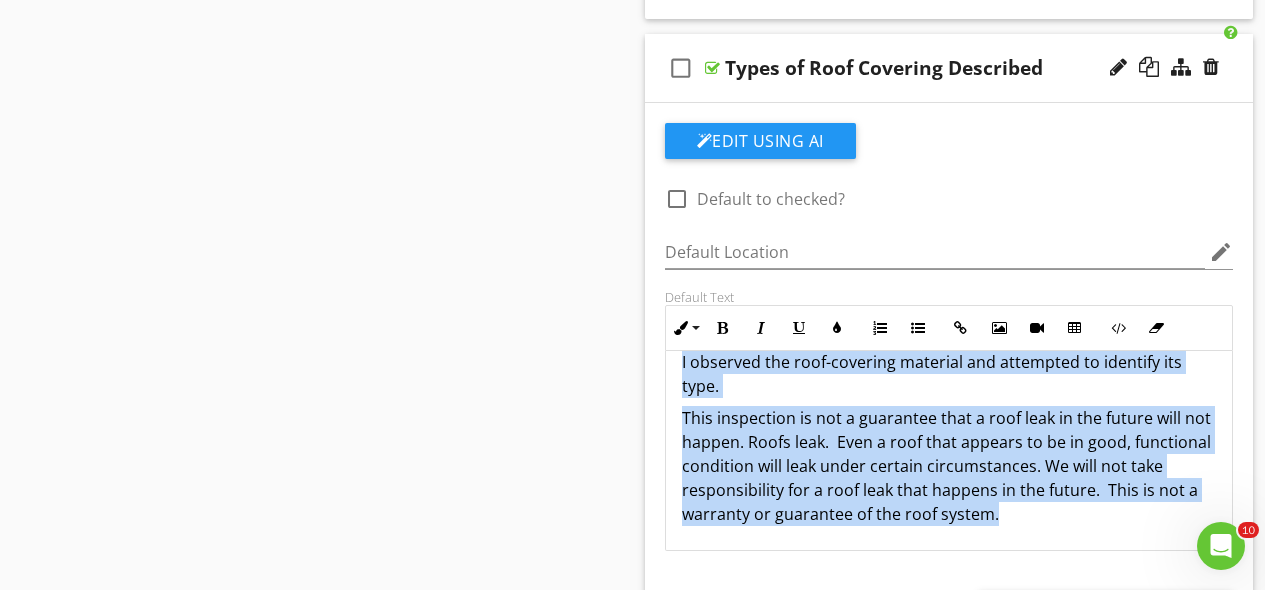 drag, startPoint x: 678, startPoint y: 378, endPoint x: 1035, endPoint y: 544, distance: 393.70676 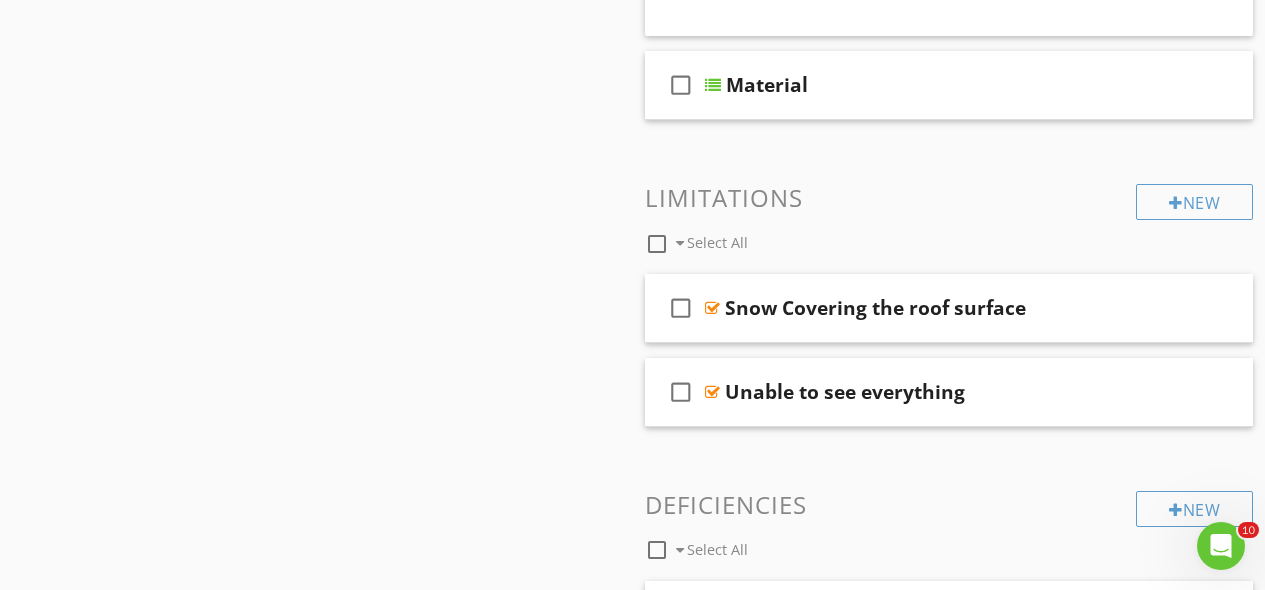 scroll, scrollTop: 2456, scrollLeft: 0, axis: vertical 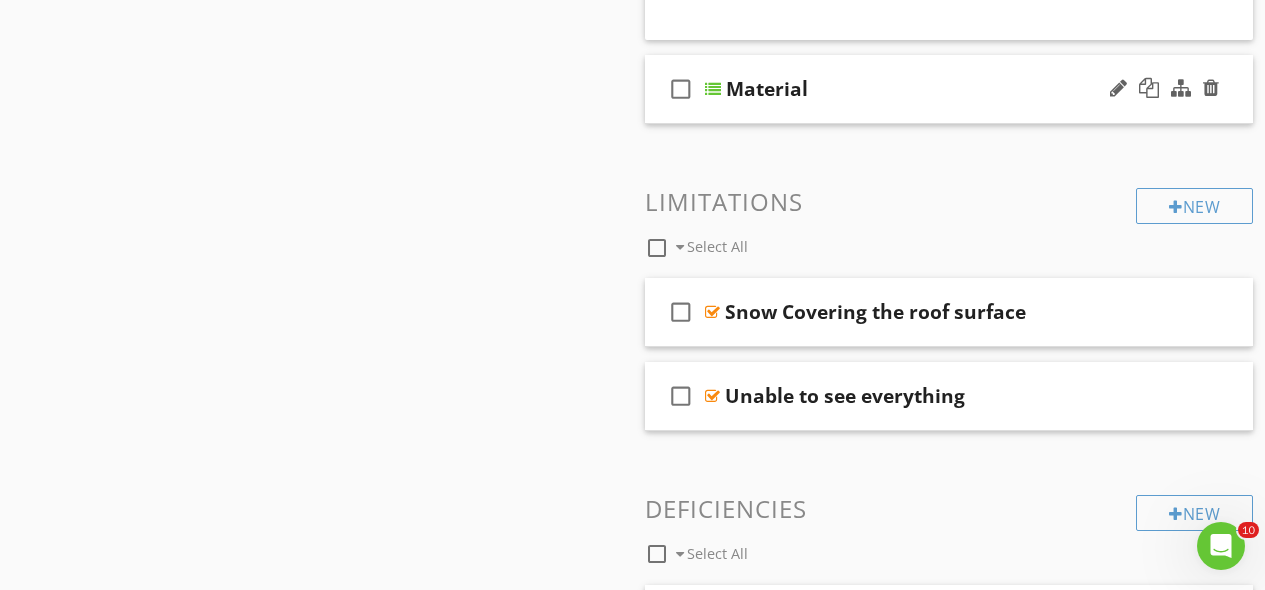 click on "check_box_outline_blank
Material" at bounding box center [949, 89] 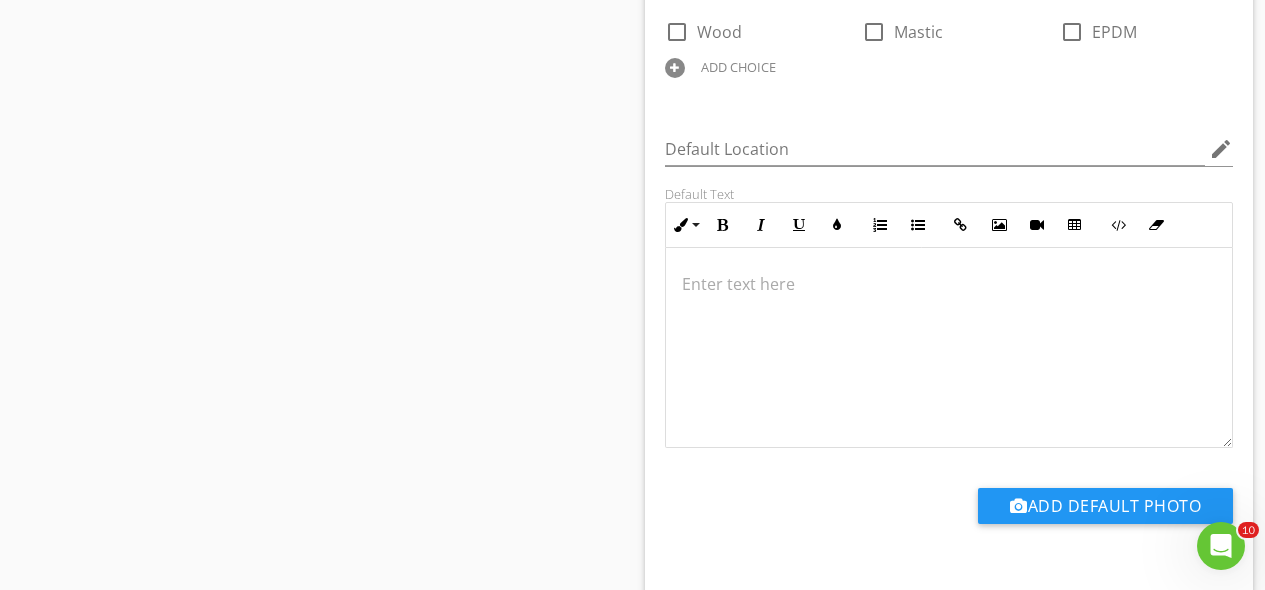 scroll, scrollTop: 3843, scrollLeft: 0, axis: vertical 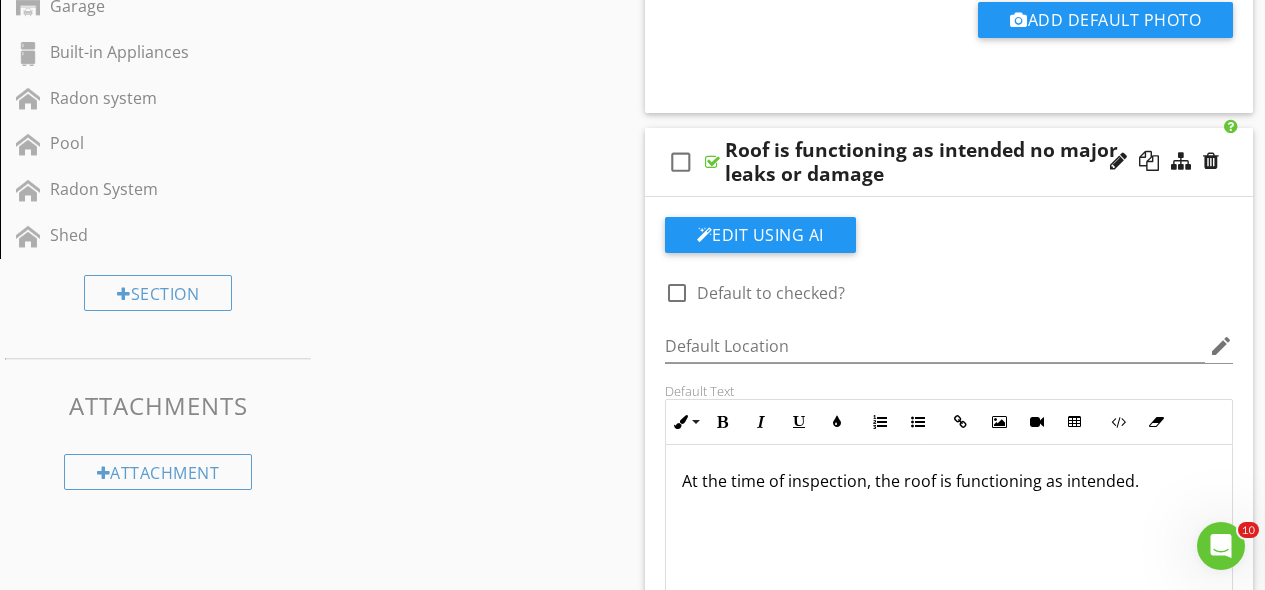 drag, startPoint x: 684, startPoint y: 475, endPoint x: 1162, endPoint y: 473, distance: 478.00418 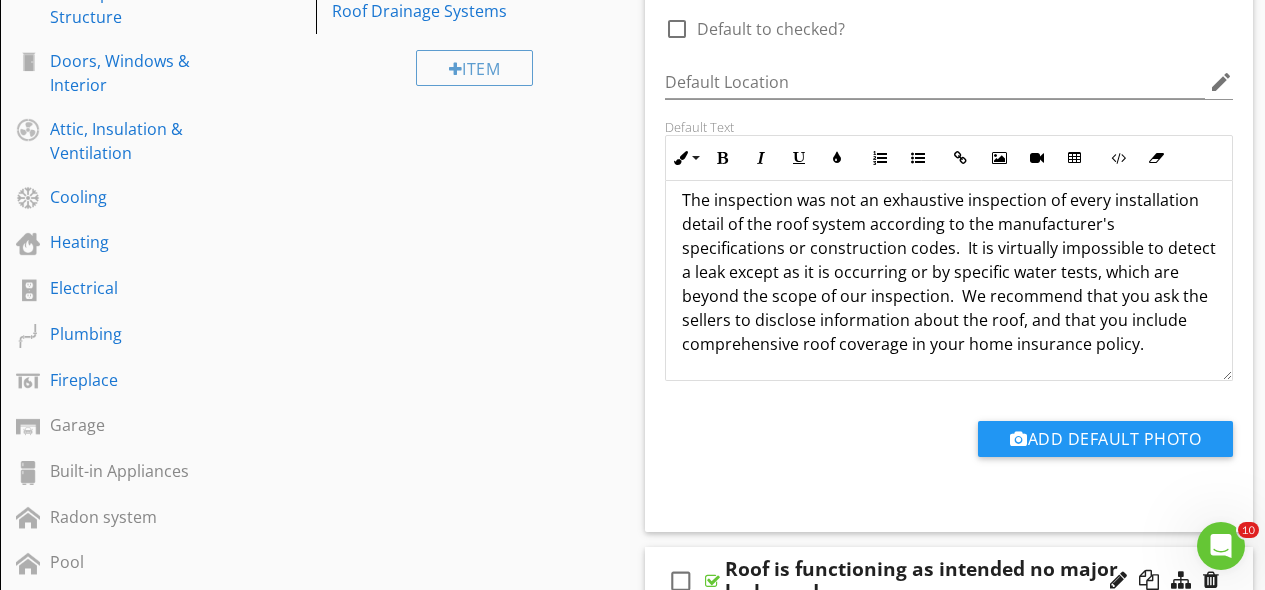 scroll, scrollTop: 0, scrollLeft: 0, axis: both 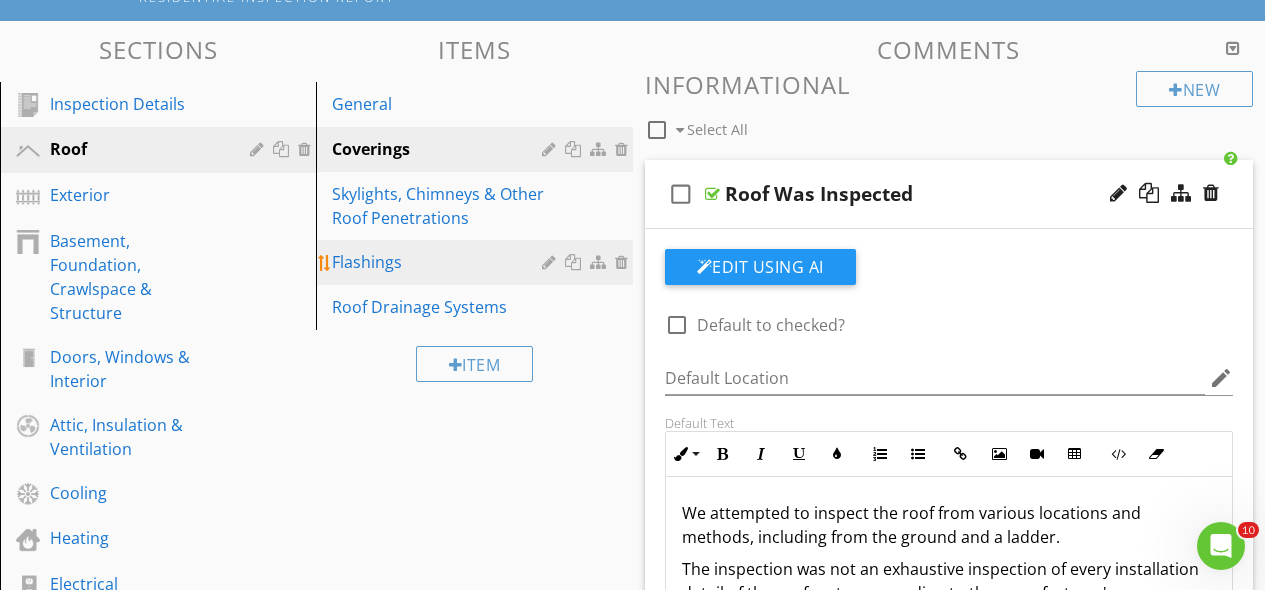 click on "Flashings" at bounding box center (477, 262) 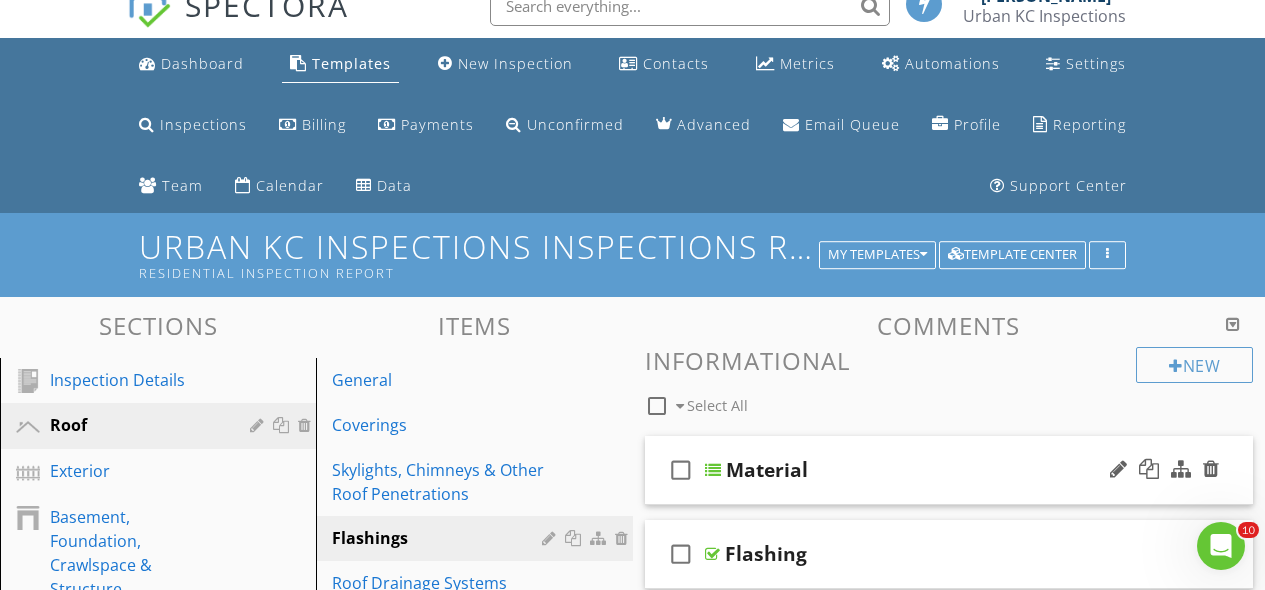 scroll, scrollTop: 0, scrollLeft: 0, axis: both 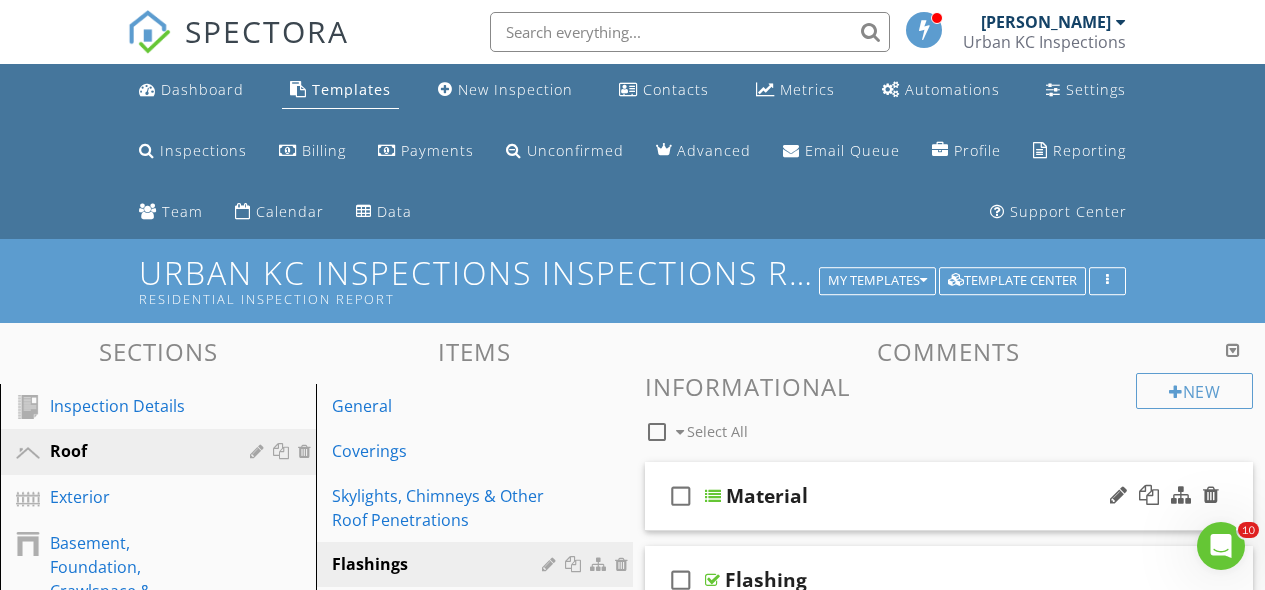 click on "Material" at bounding box center [939, 496] 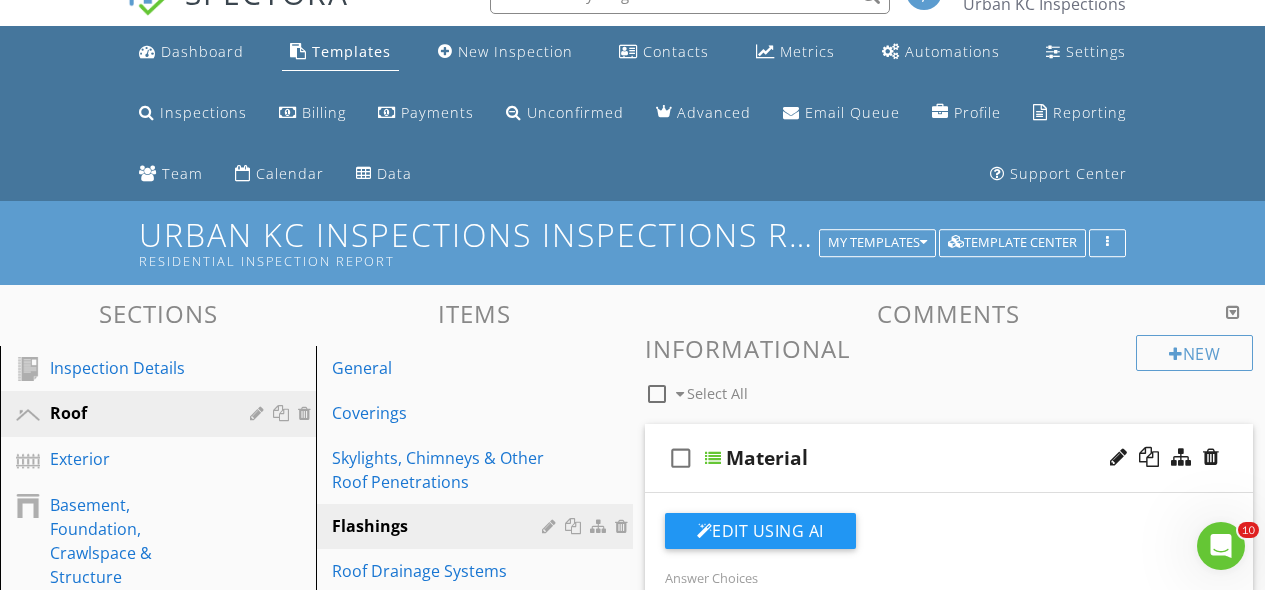 scroll, scrollTop: 494, scrollLeft: 0, axis: vertical 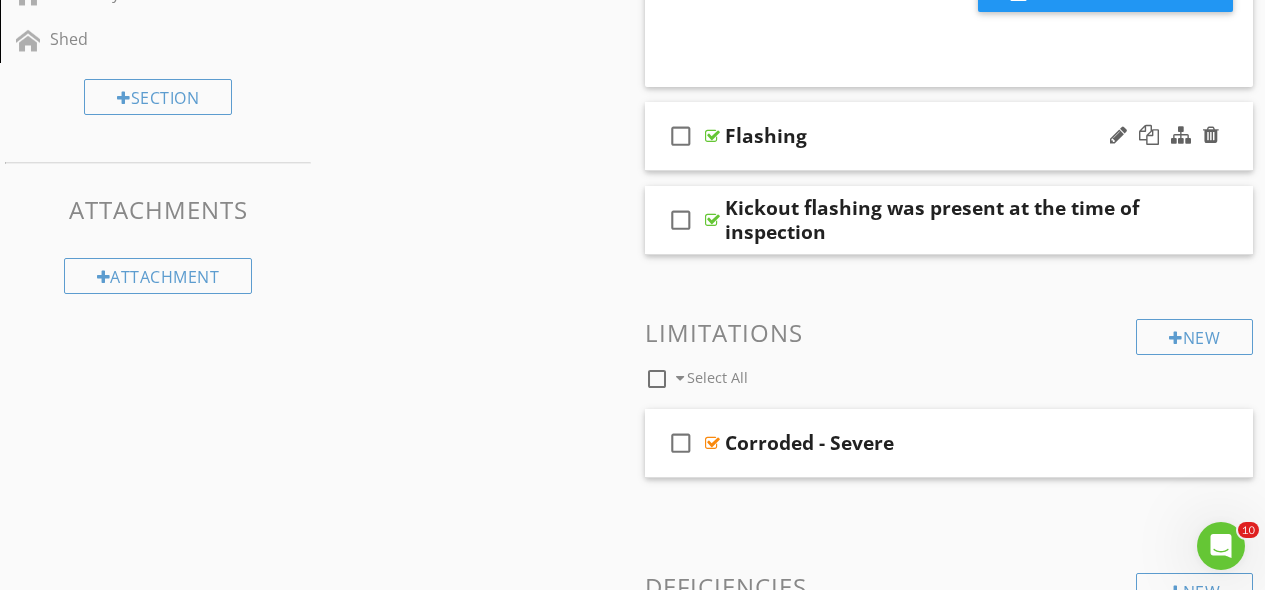 click on "check_box_outline_blank
Flashing" at bounding box center (949, 136) 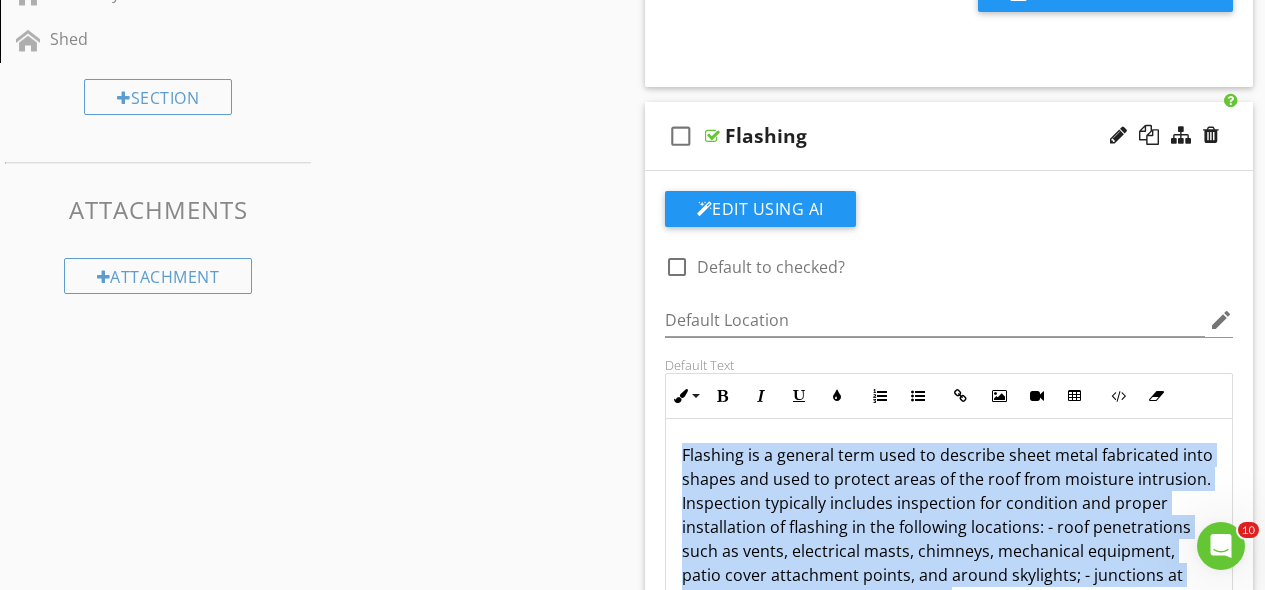 scroll, scrollTop: 1237, scrollLeft: 0, axis: vertical 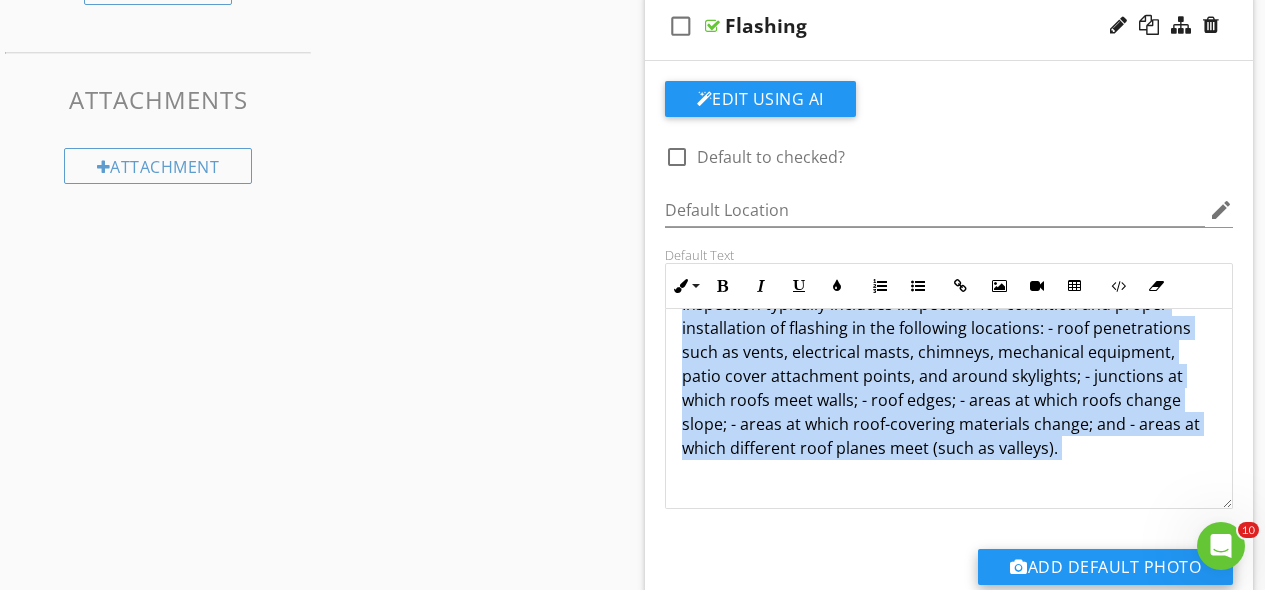 drag, startPoint x: 685, startPoint y: 450, endPoint x: 1030, endPoint y: 552, distance: 359.76242 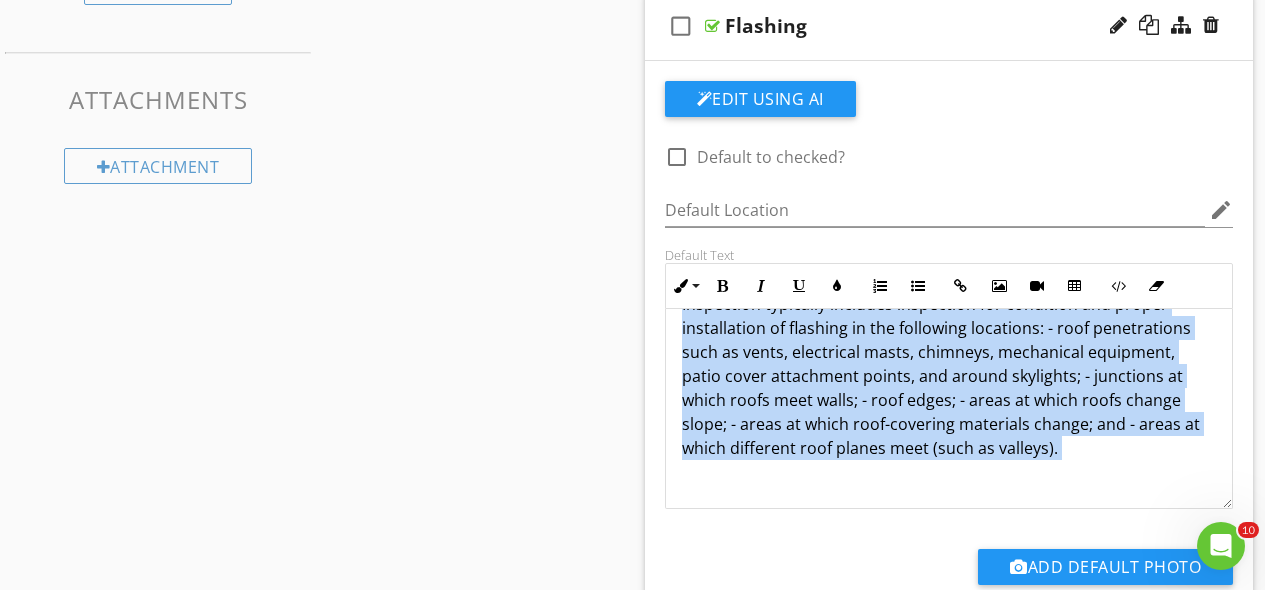 copy on "Flashing is a general term used to describe sheet metal fabricated into shapes and used to protect areas of the roof from moisture intrusion. Inspection typically includes inspection for condition and proper installation of flashing in the following locations: - roof penetrations such as vents, electrical masts, chimneys, mechanical equipment, patio cover attachment points, and around skylights; - junctions at which roofs meet walls; - roof edges; - areas at which roofs change slope; - areas at which roof-covering materials change; and - areas at which different roof planes meet (such as valleys)." 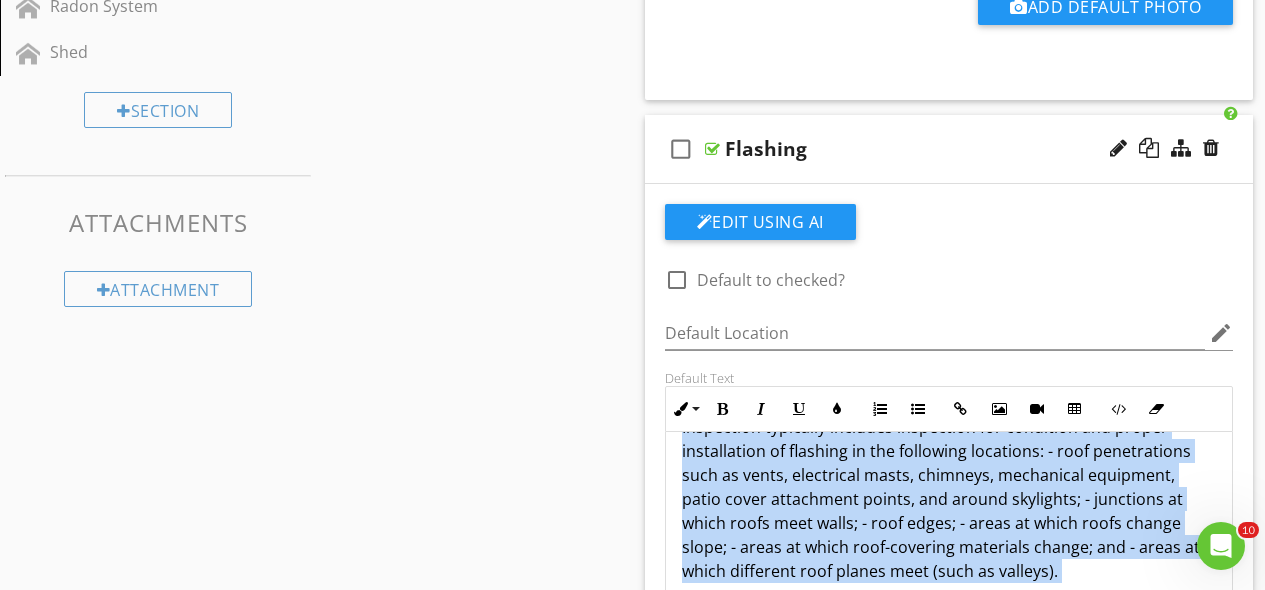 scroll, scrollTop: 805, scrollLeft: 0, axis: vertical 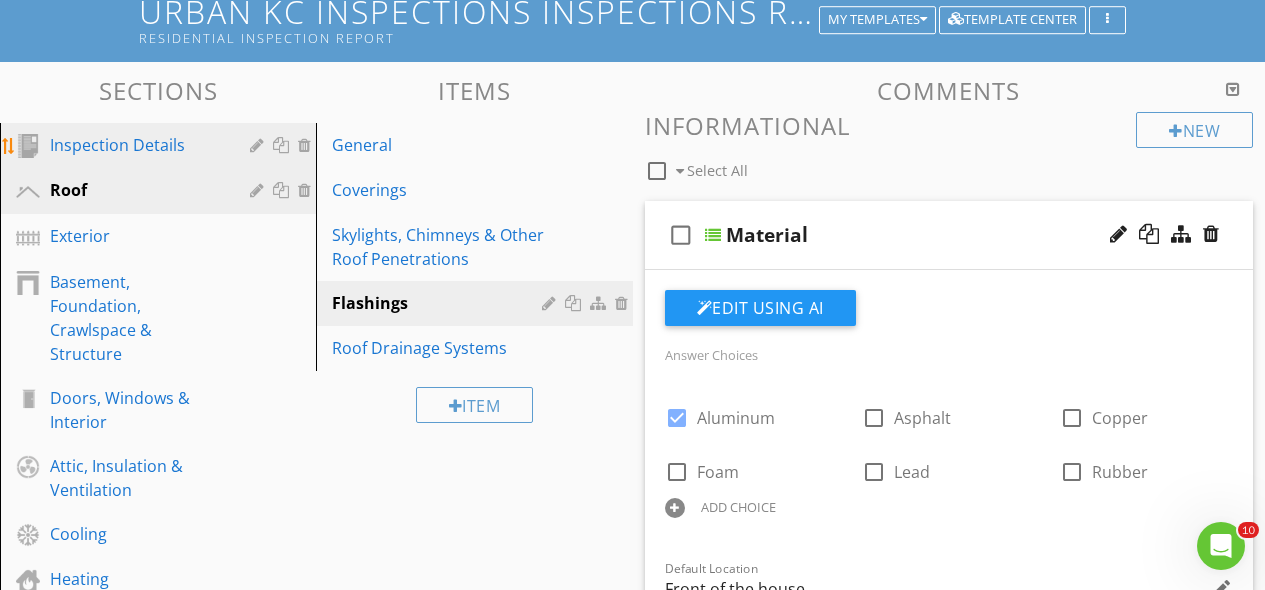 click on "Inspection Details" at bounding box center (173, 146) 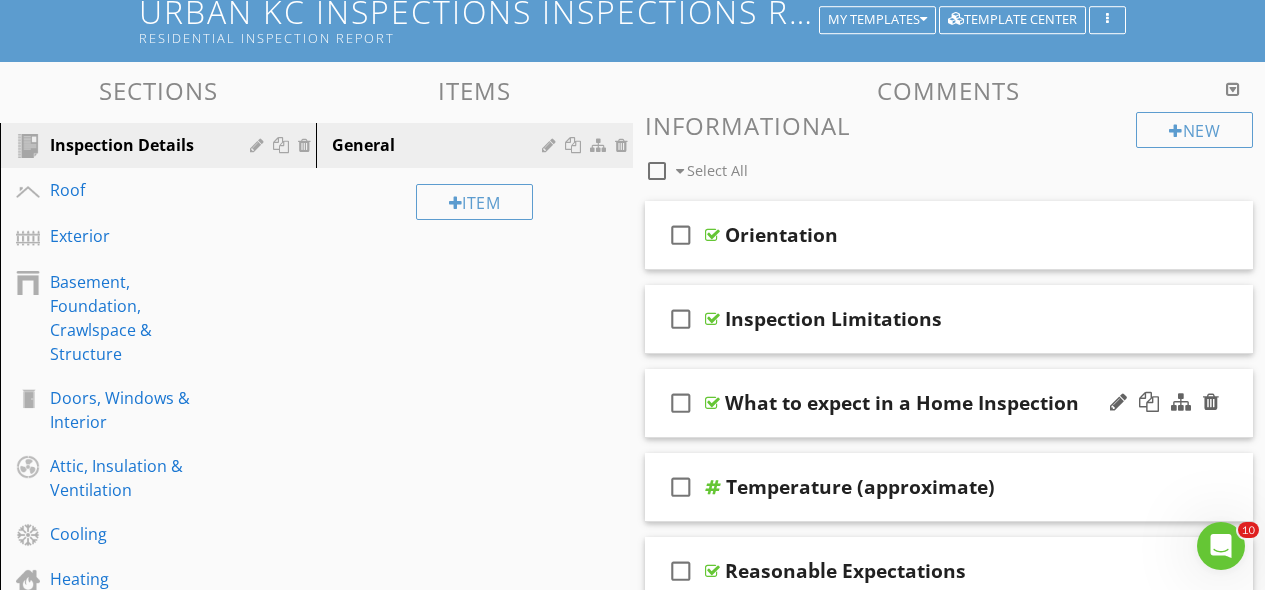 click on "check_box_outline_blank
What to expect in a Home Inspection" at bounding box center [949, 403] 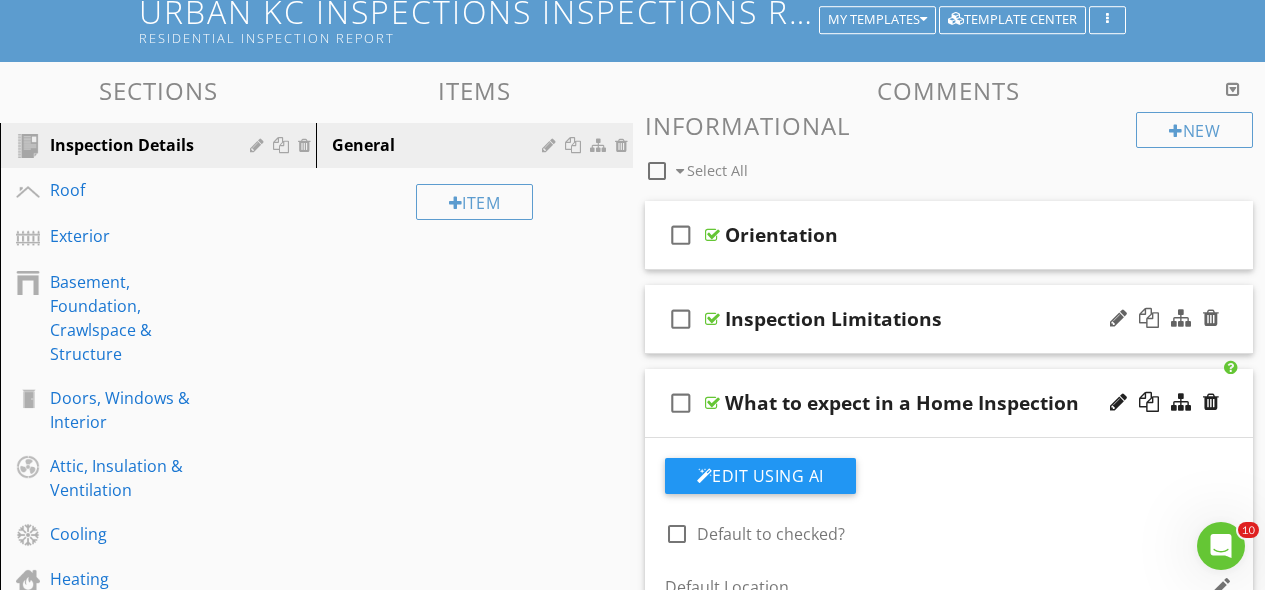 click on "Inspection Limitations" at bounding box center (938, 319) 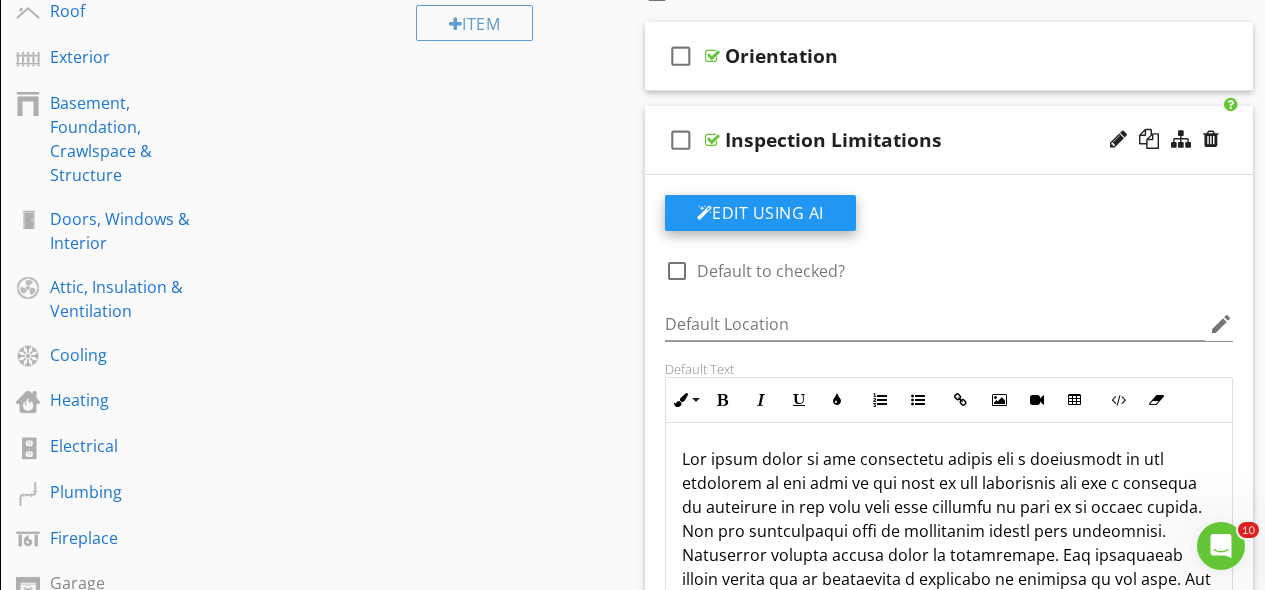 scroll, scrollTop: 444, scrollLeft: 0, axis: vertical 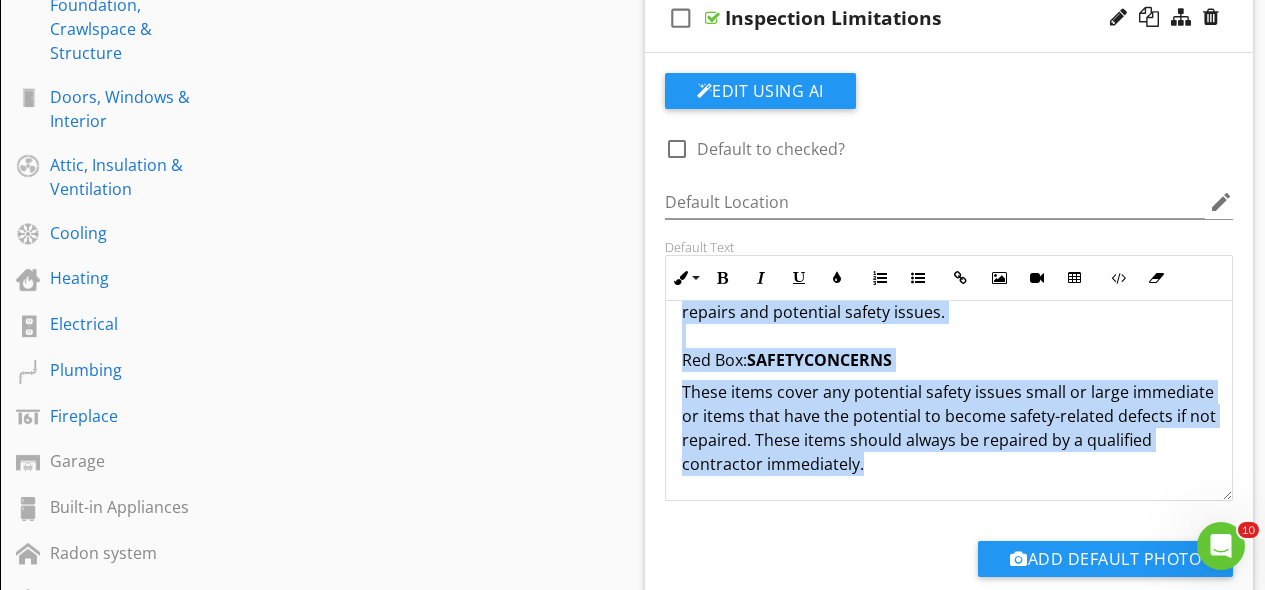 drag, startPoint x: 679, startPoint y: 448, endPoint x: 970, endPoint y: 588, distance: 322.9257 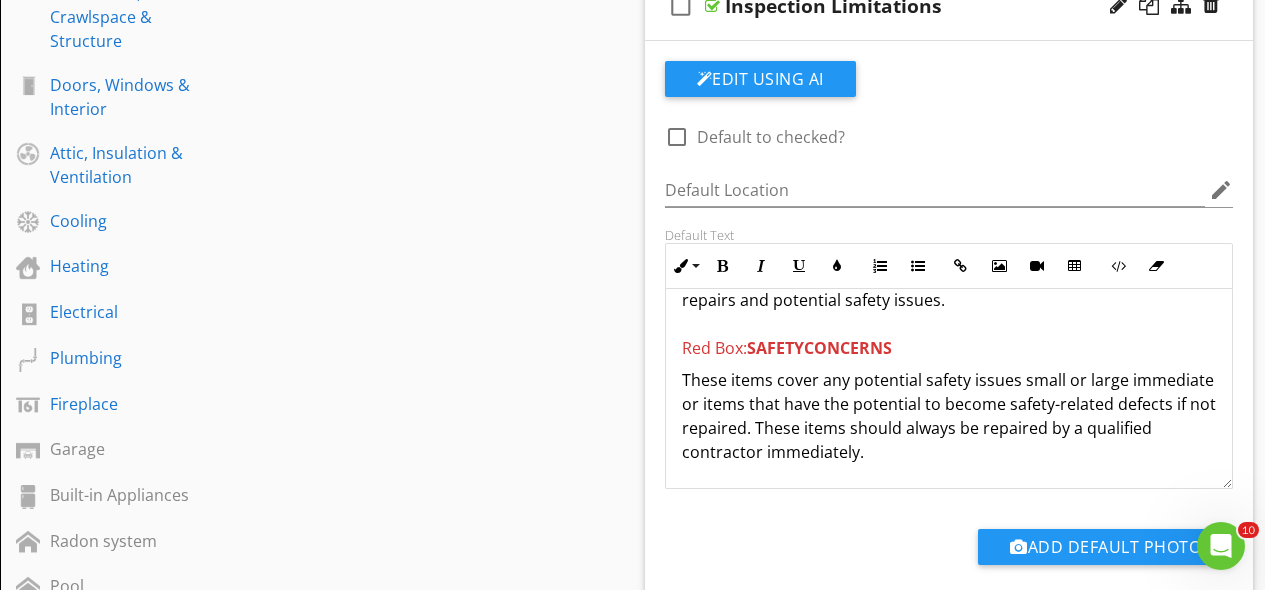 click on "Add Default Photo" at bounding box center [949, 544] 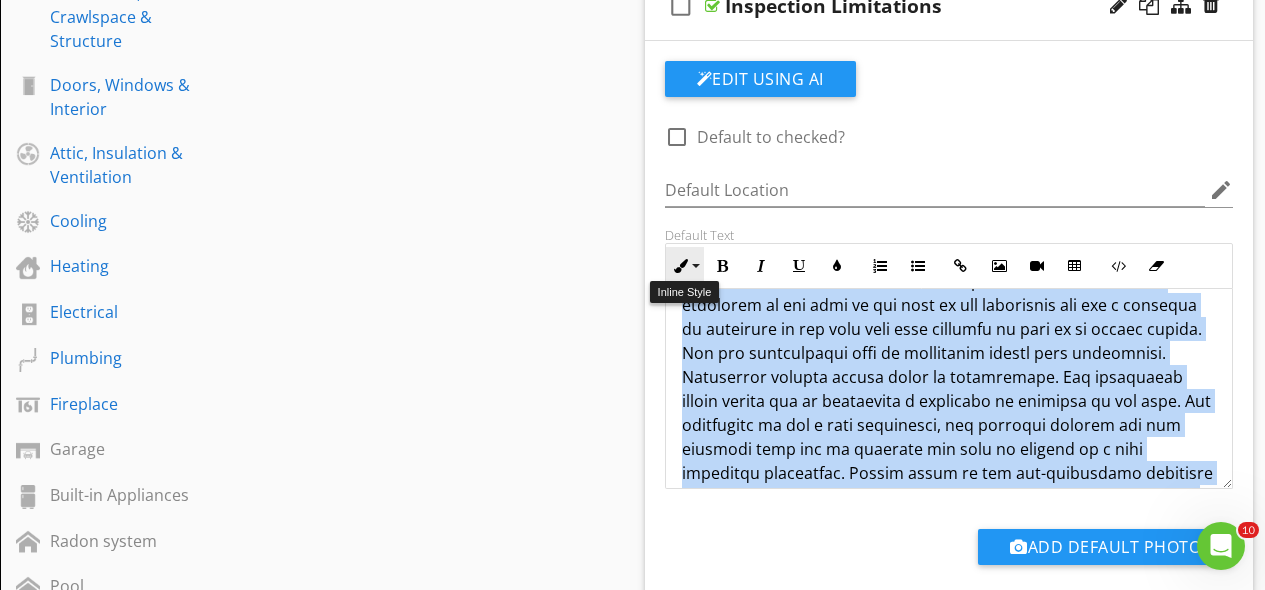 scroll, scrollTop: 0, scrollLeft: 0, axis: both 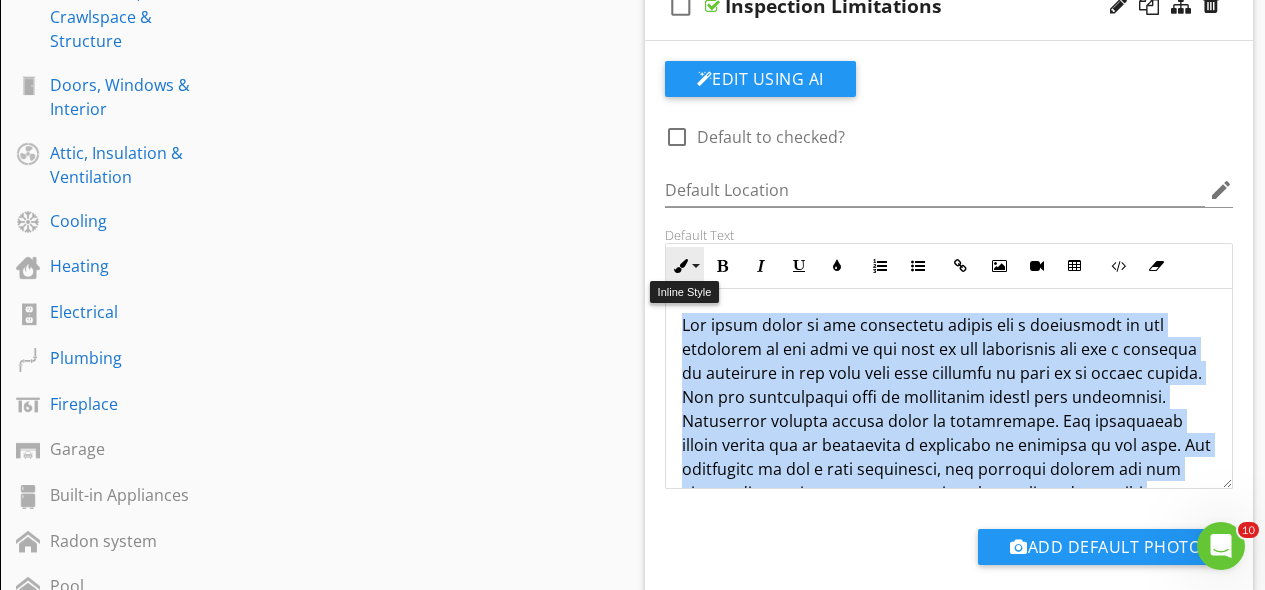 drag, startPoint x: 955, startPoint y: 450, endPoint x: 684, endPoint y: 245, distance: 339.8029 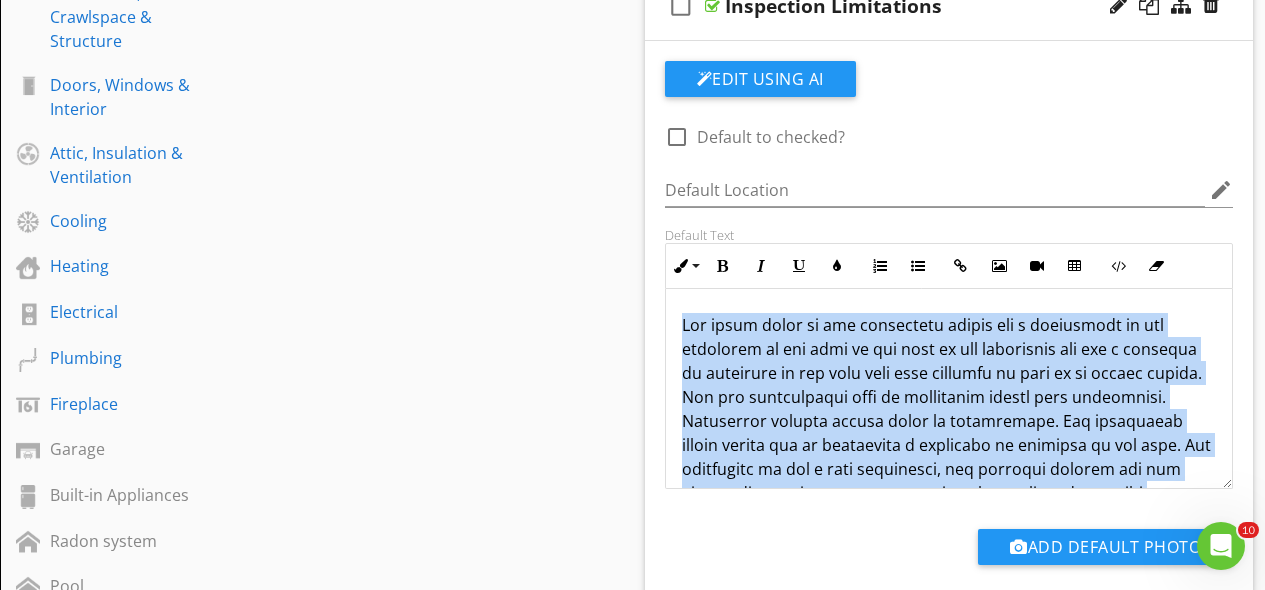 copy on "All items noted in the inspection report are a reflection of the condition of the home at the time of the inspection and not a warranty or guarantee of how long they will continue to work or of future damage. Not all improvements will be identified during this inspection. Unexpected repairs should still be anticipated. The inspection report should not be considered a guarantee or warranty of any kind. The inspection is not a code inspection, any previous permits for the property will not be examined nor does it qualify as a city occupancy inspection. Please refer to the pre-inspection agreement for a full explanation of the scope of the inspection report. Reading and reviewing the entire inspection report is recommended as items can be missed when being moved to the summary page. We may have been unable to fully view the foundation walls, structural components, floors, slabs, crawl spaces, attics and etc. In all locations due to the following - finish materials, storage items, and personal belongings. Thes..." 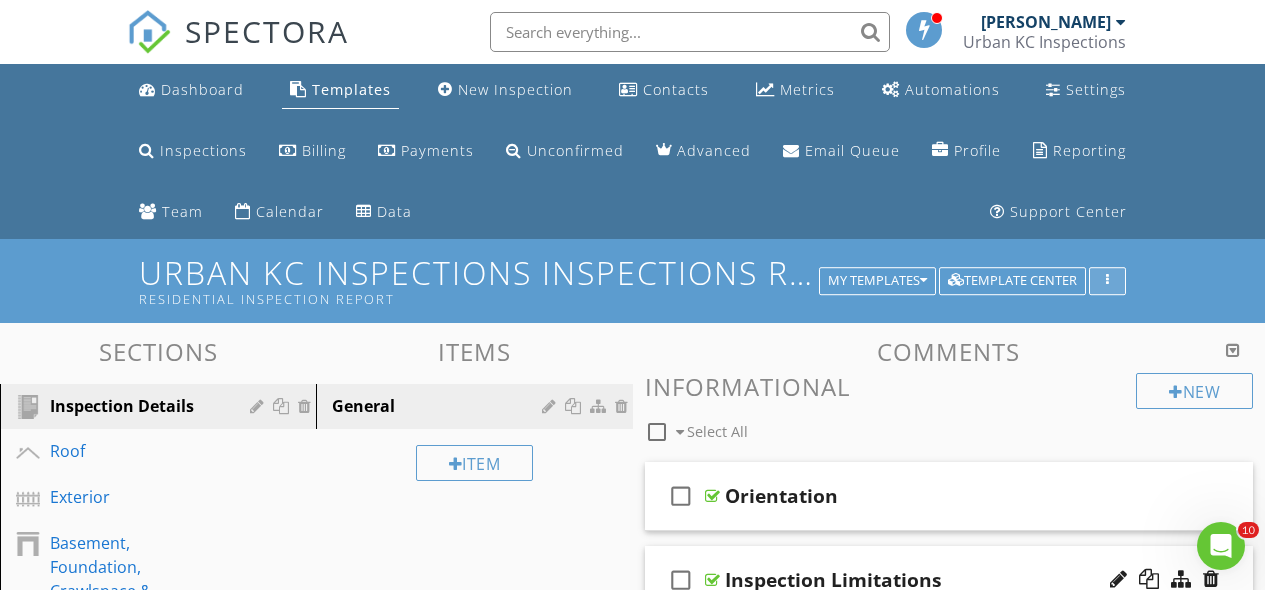 click at bounding box center (1107, 281) 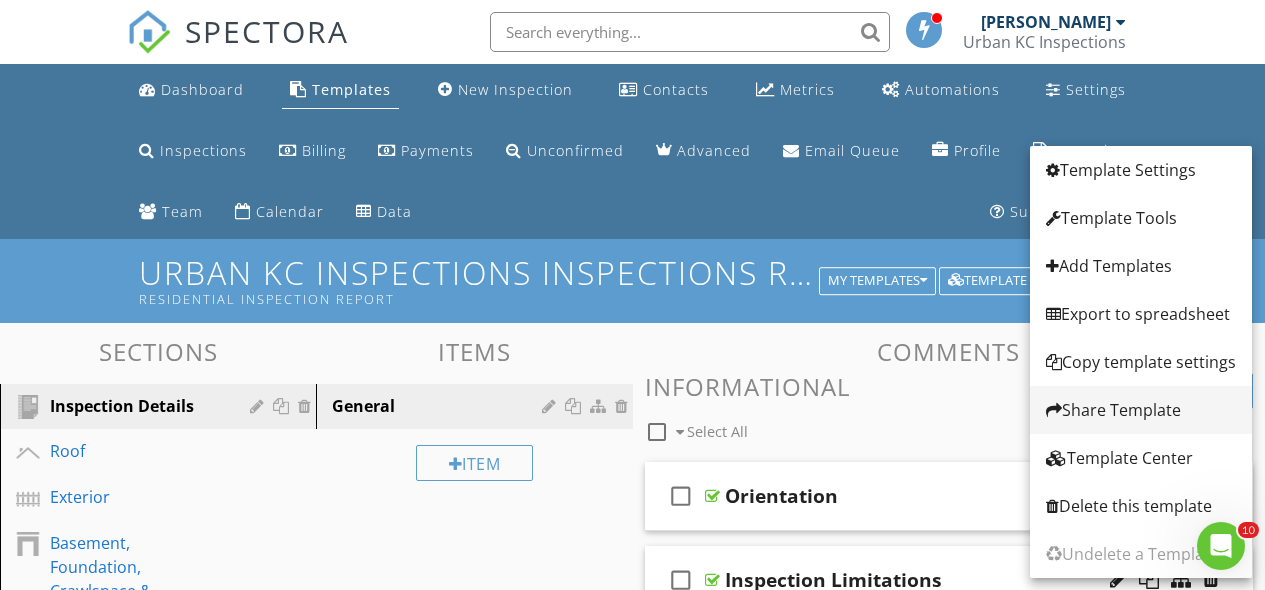 click on "Share Template" at bounding box center (1141, 410) 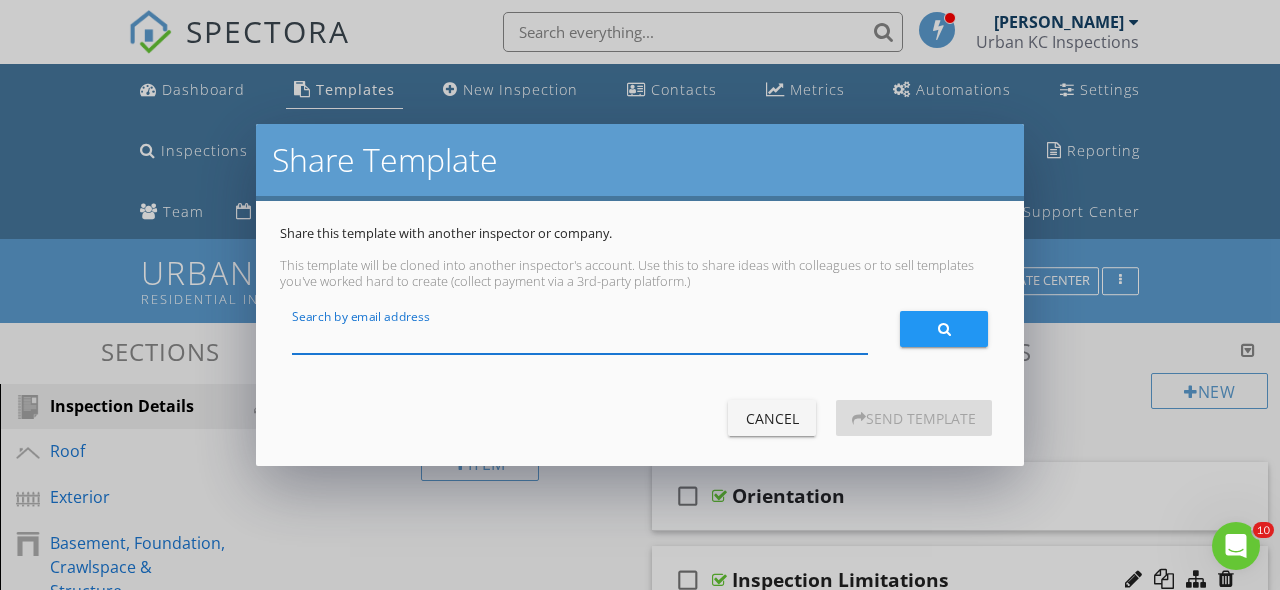 click at bounding box center [580, 337] 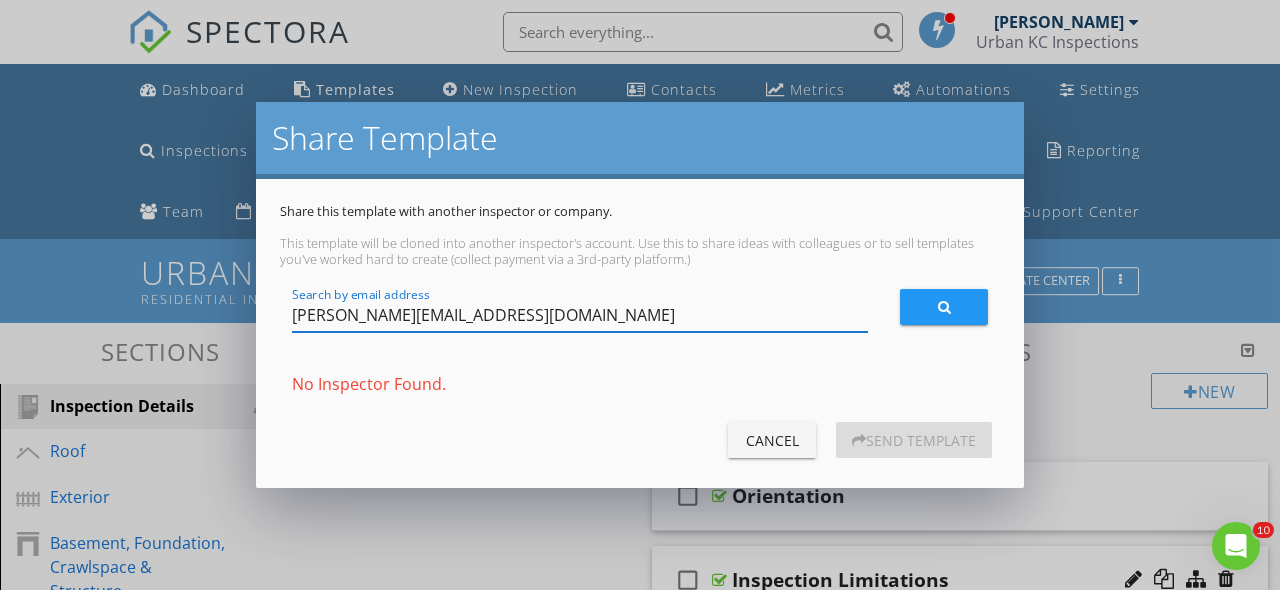 type on "[PERSON_NAME][EMAIL_ADDRESS][DOMAIN_NAME]" 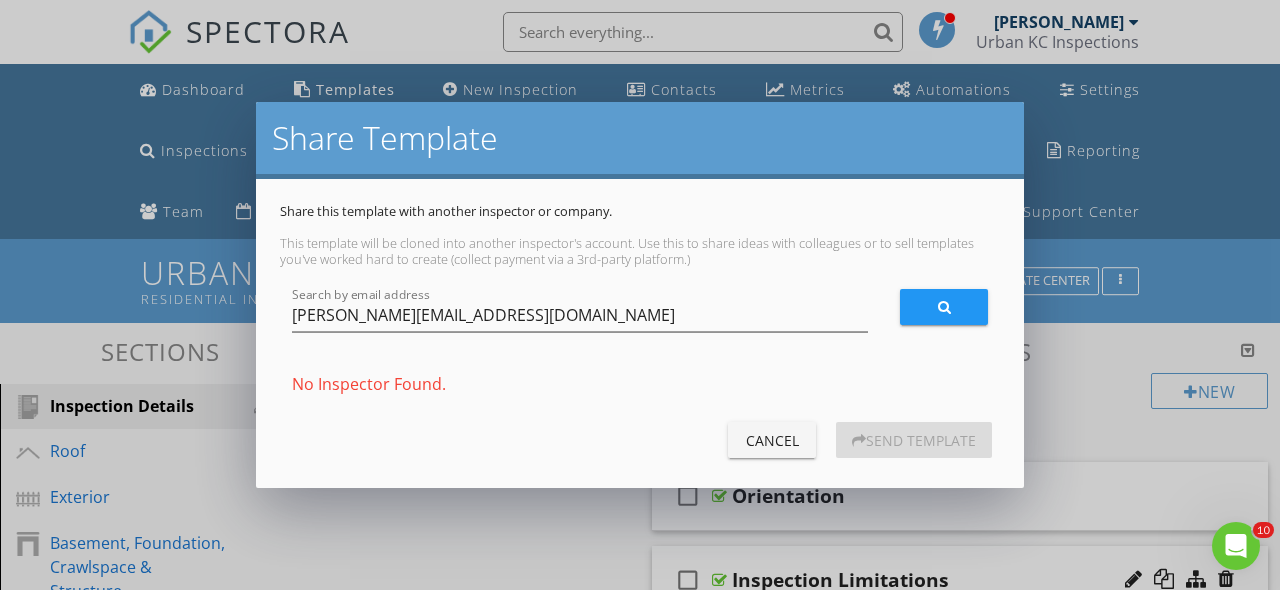 click on "Cancel" at bounding box center [772, 440] 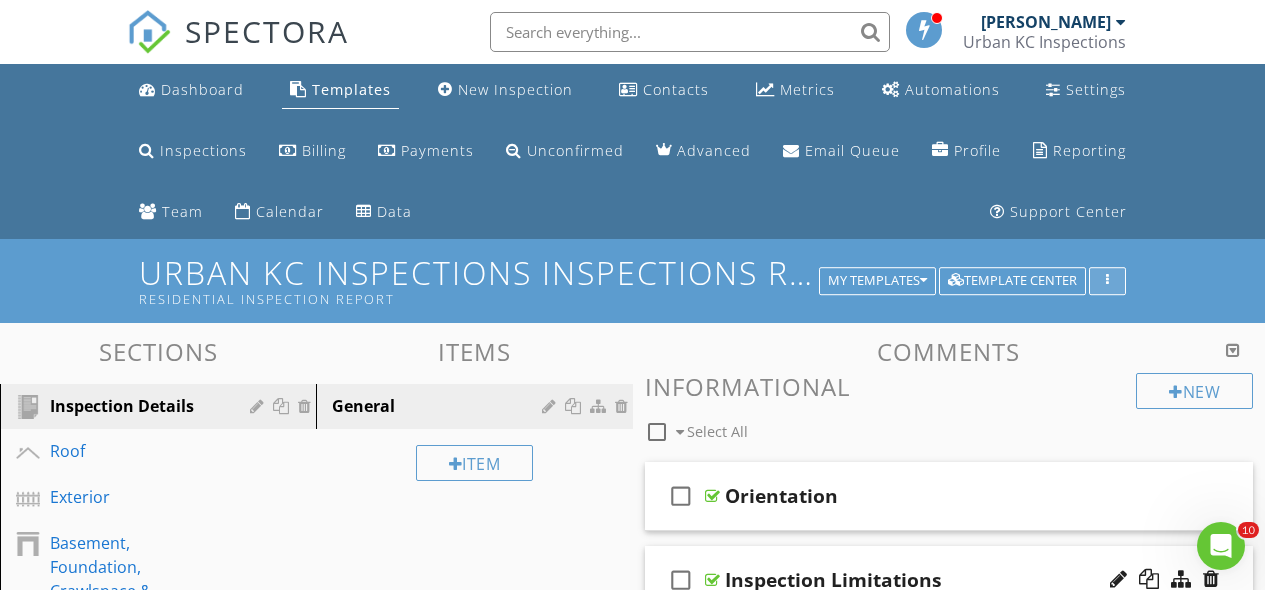 click at bounding box center [1107, 281] 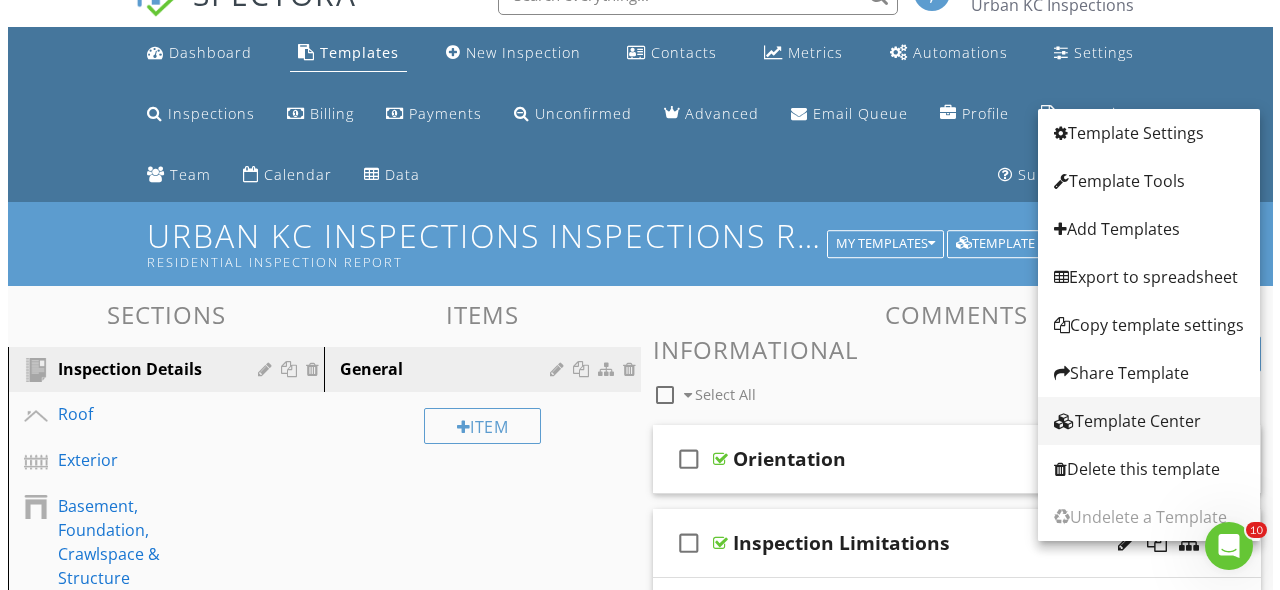 scroll, scrollTop: 82, scrollLeft: 0, axis: vertical 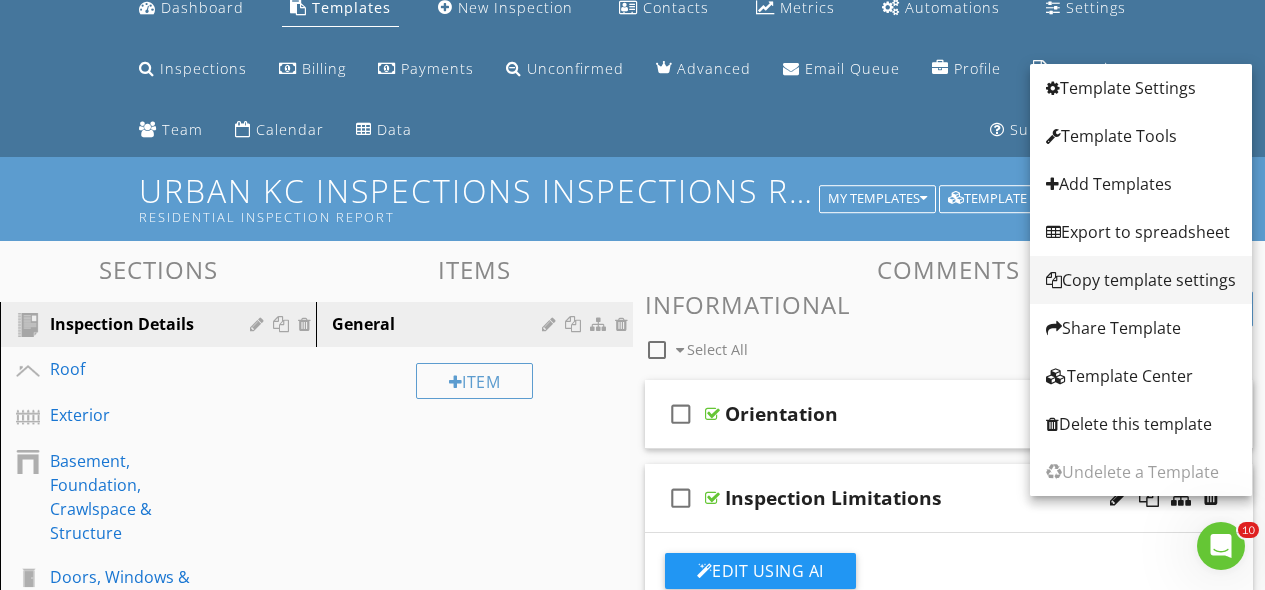 click on "Copy template settings" at bounding box center (1141, 280) 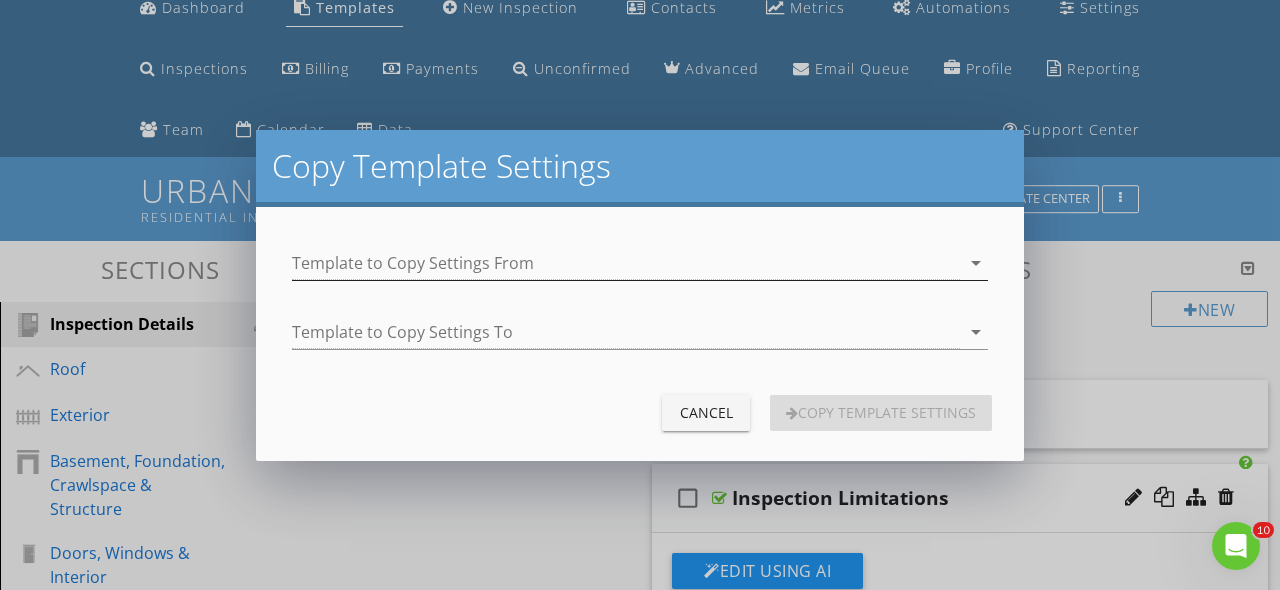 click at bounding box center (626, 263) 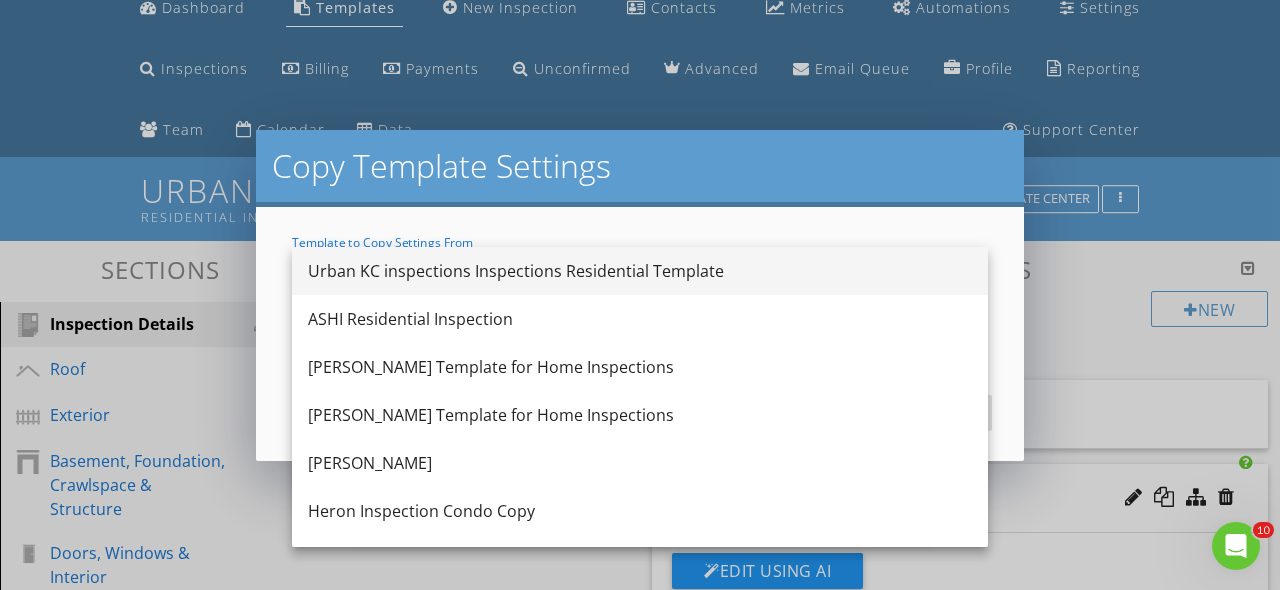 click on "Urban KC inspections Inspections Residential Template" at bounding box center [640, 271] 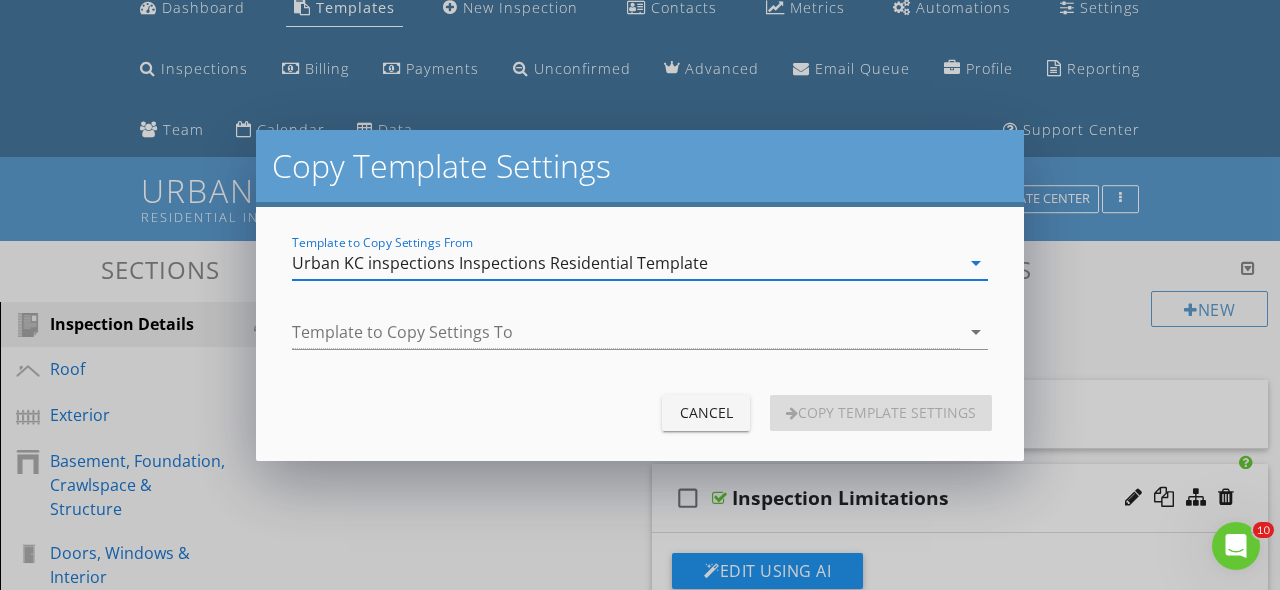 click at bounding box center (626, 332) 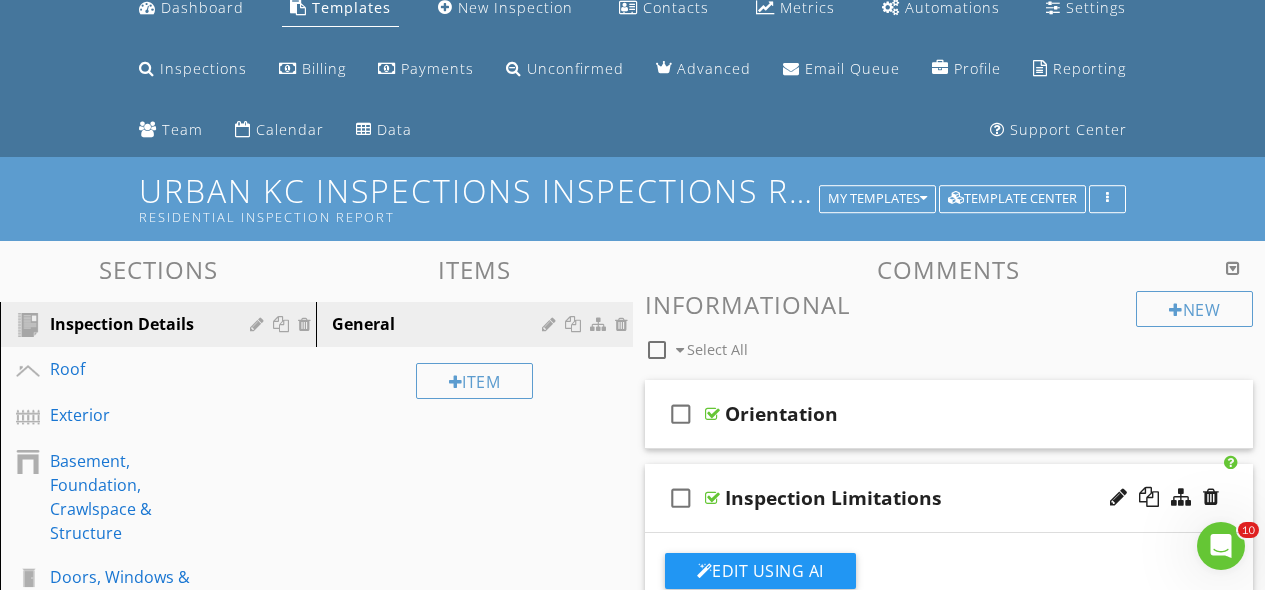 click at bounding box center [632, 295] 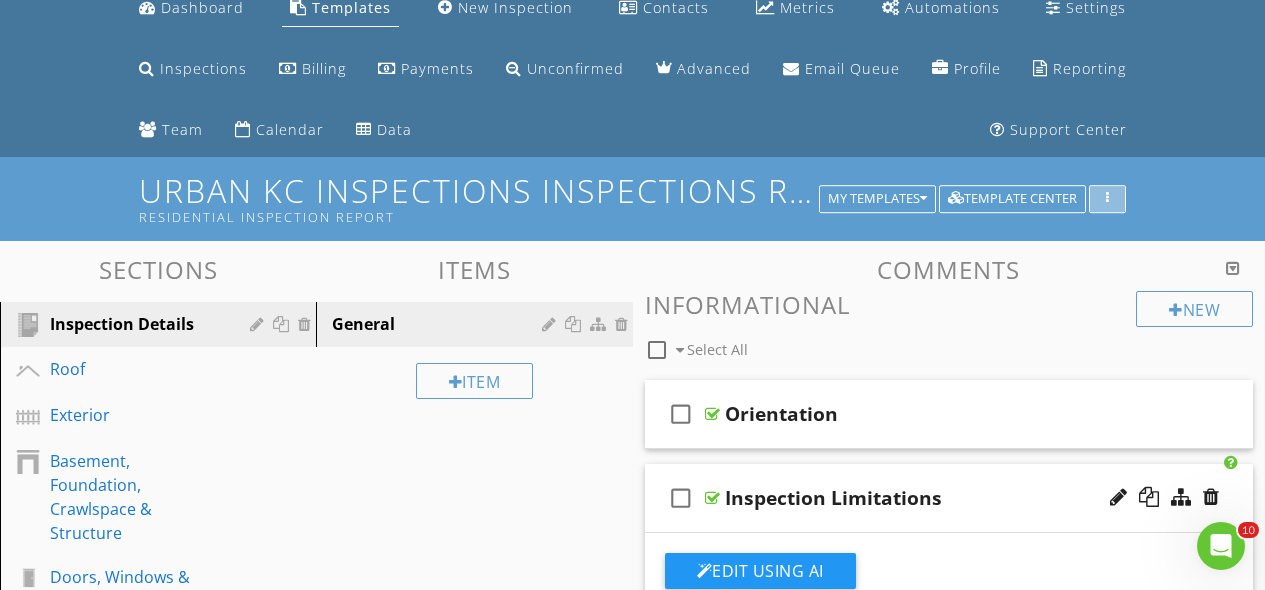 click at bounding box center [1107, 199] 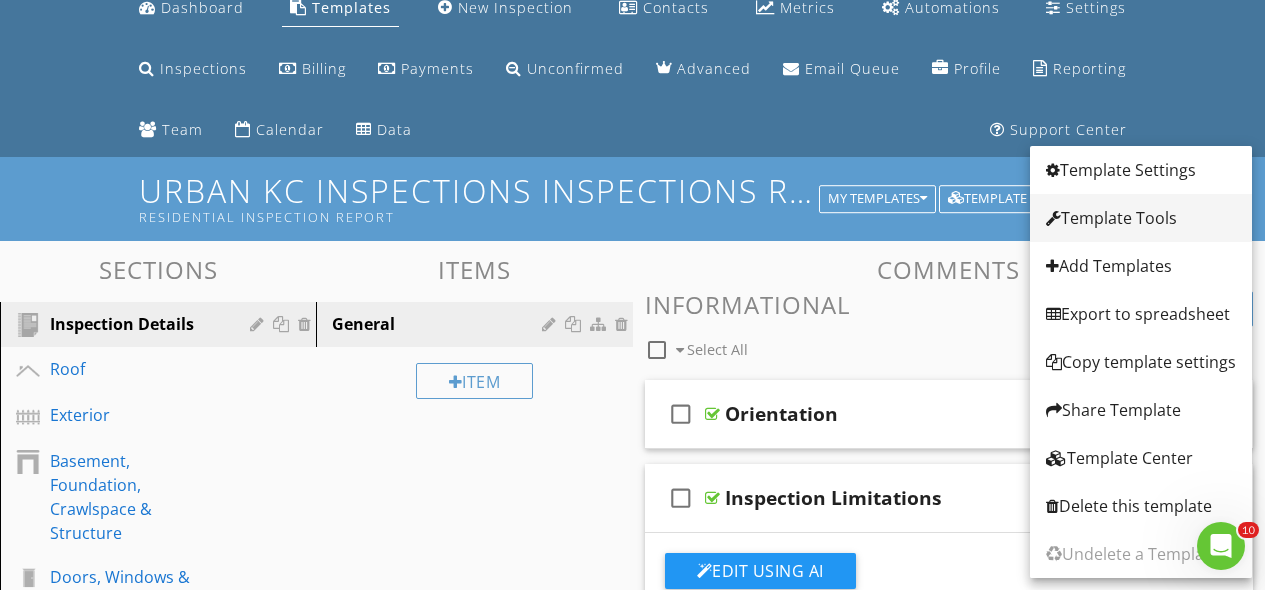 click on "Template Tools" at bounding box center [1141, 218] 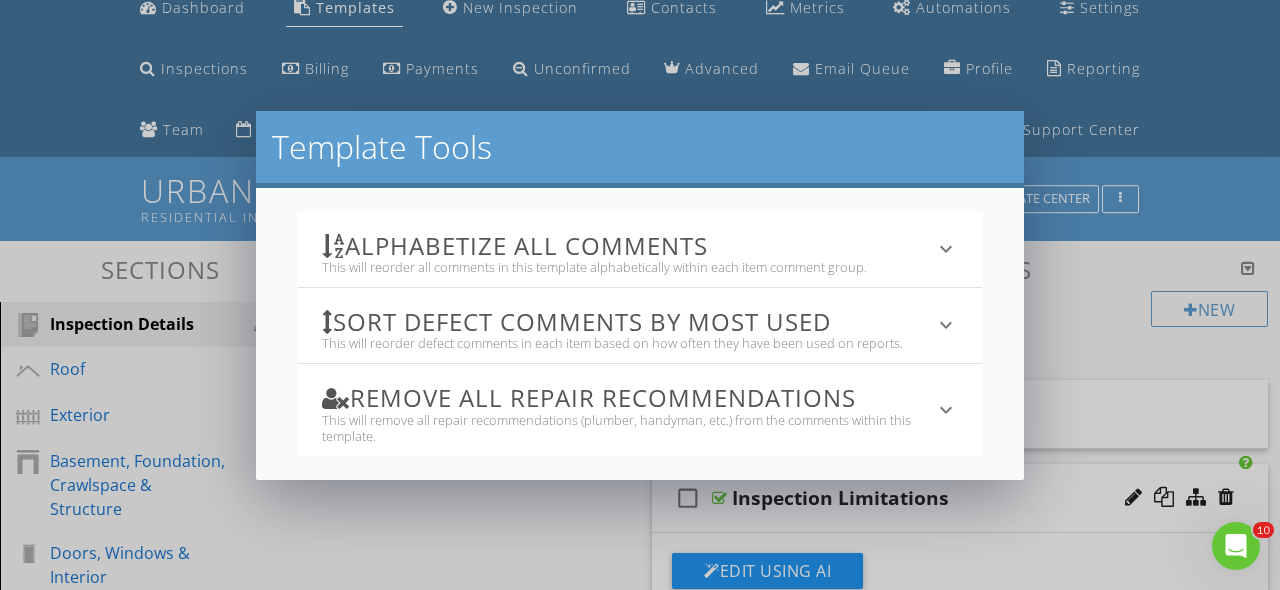 click on "keyboard_arrow_down" at bounding box center (946, 410) 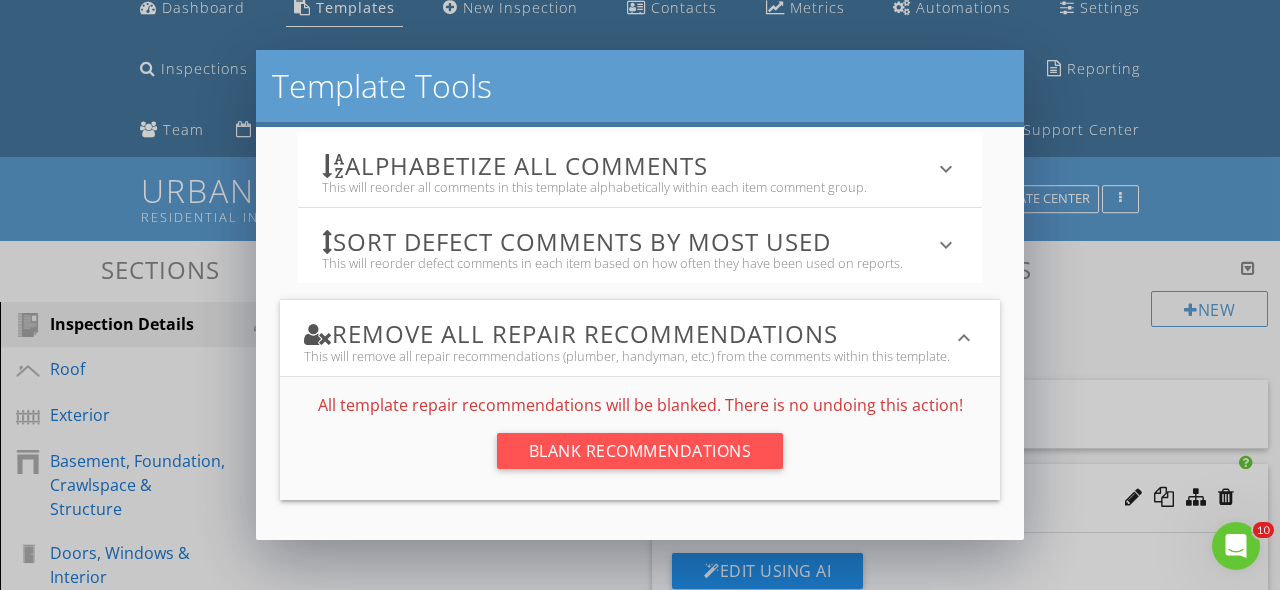 scroll, scrollTop: 28, scrollLeft: 0, axis: vertical 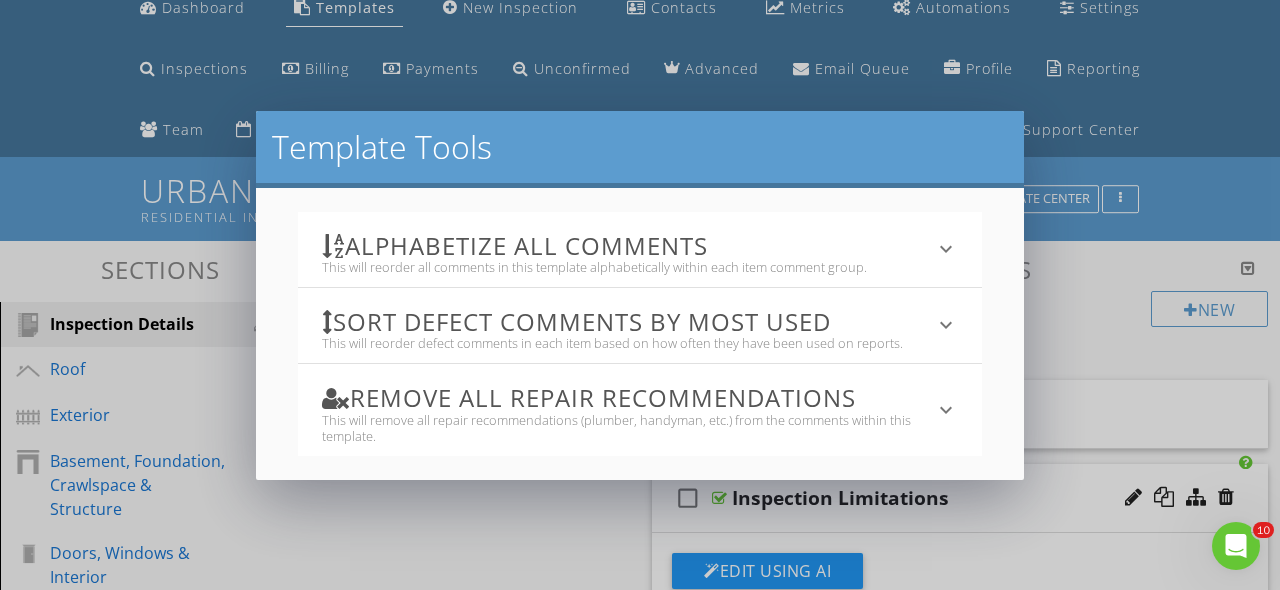 click on "keyboard_arrow_down" at bounding box center (946, 325) 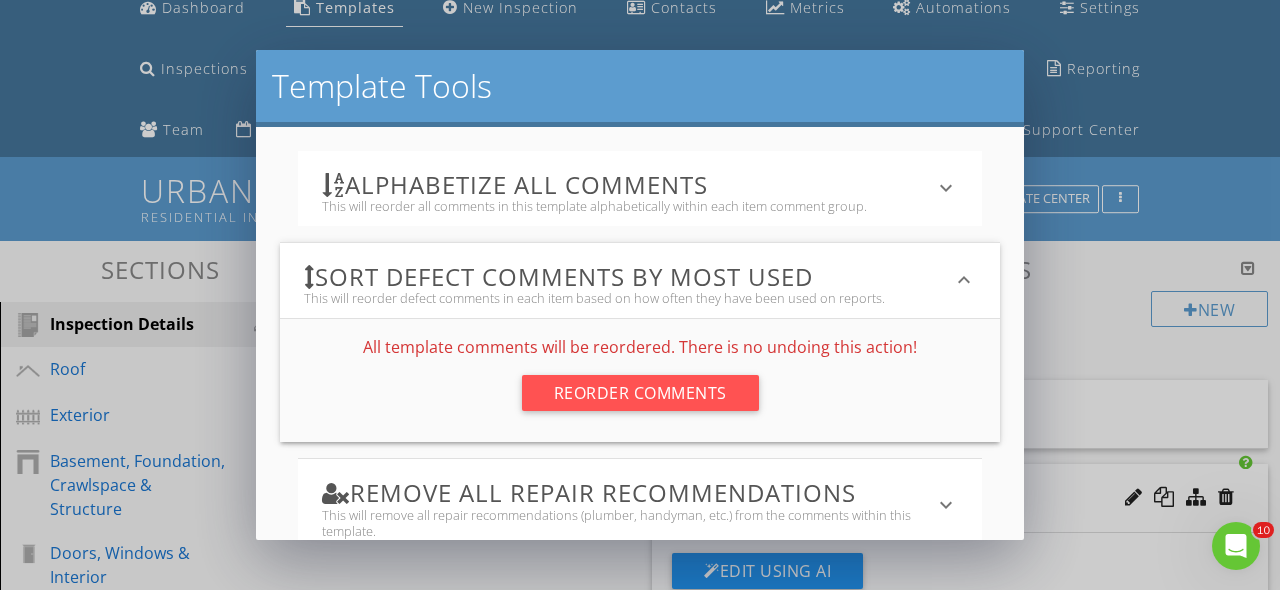 click on "keyboard_arrow_down" at bounding box center [964, 280] 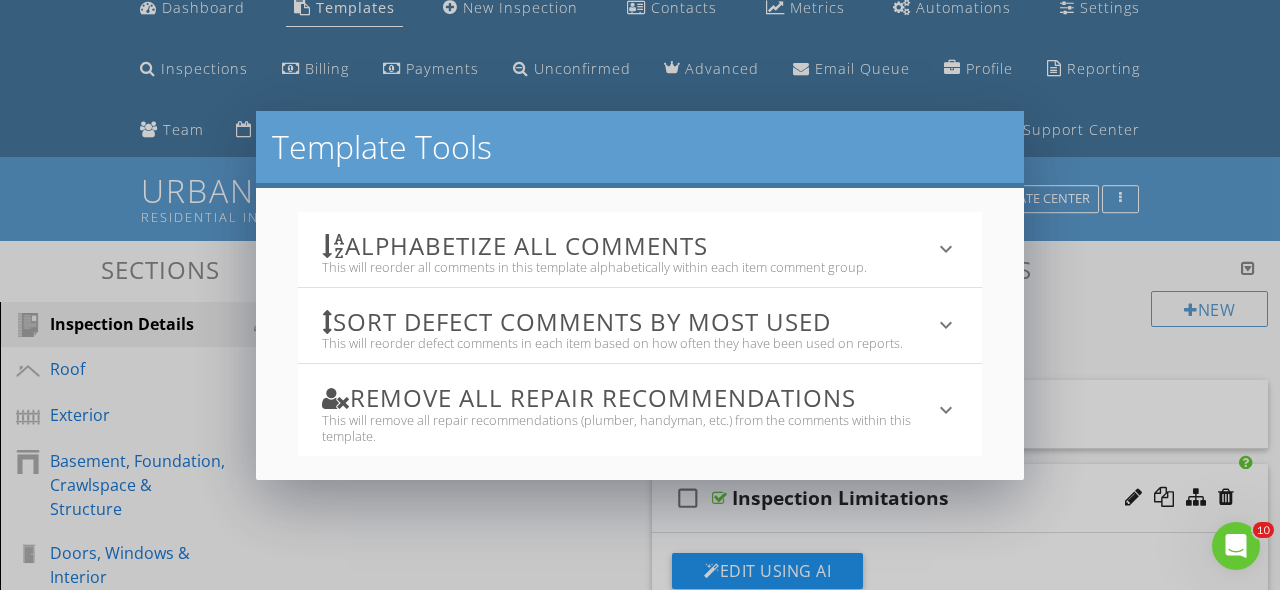 click on "keyboard_arrow_down" at bounding box center [946, 249] 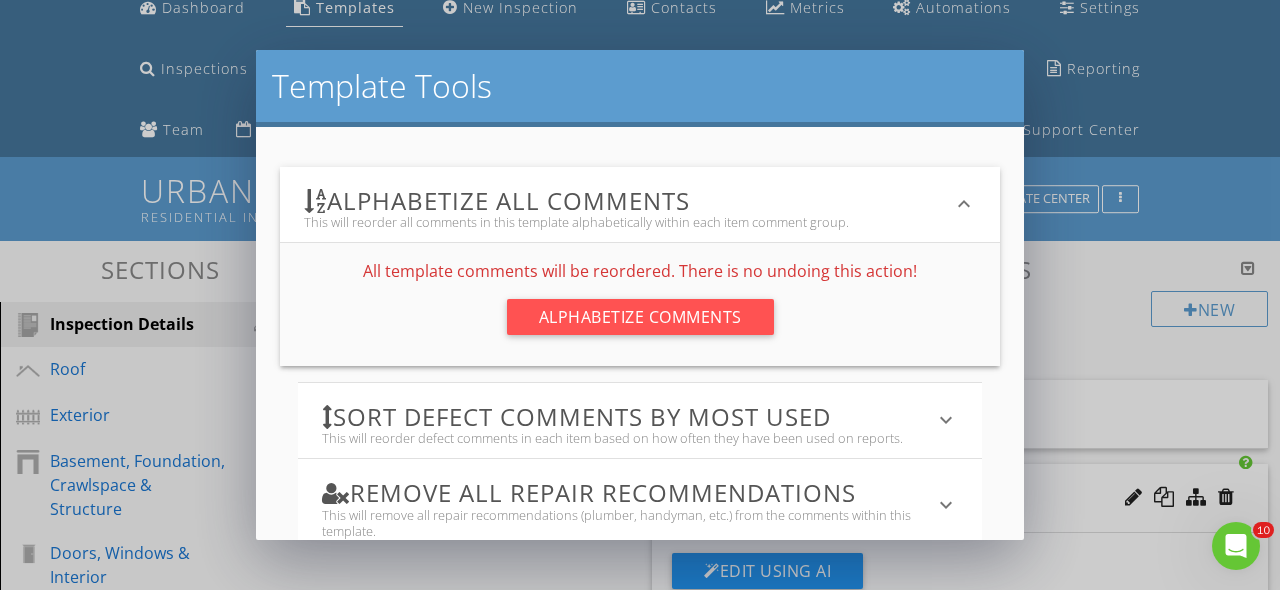 click on "keyboard_arrow_down" at bounding box center (964, 204) 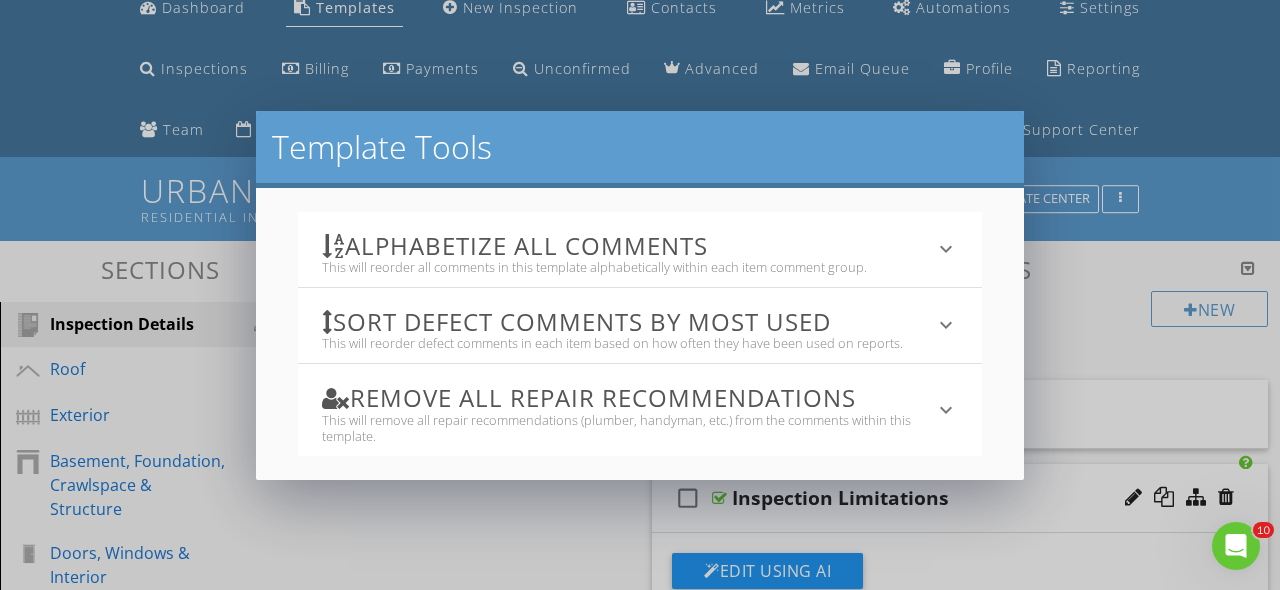 click on "Template Tools
Alphabetize All Comments
This will reorder all comments in this template alphabetically
within each item comment group.
keyboard_arrow_down     All template comments will be reordered. There is no undoing
this action!
Alphabetize Comments
Sort defect comments by most used
This will reorder defect comments in each item based on how
often they have been used on reports.
keyboard_arrow_down     All template comments will be reordered. There is no undoing
this action!
Reorder Comments
Remove All Repair Recommendations
This will remove all repair recommendations (plumber, handyman,
etc.) from the comments within this template. keyboard_arrow_down
Blank Recommendations" at bounding box center (640, 295) 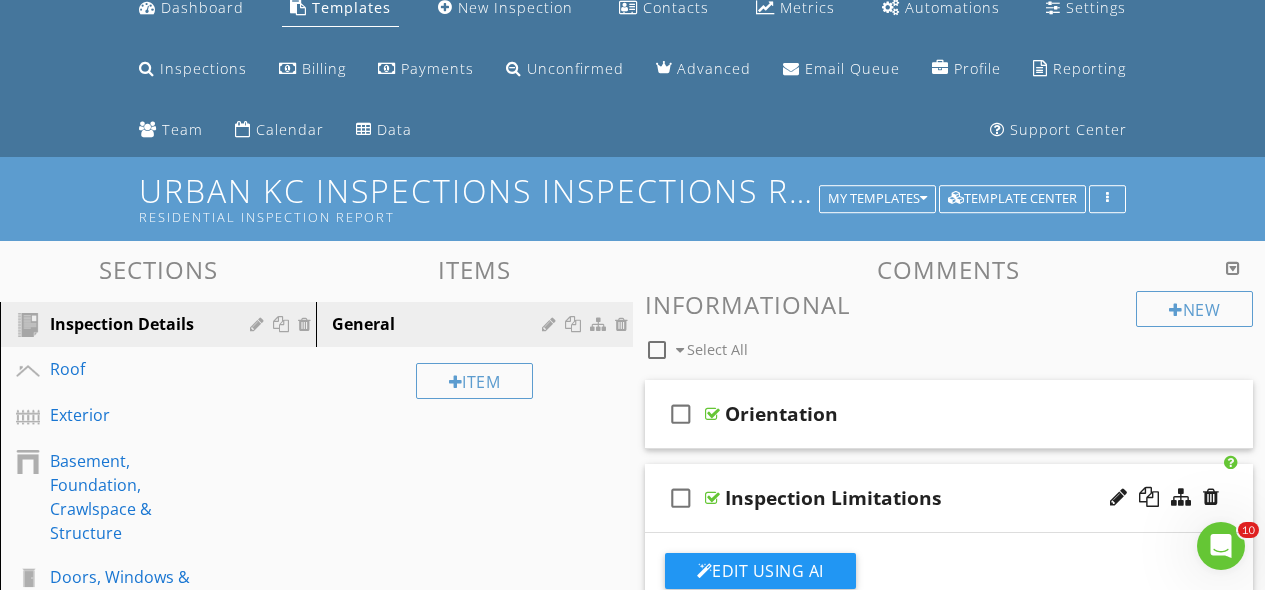 click at bounding box center (1233, 268) 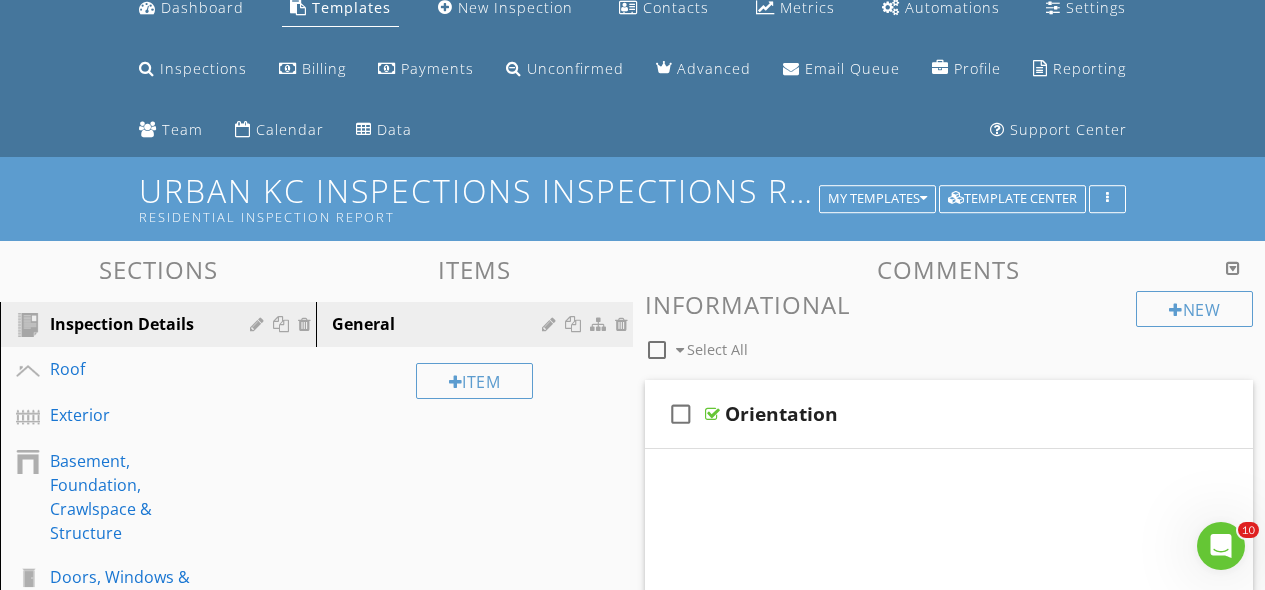 click at bounding box center [1233, 268] 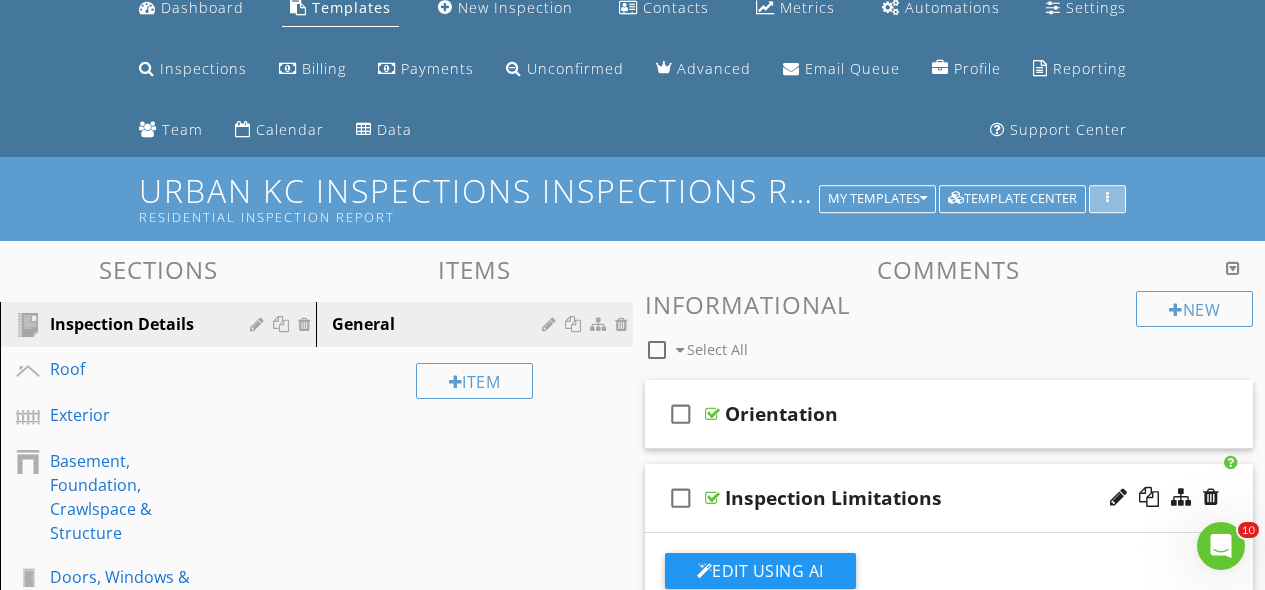 click at bounding box center [1107, 199] 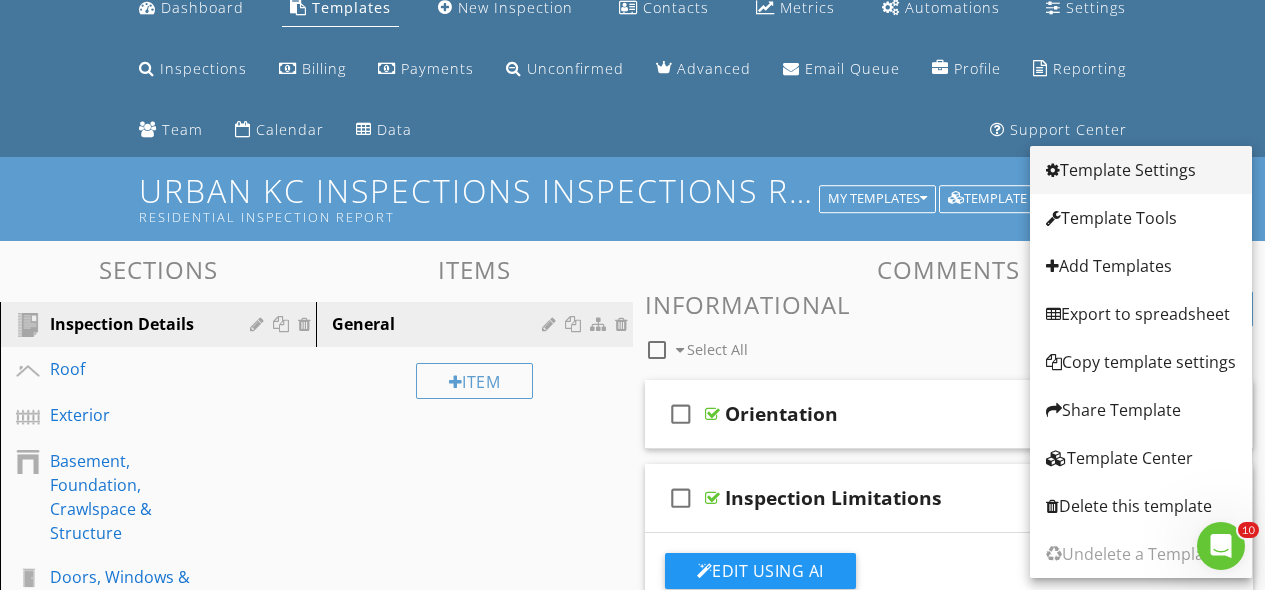 click on "Template Settings" at bounding box center [1141, 170] 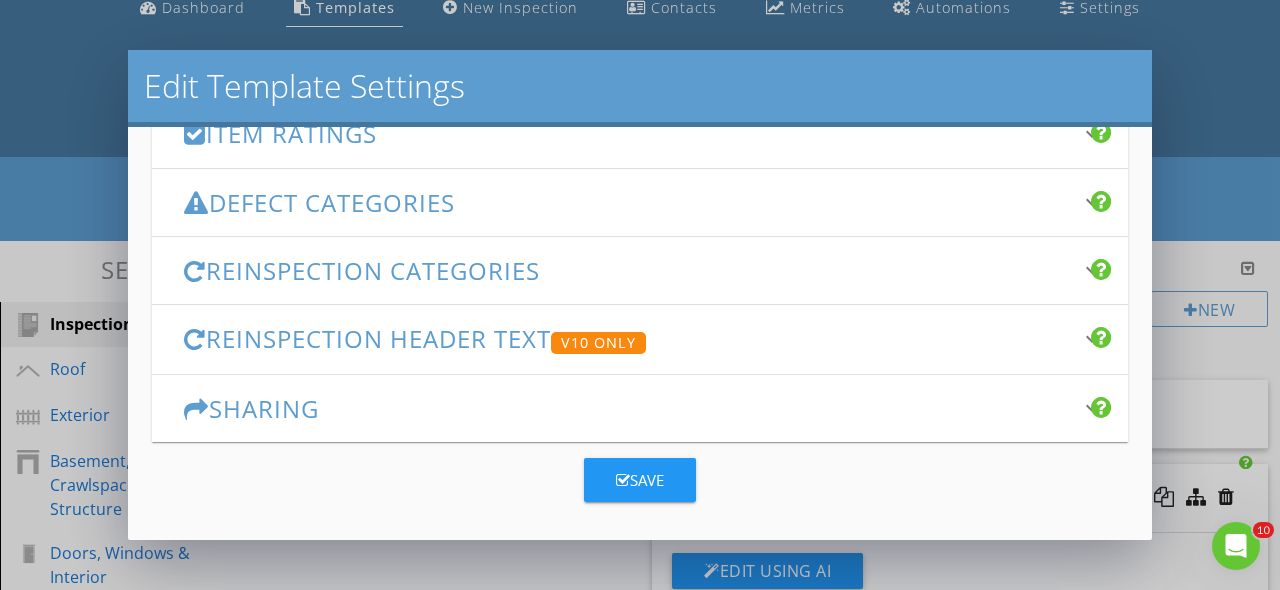 scroll, scrollTop: 430, scrollLeft: 0, axis: vertical 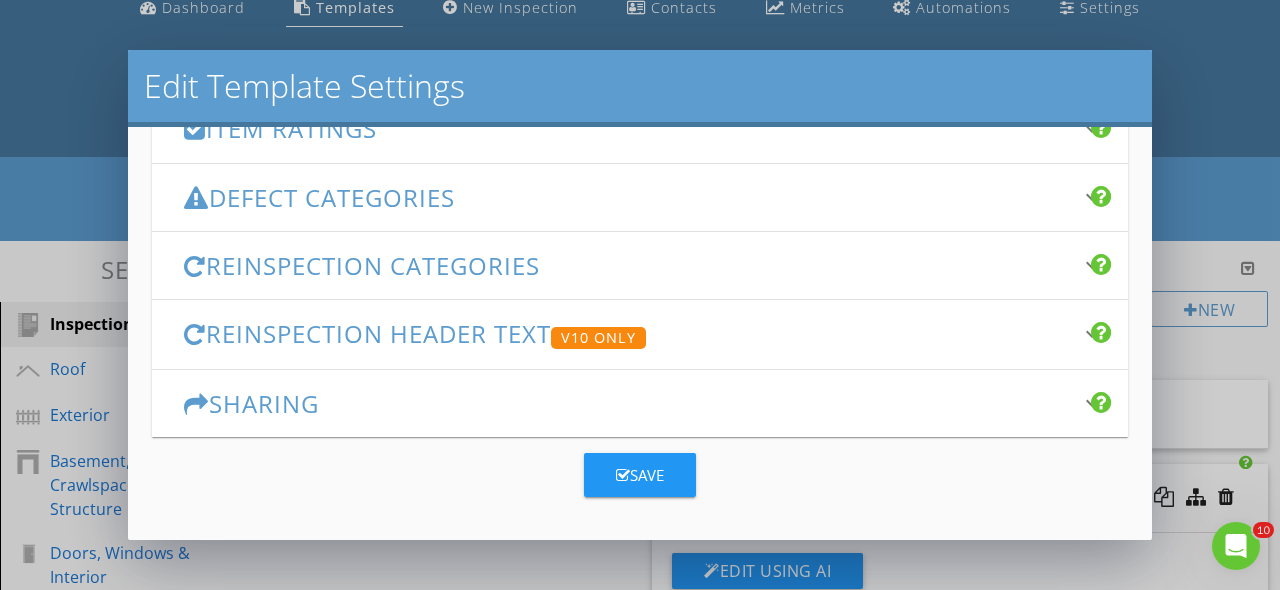 click on "Sharing" at bounding box center (628, 403) 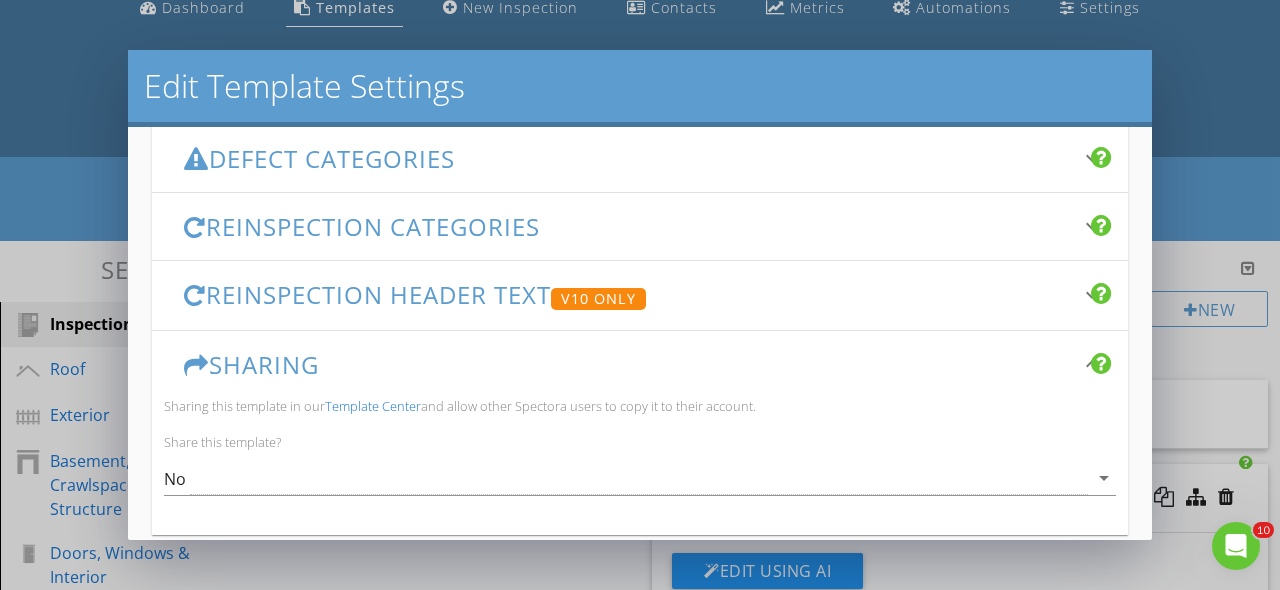 scroll, scrollTop: 567, scrollLeft: 0, axis: vertical 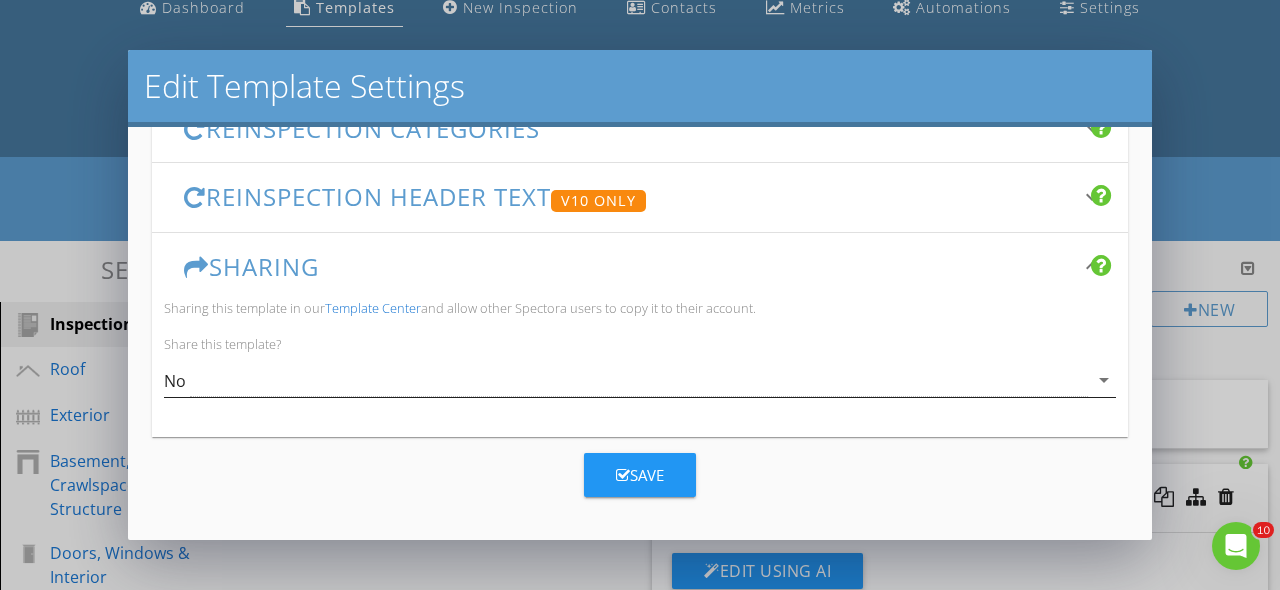 click on "No" at bounding box center (626, 380) 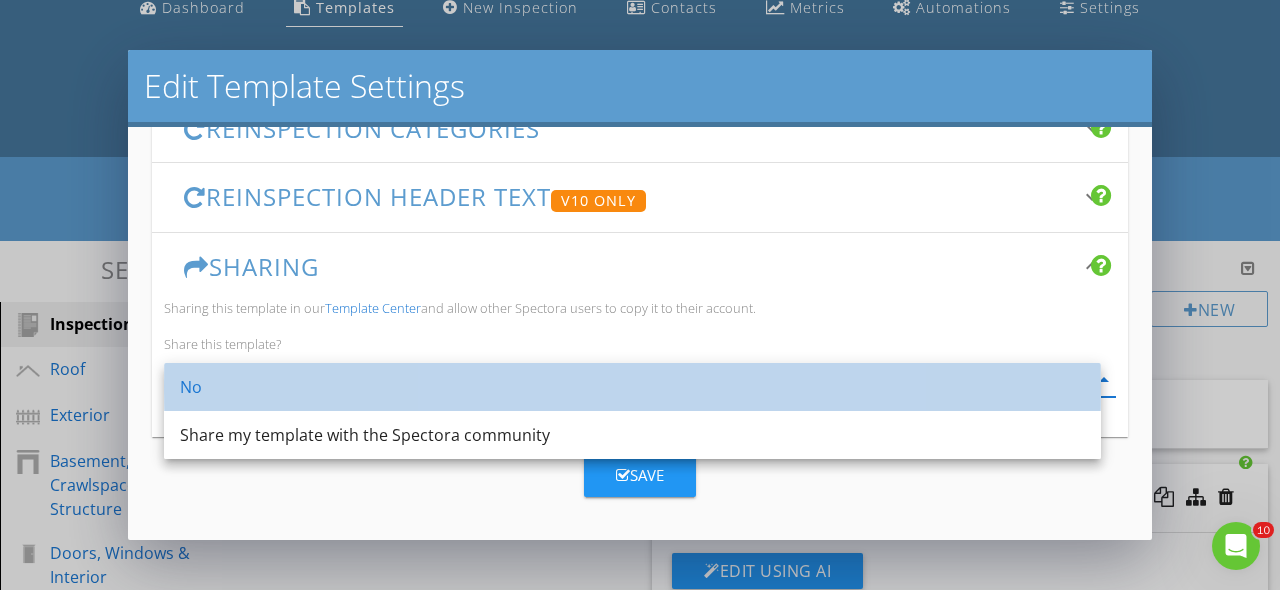click on "No" at bounding box center (632, 387) 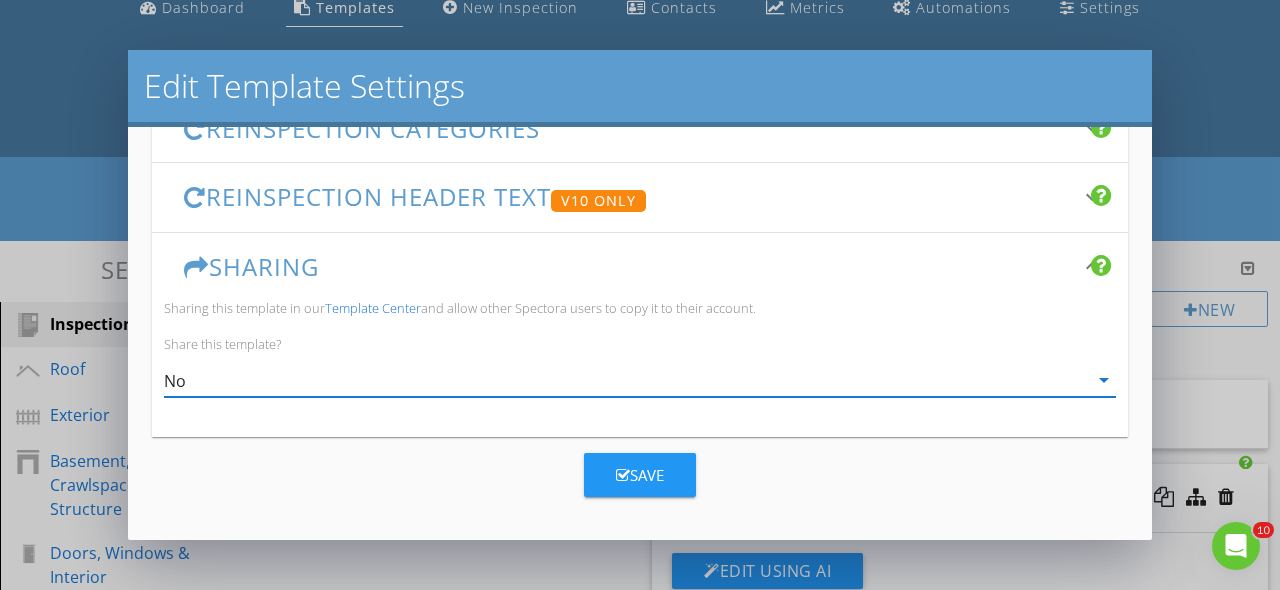 click on "No arrow_drop_down" at bounding box center [640, 380] 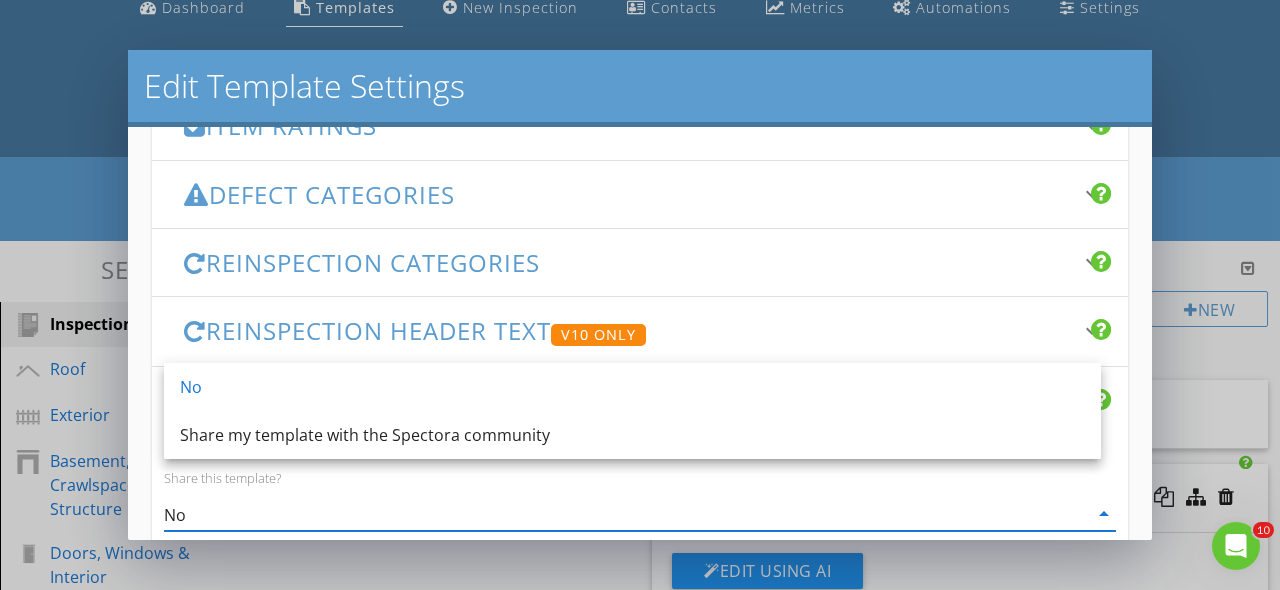 scroll, scrollTop: 353, scrollLeft: 0, axis: vertical 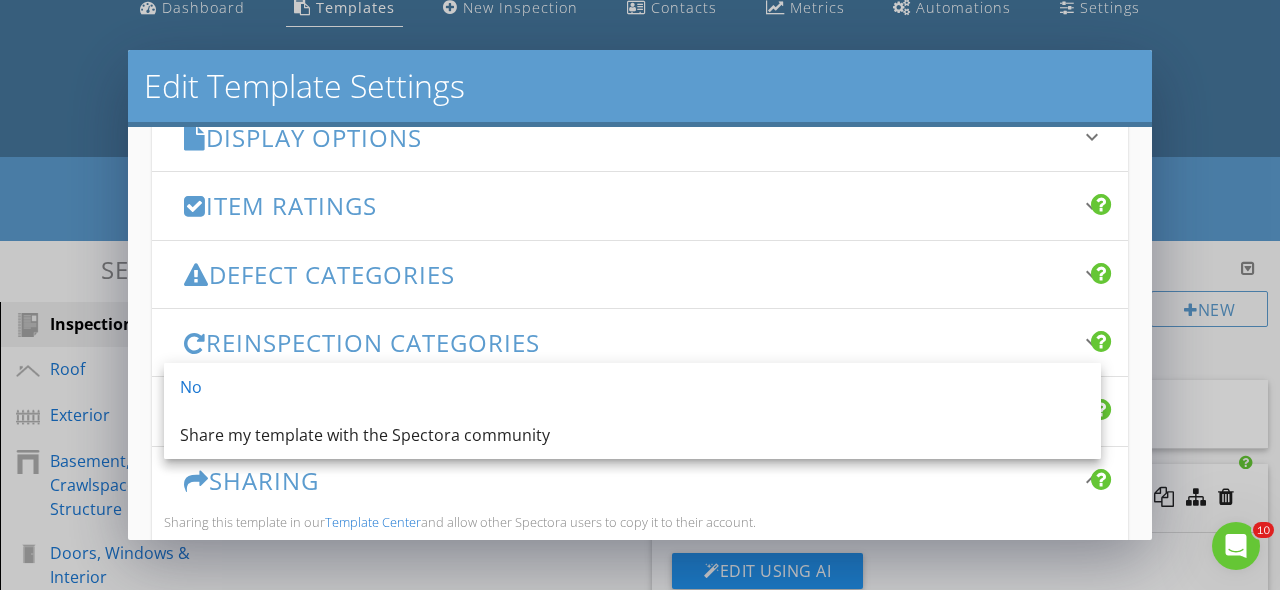 click on "Item Ratings
keyboard_arrow_down" at bounding box center (640, 205) 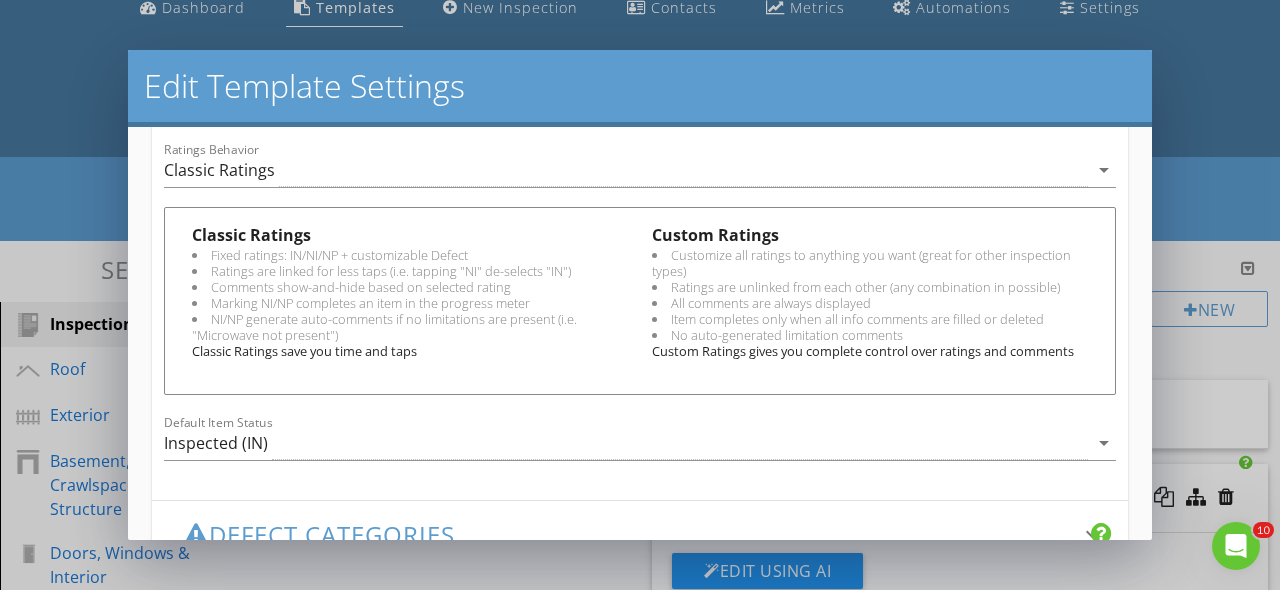 scroll, scrollTop: 2, scrollLeft: 0, axis: vertical 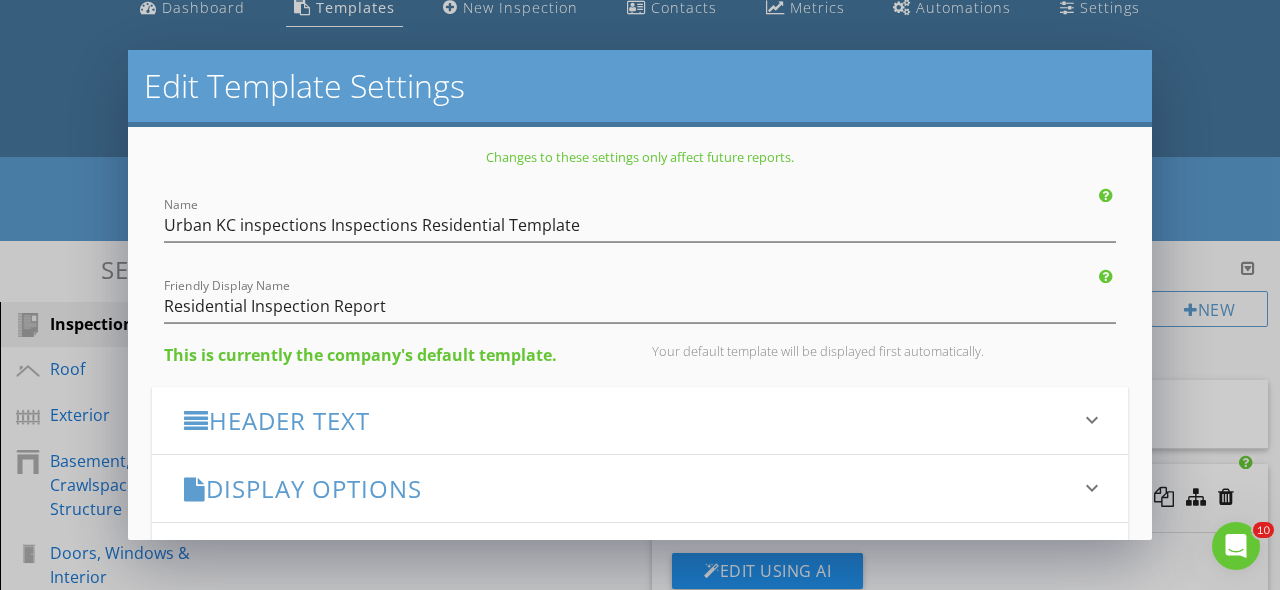 click on "Header Text" at bounding box center (628, 420) 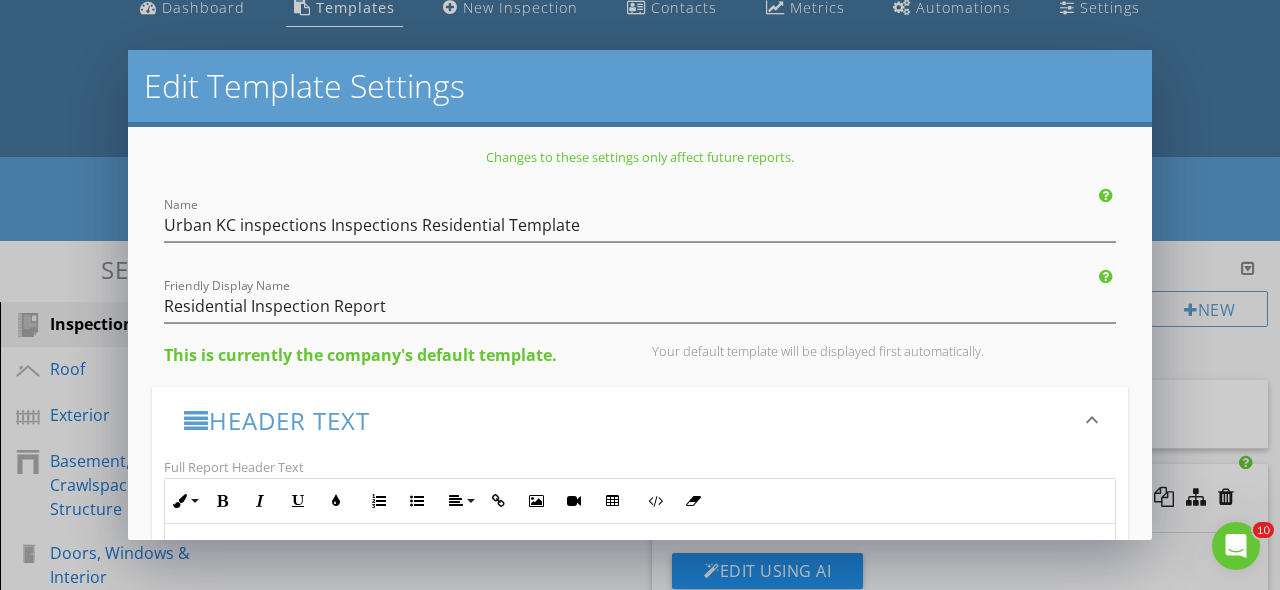 scroll, scrollTop: 139, scrollLeft: 0, axis: vertical 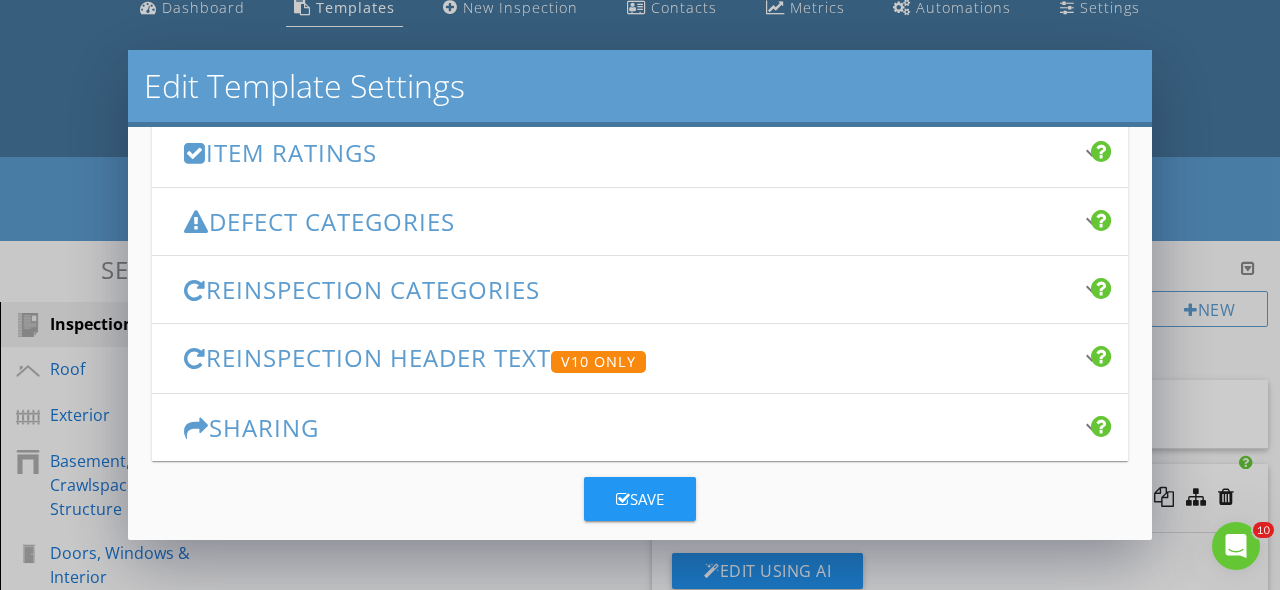 click on "Save" at bounding box center [640, 499] 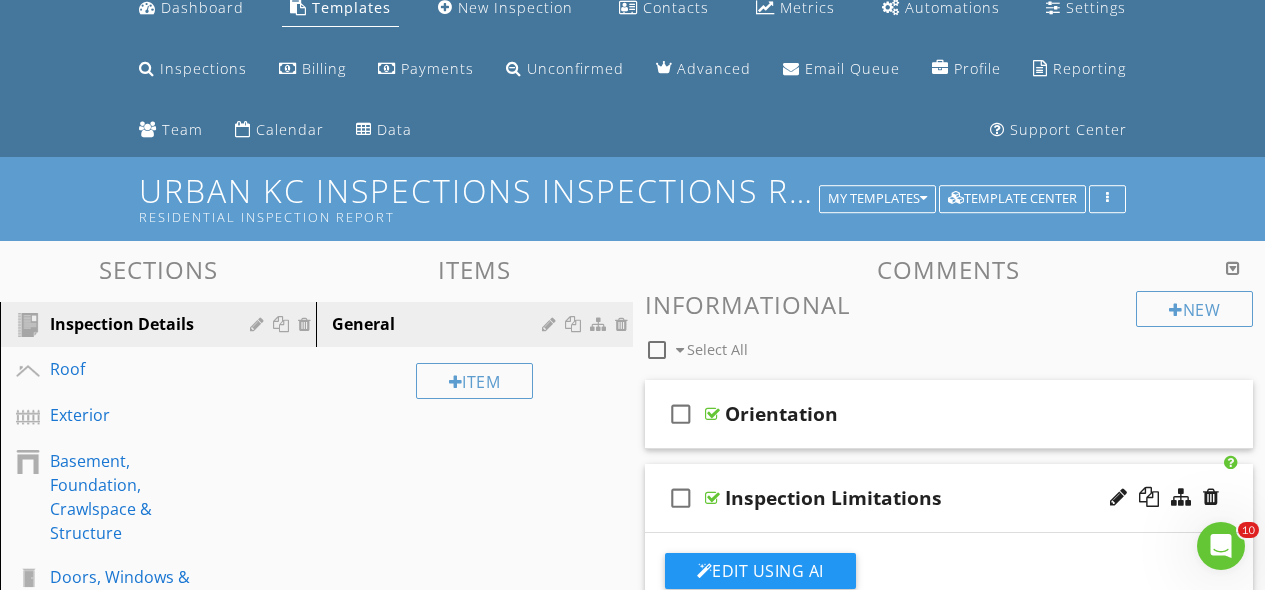 scroll, scrollTop: 0, scrollLeft: 0, axis: both 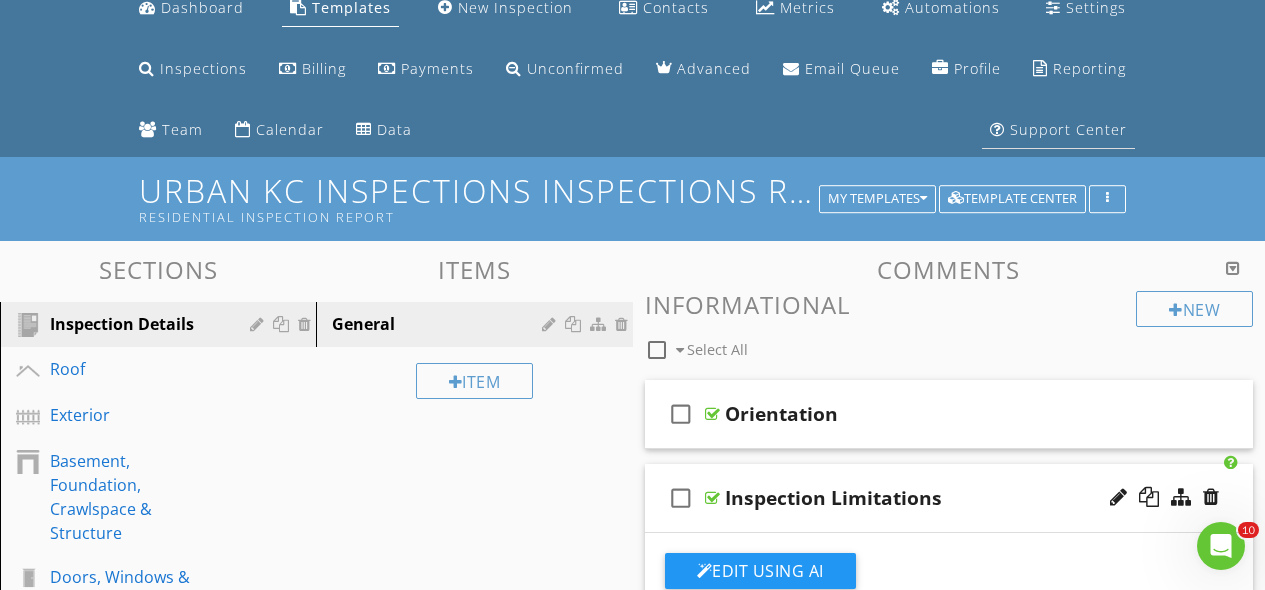 click on "Support Center" at bounding box center [1068, 129] 